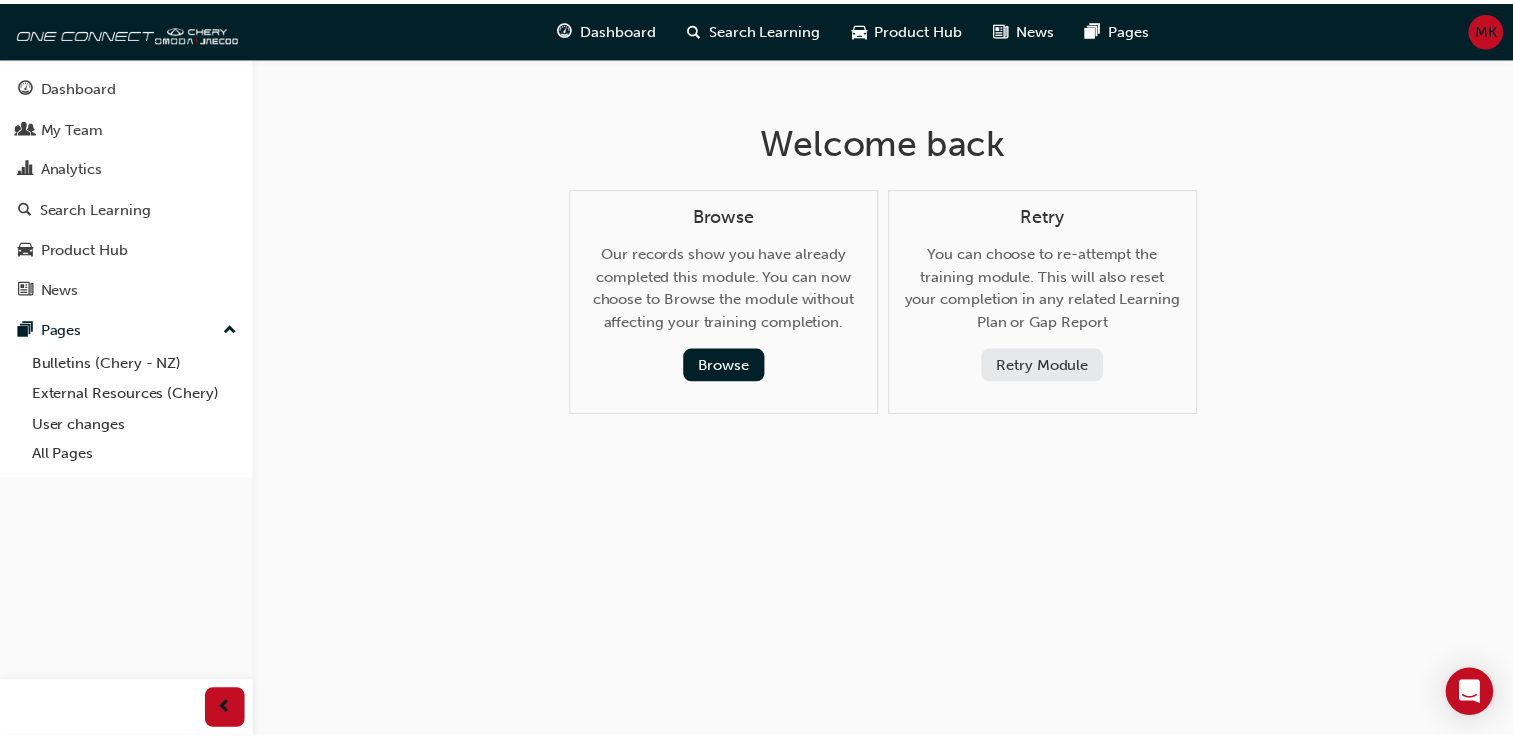 scroll, scrollTop: 0, scrollLeft: 0, axis: both 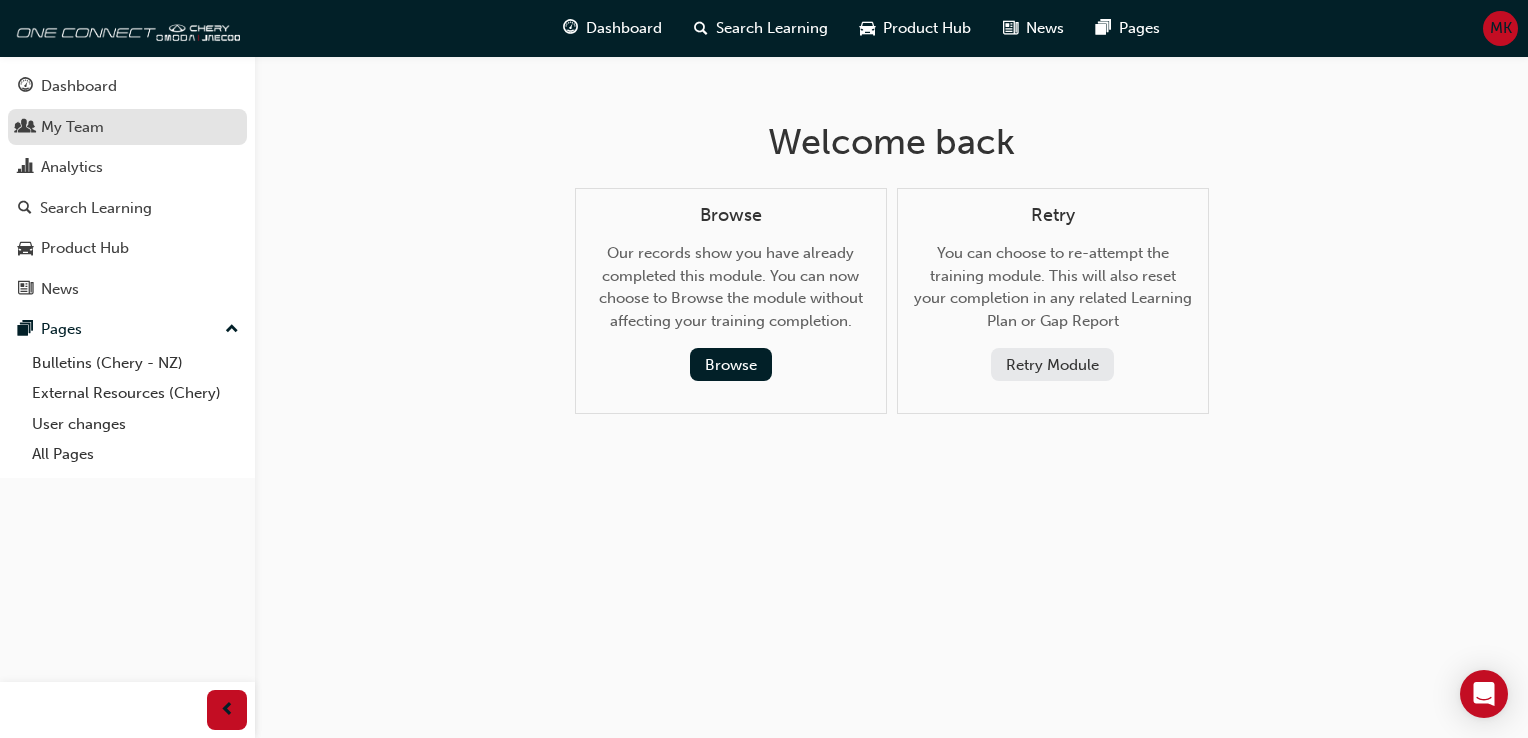 click on "My Team" at bounding box center (72, 127) 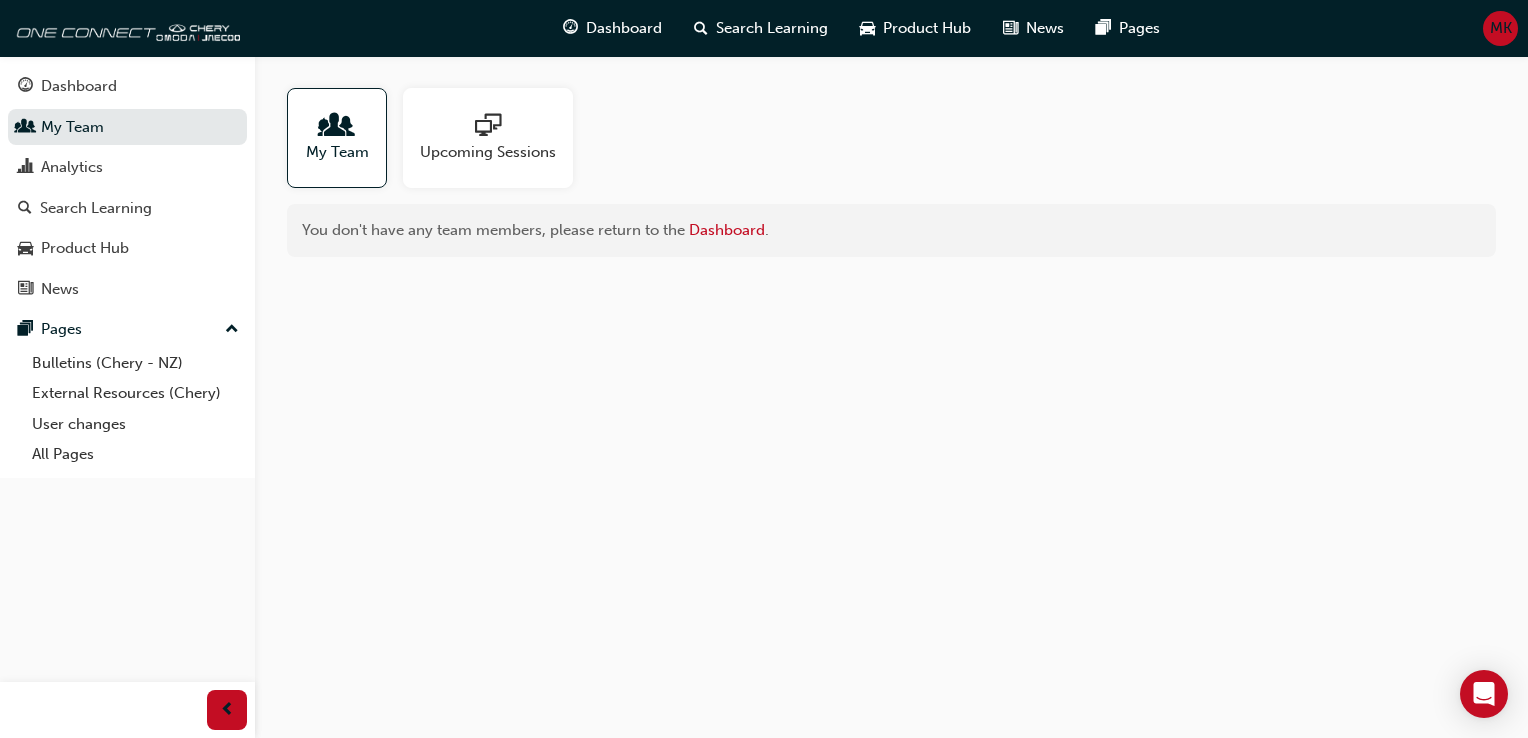 click on "My Team" at bounding box center [337, 138] 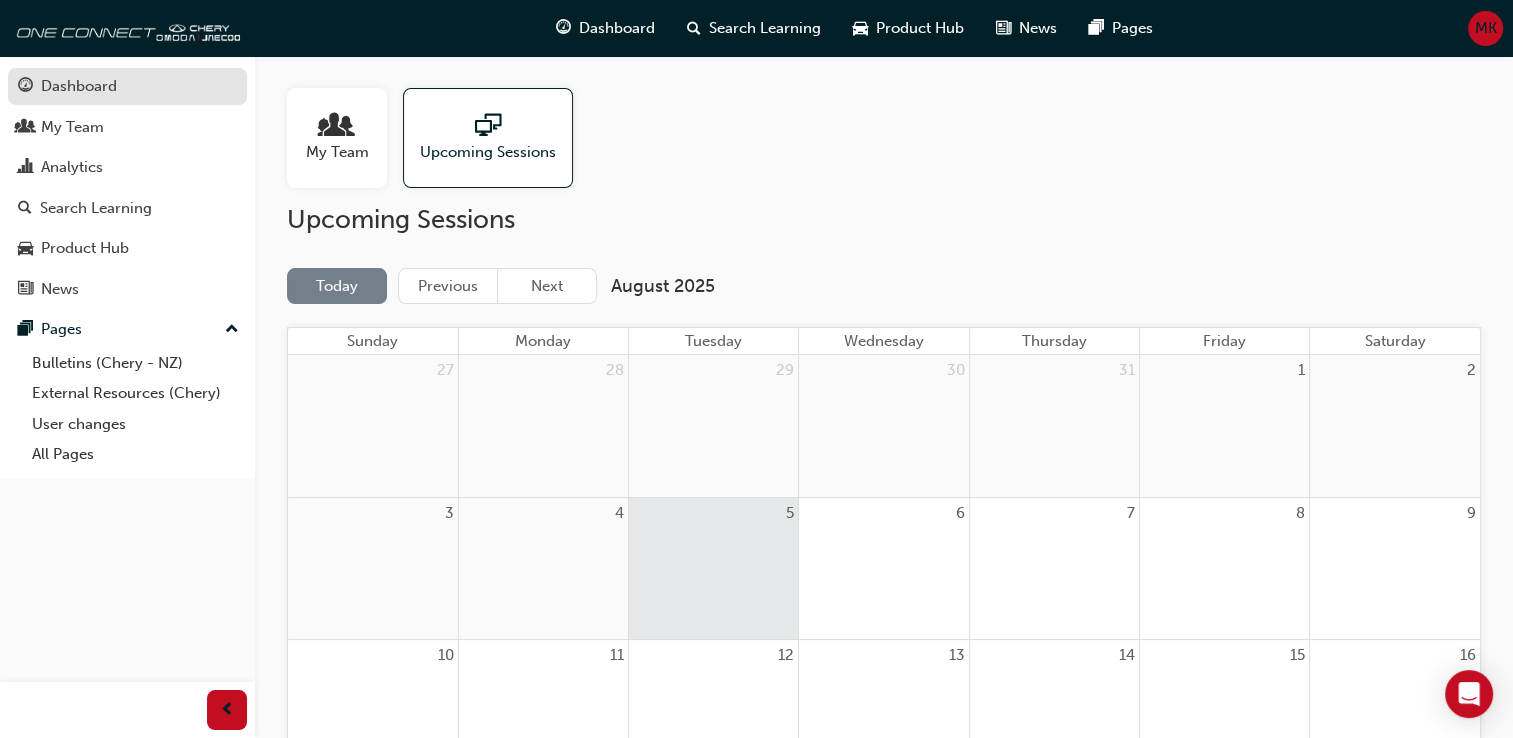 click on "Dashboard" at bounding box center (79, 86) 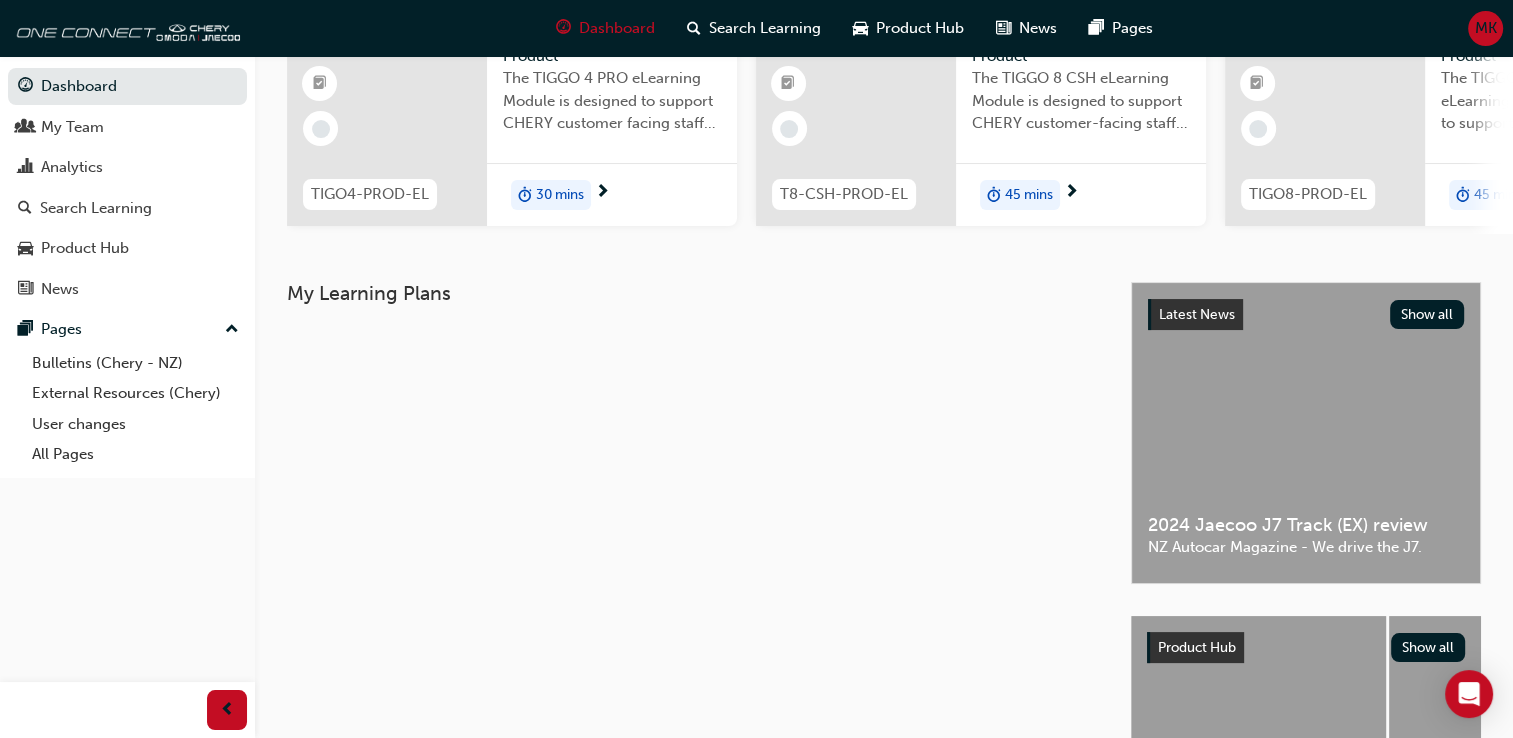scroll, scrollTop: 0, scrollLeft: 0, axis: both 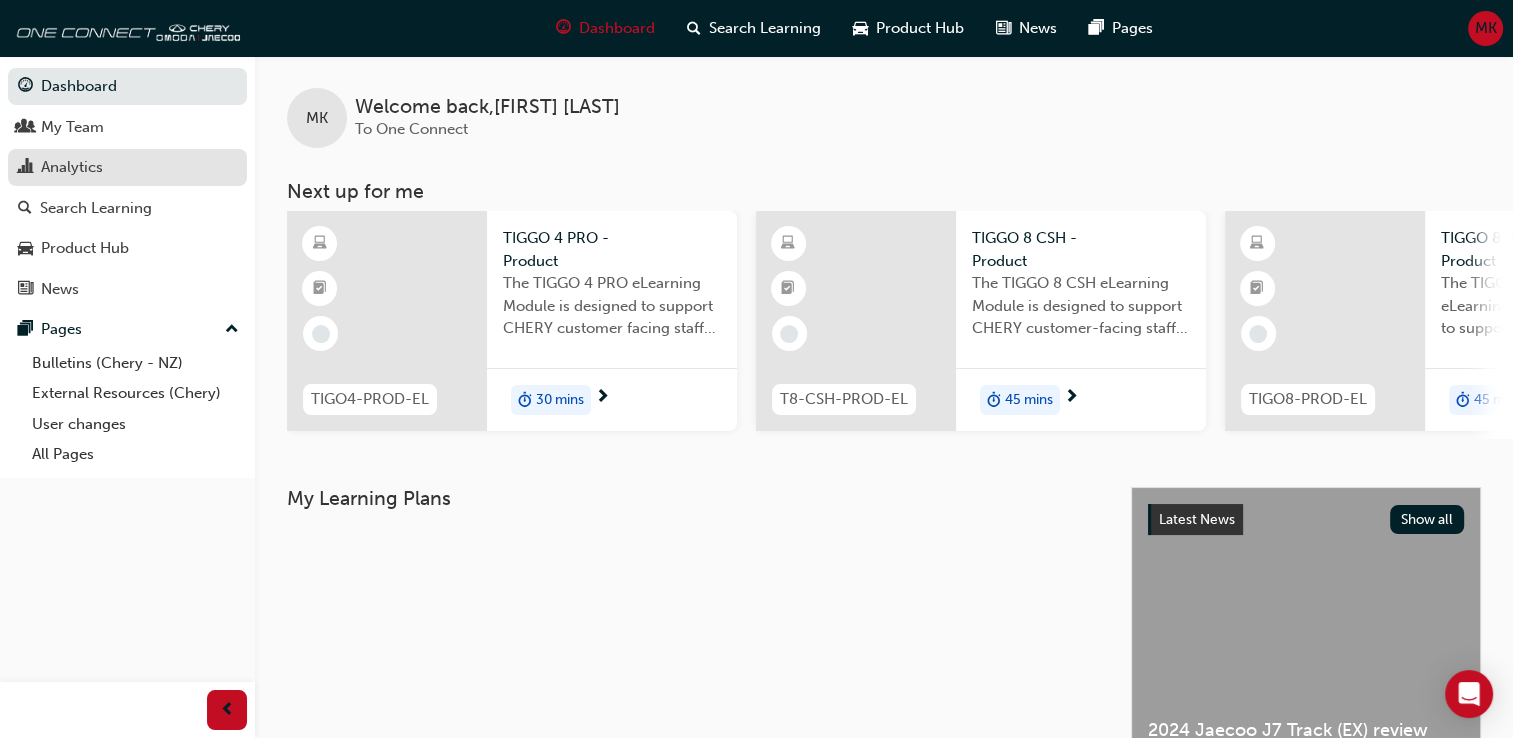 click on "Analytics" at bounding box center (72, 167) 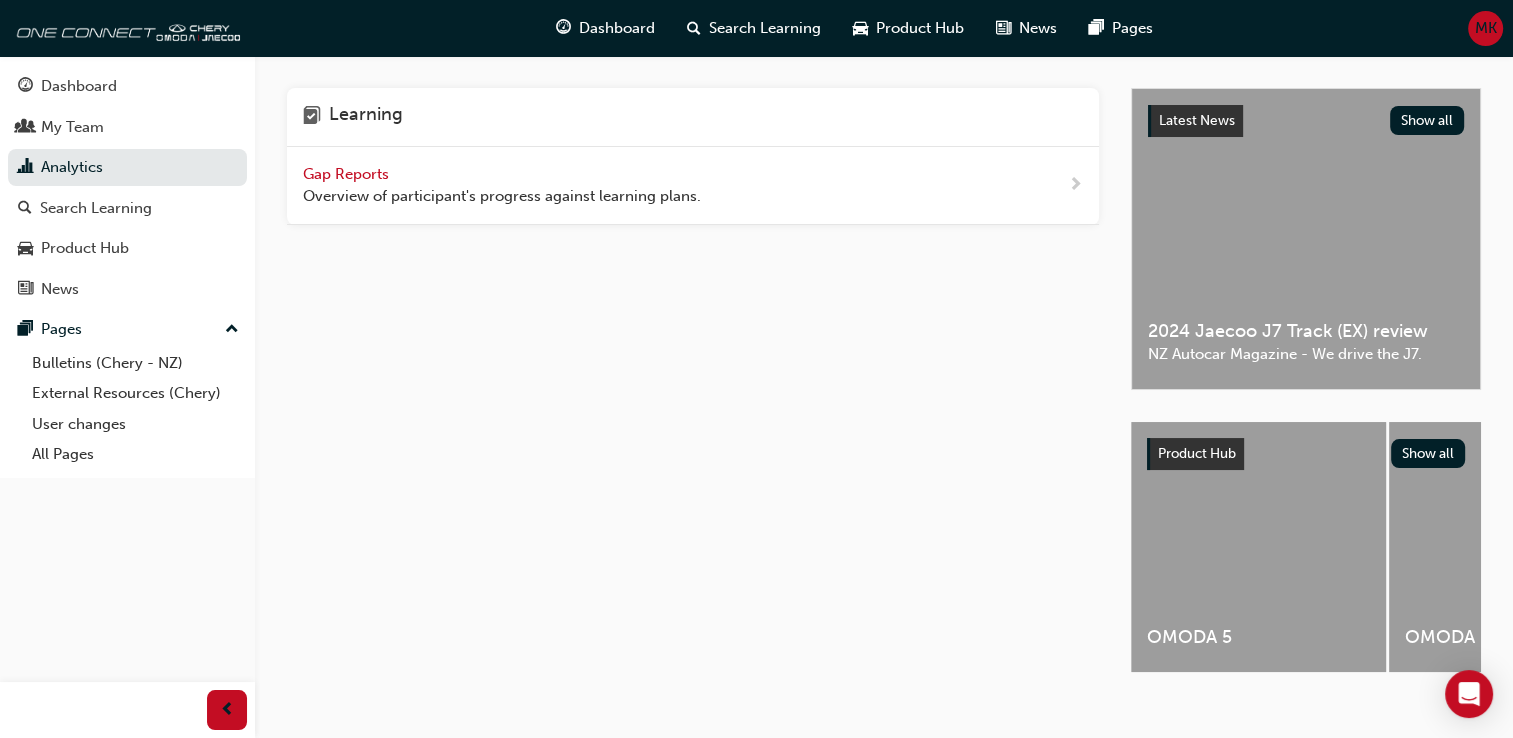 click on "Gap Reports" at bounding box center [348, 174] 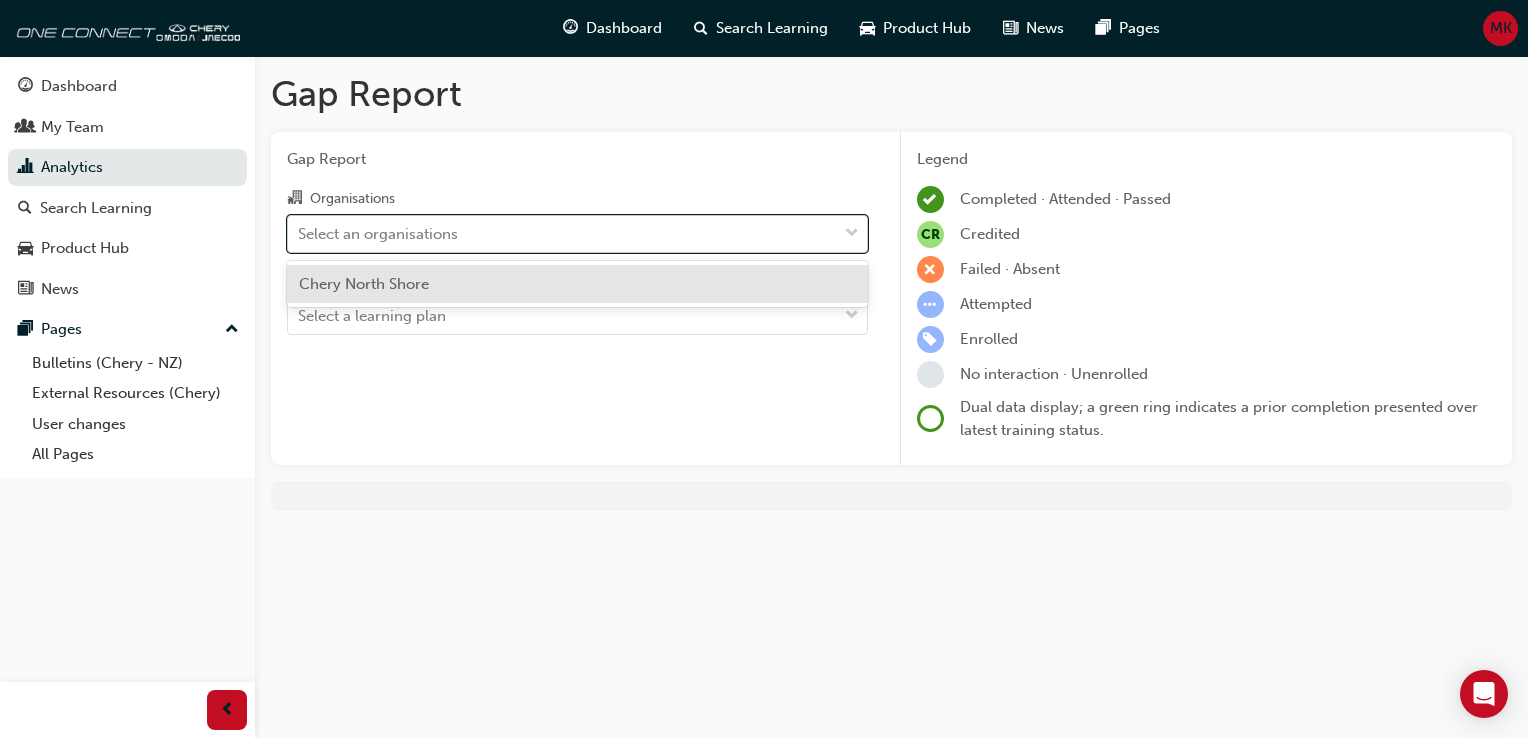 click on "Select an organisations" at bounding box center [562, 233] 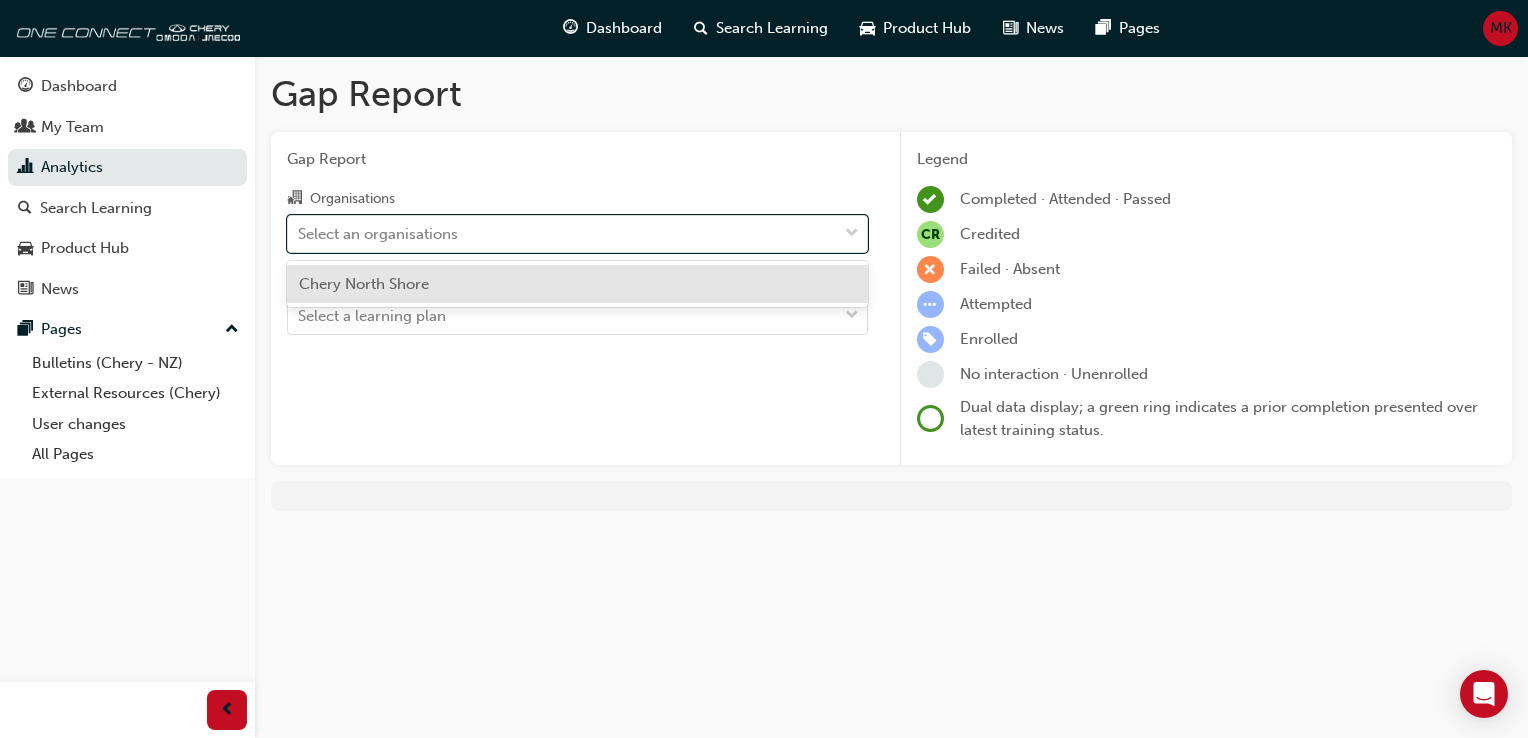 click on "Chery North Shore" at bounding box center [577, 284] 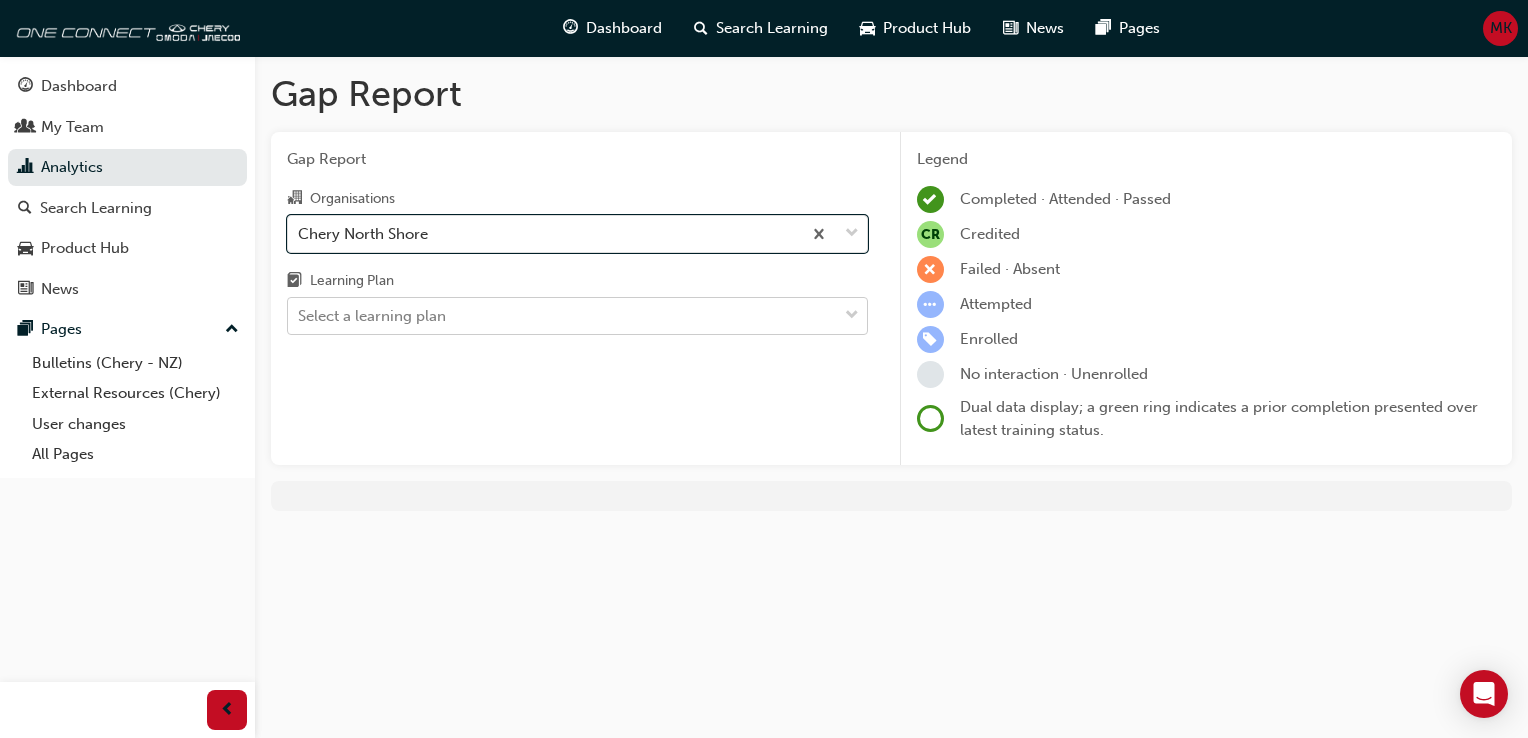 click on "Select a learning plan" at bounding box center [562, 316] 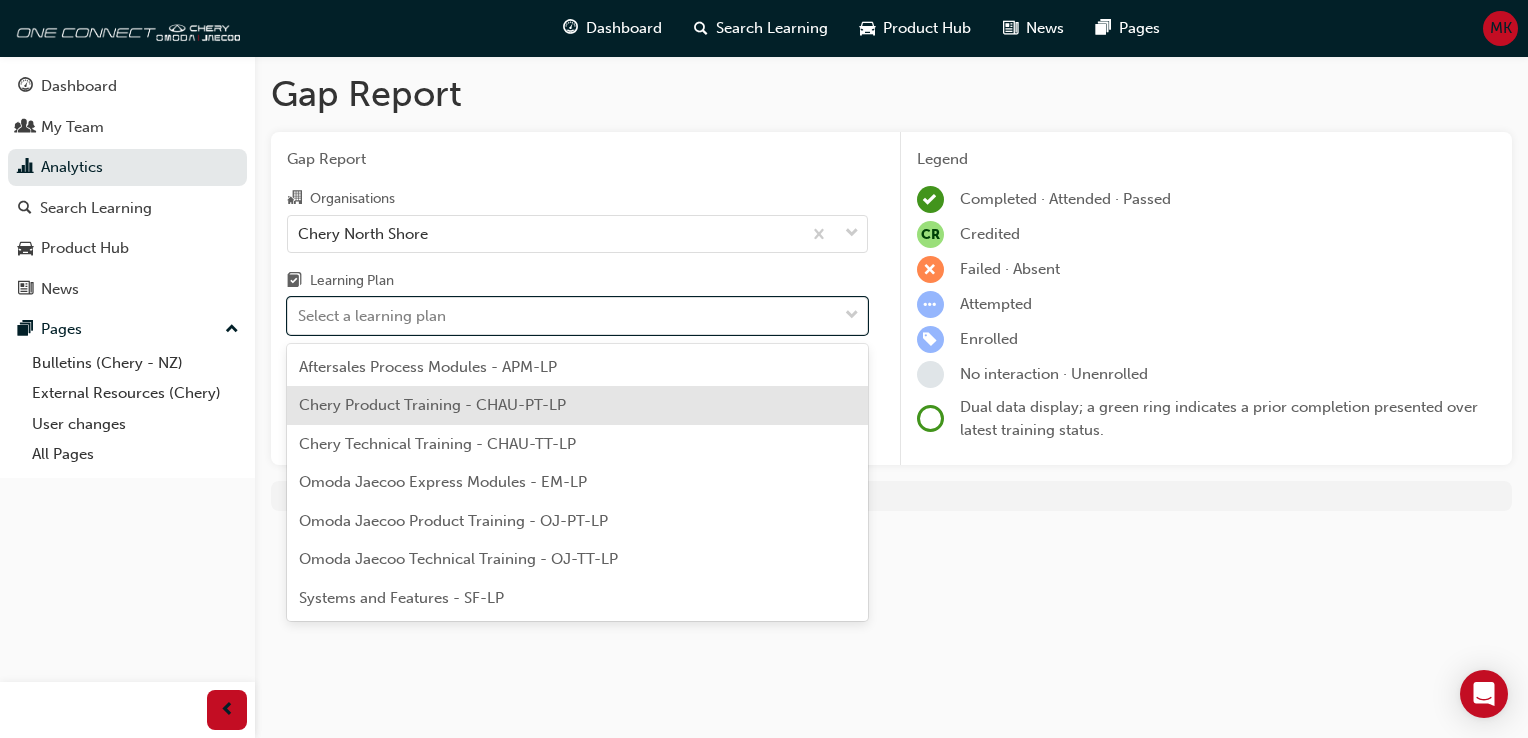 click on "Chery Product Training - CHAU-PT-LP" at bounding box center [432, 405] 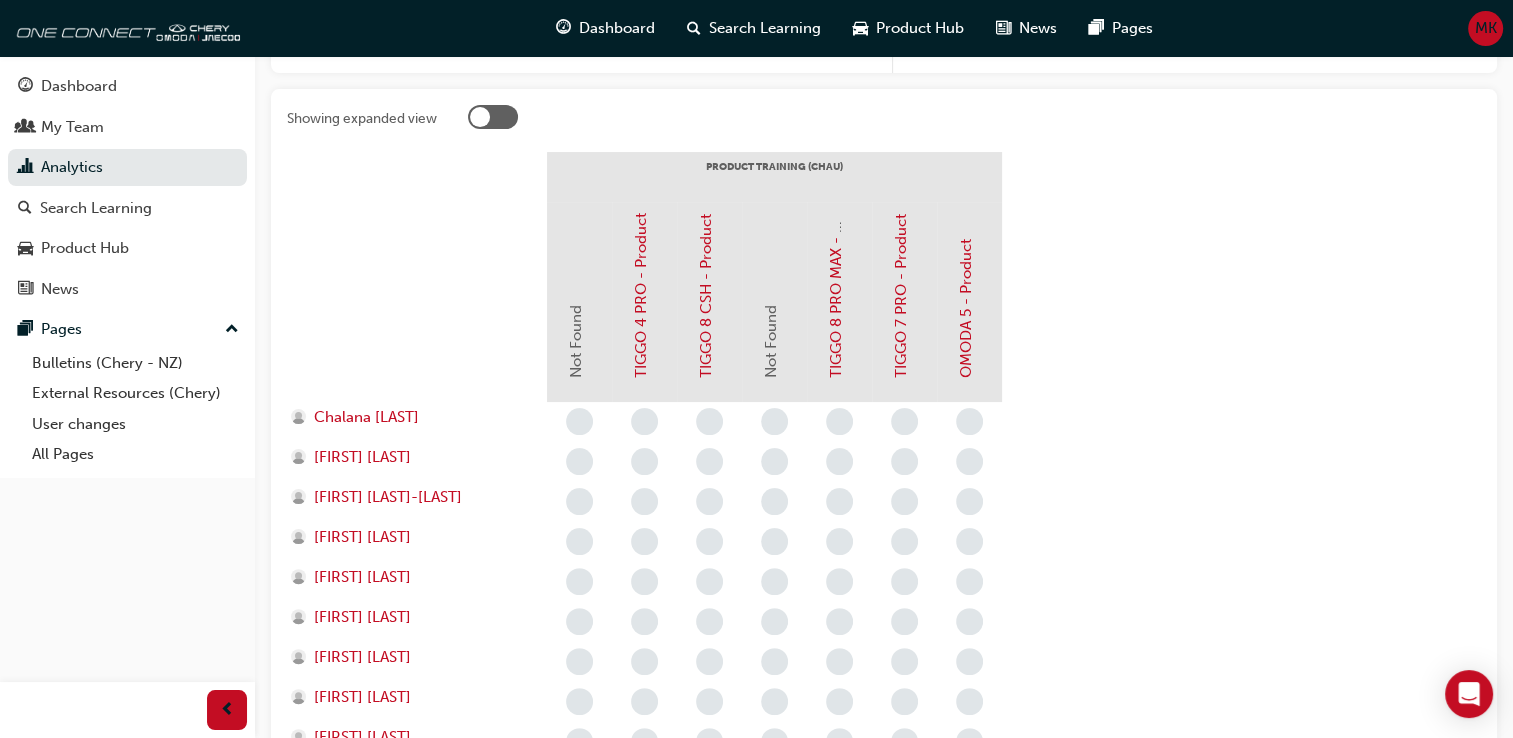 scroll, scrollTop: 600, scrollLeft: 0, axis: vertical 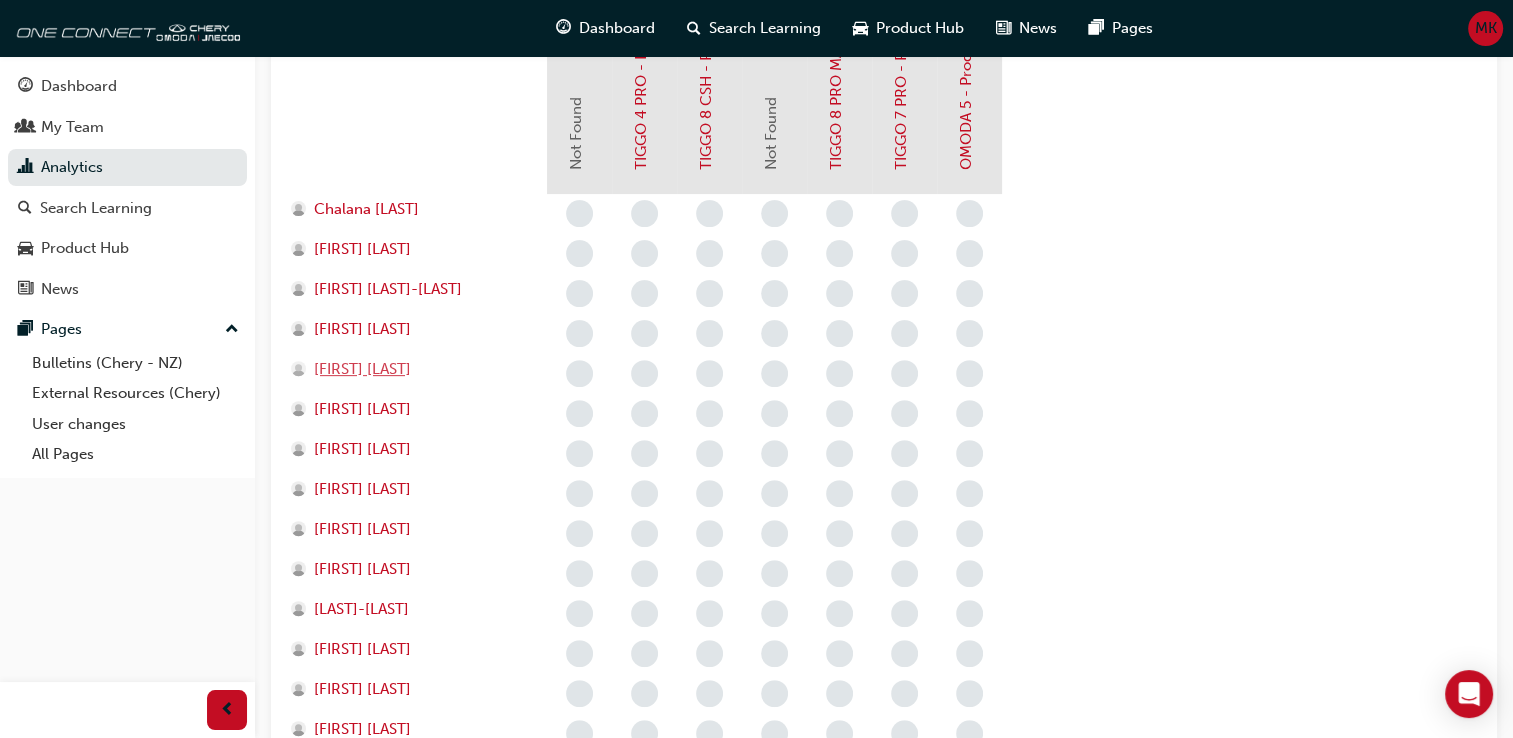 click on "[FIRST] [LAST]" at bounding box center [362, 369] 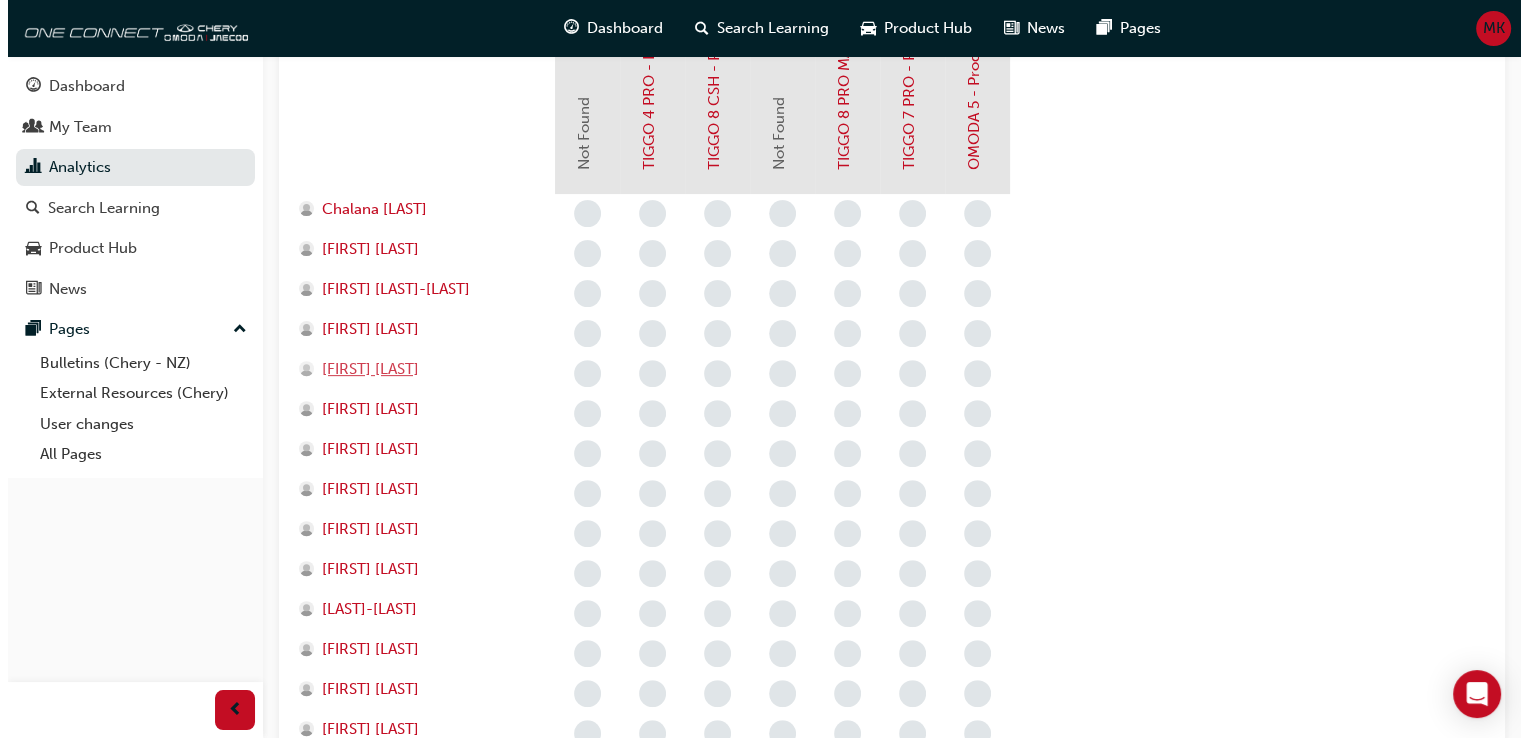 scroll, scrollTop: 0, scrollLeft: 0, axis: both 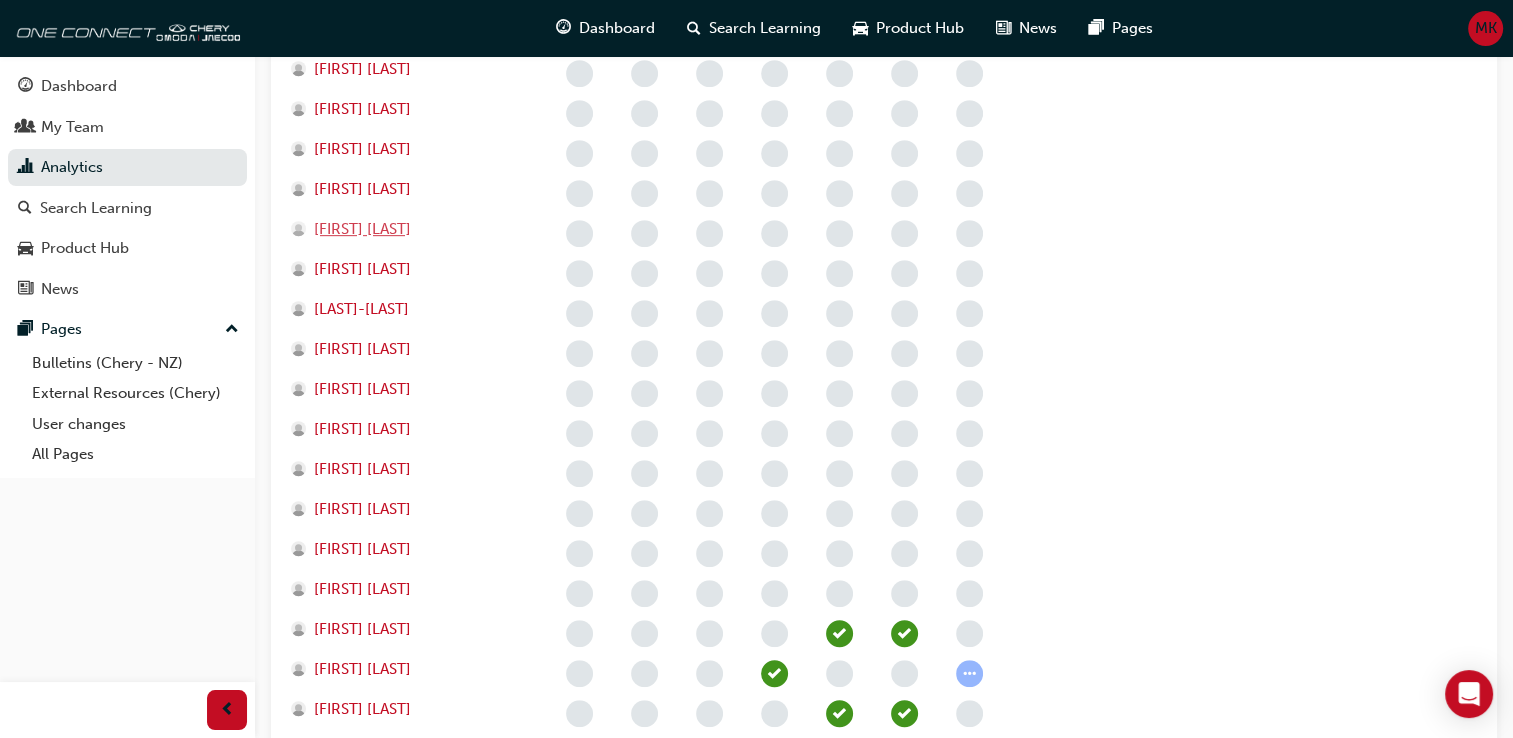 click on "[FIRST] [LAST]" at bounding box center (362, 229) 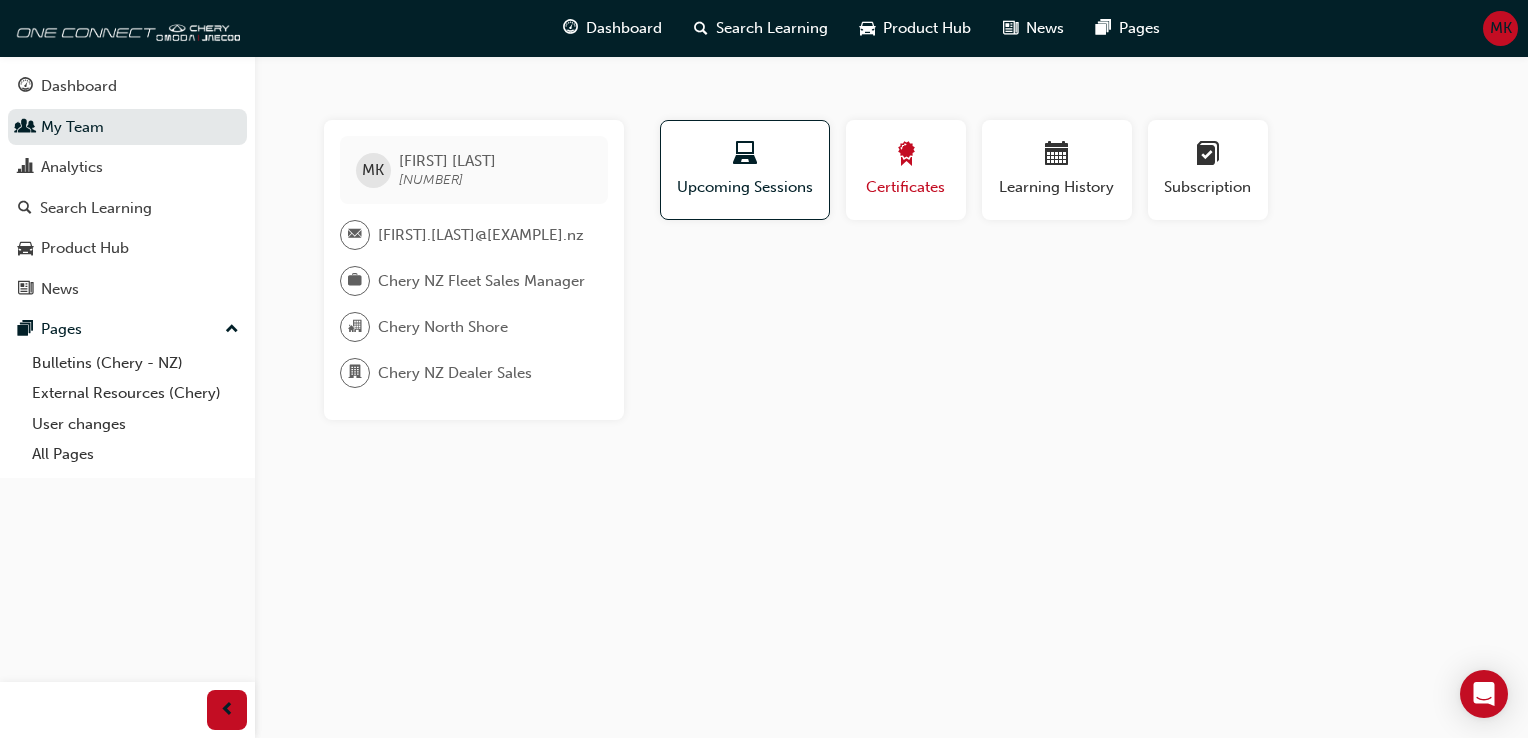click on "Certificates" at bounding box center (906, 187) 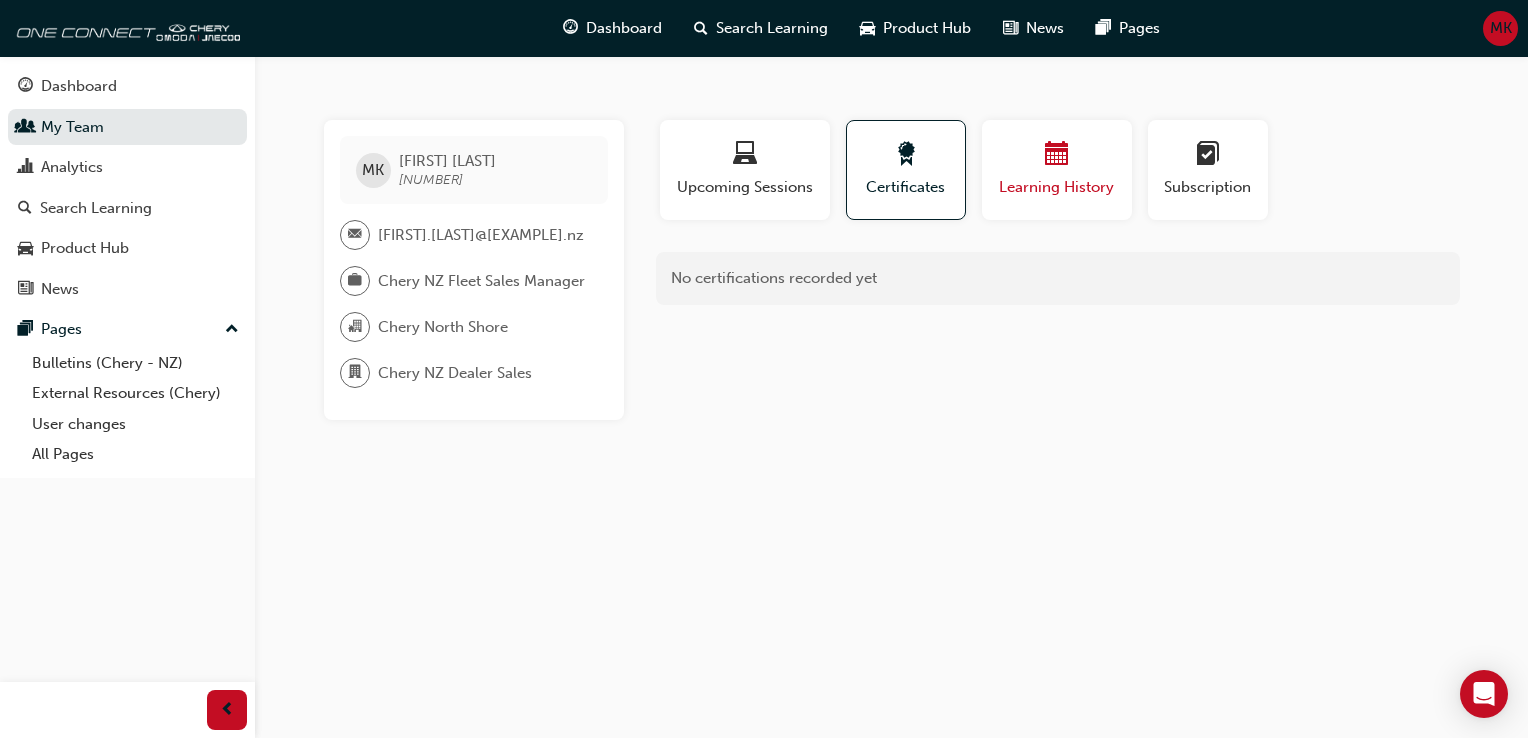click on "Learning History" at bounding box center (1057, 187) 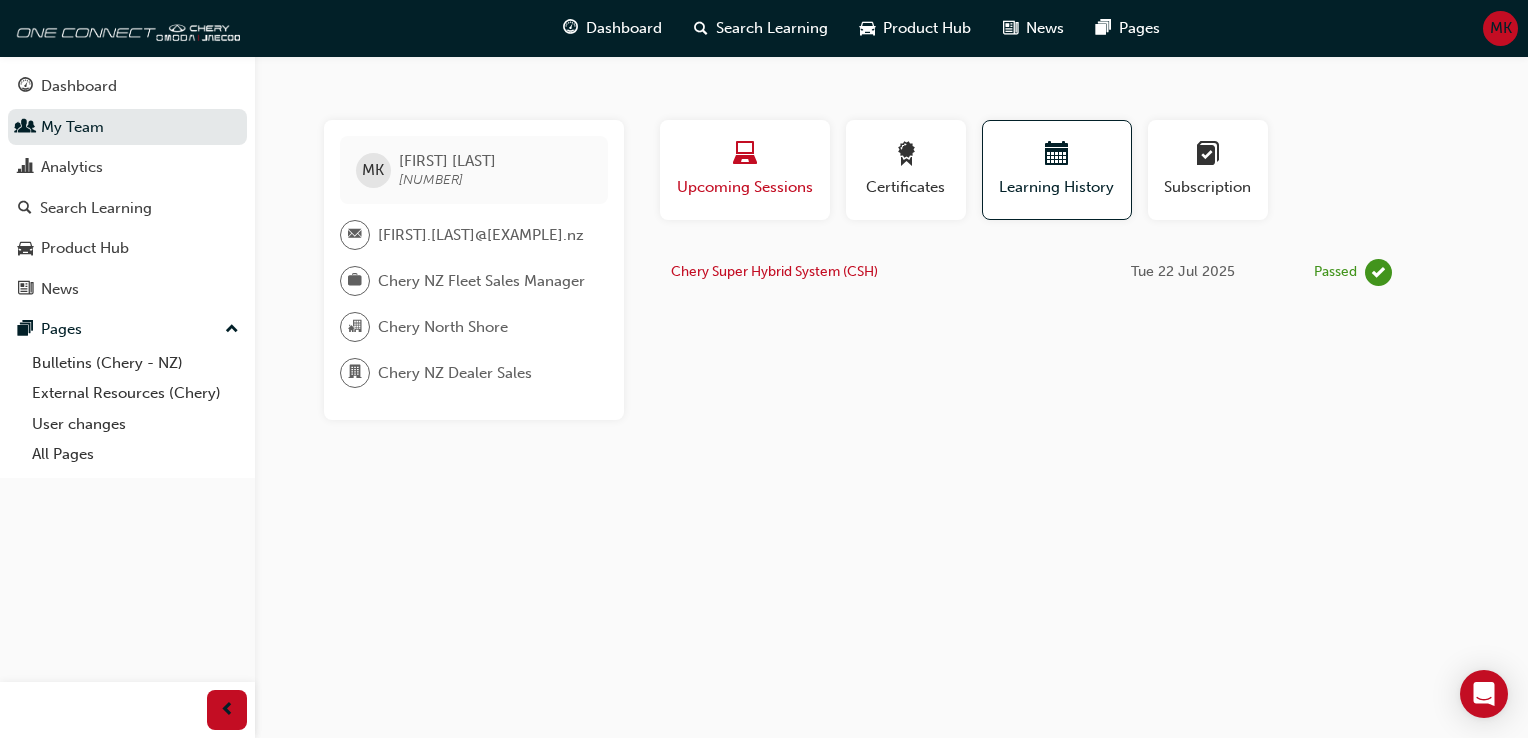 click on "Upcoming Sessions" at bounding box center (745, 187) 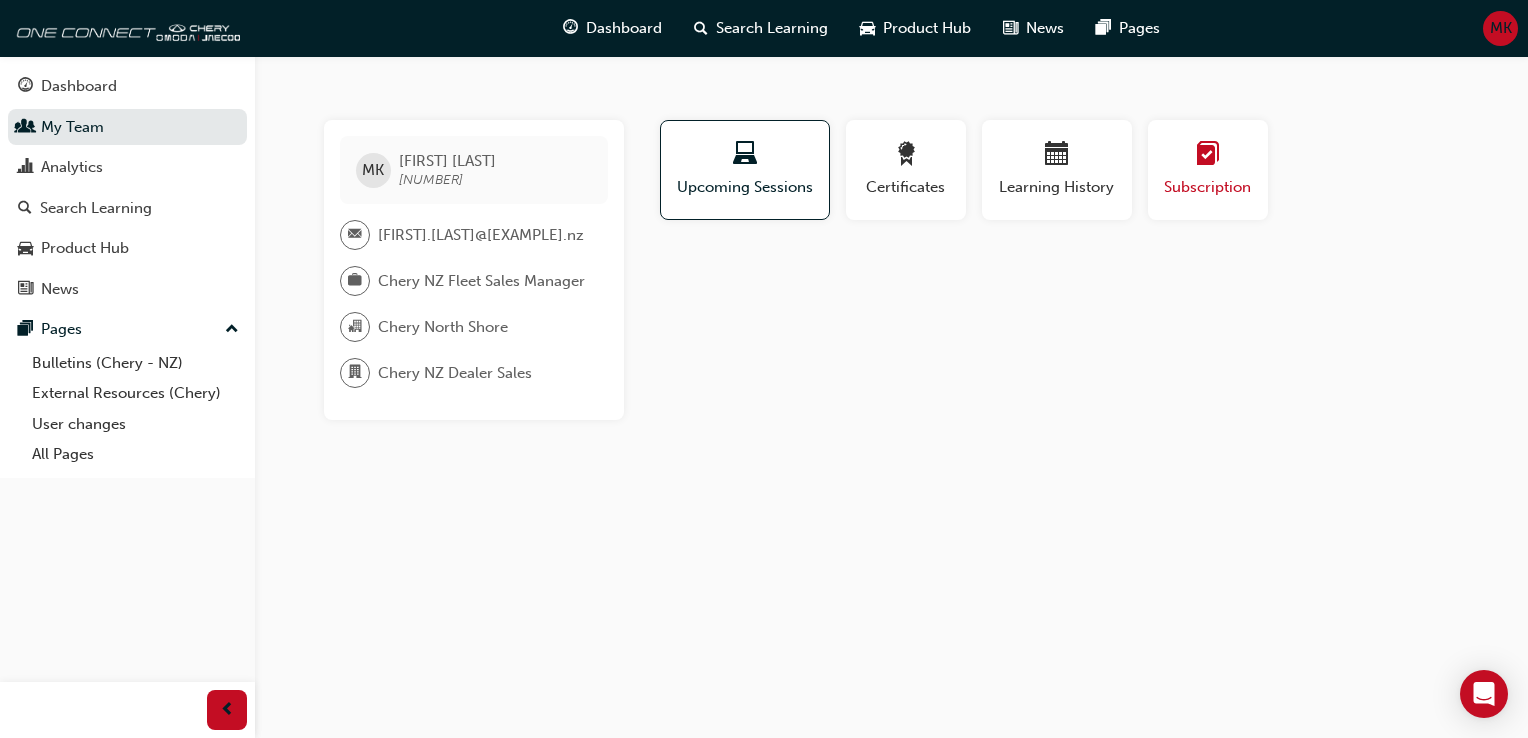 click at bounding box center (1208, 157) 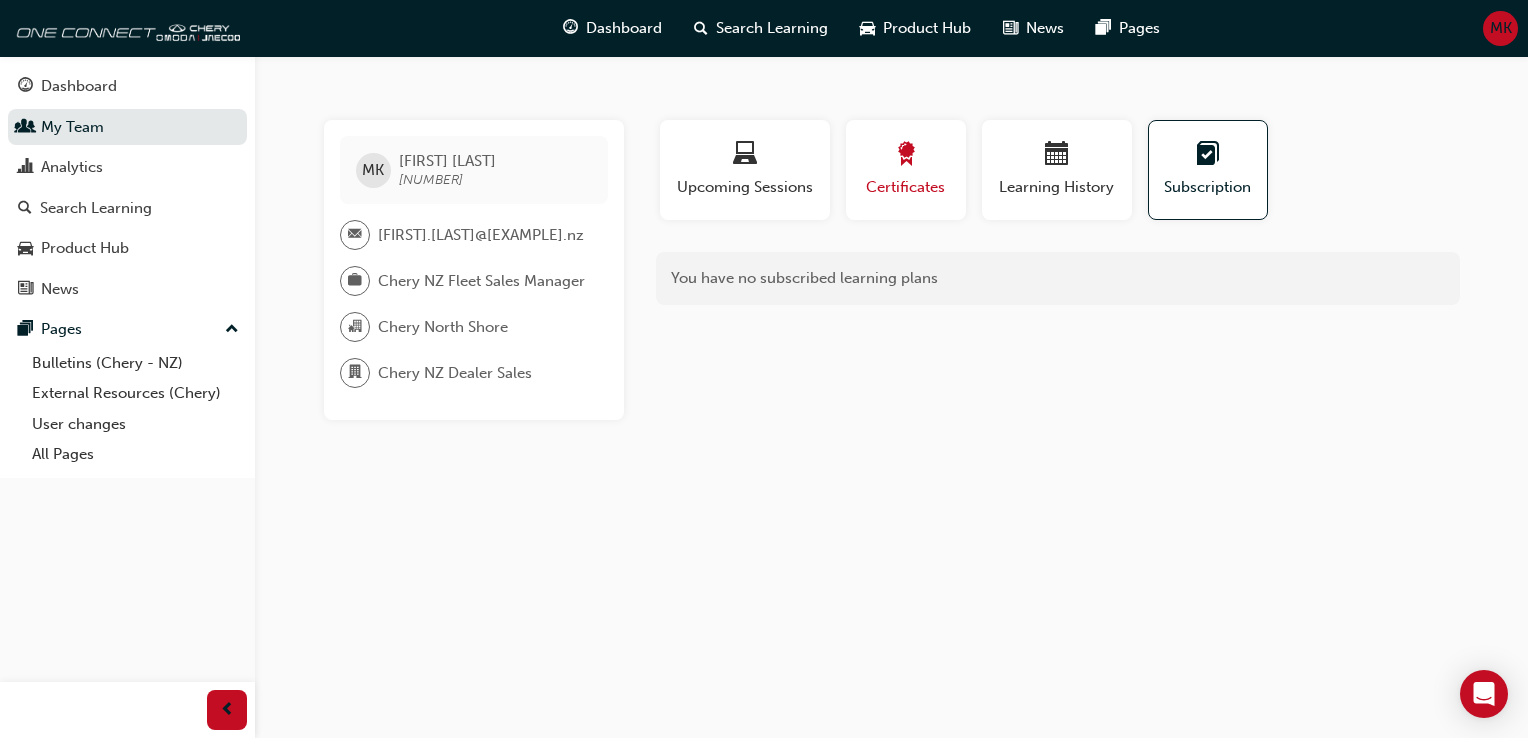 click on "Certificates" at bounding box center (906, 187) 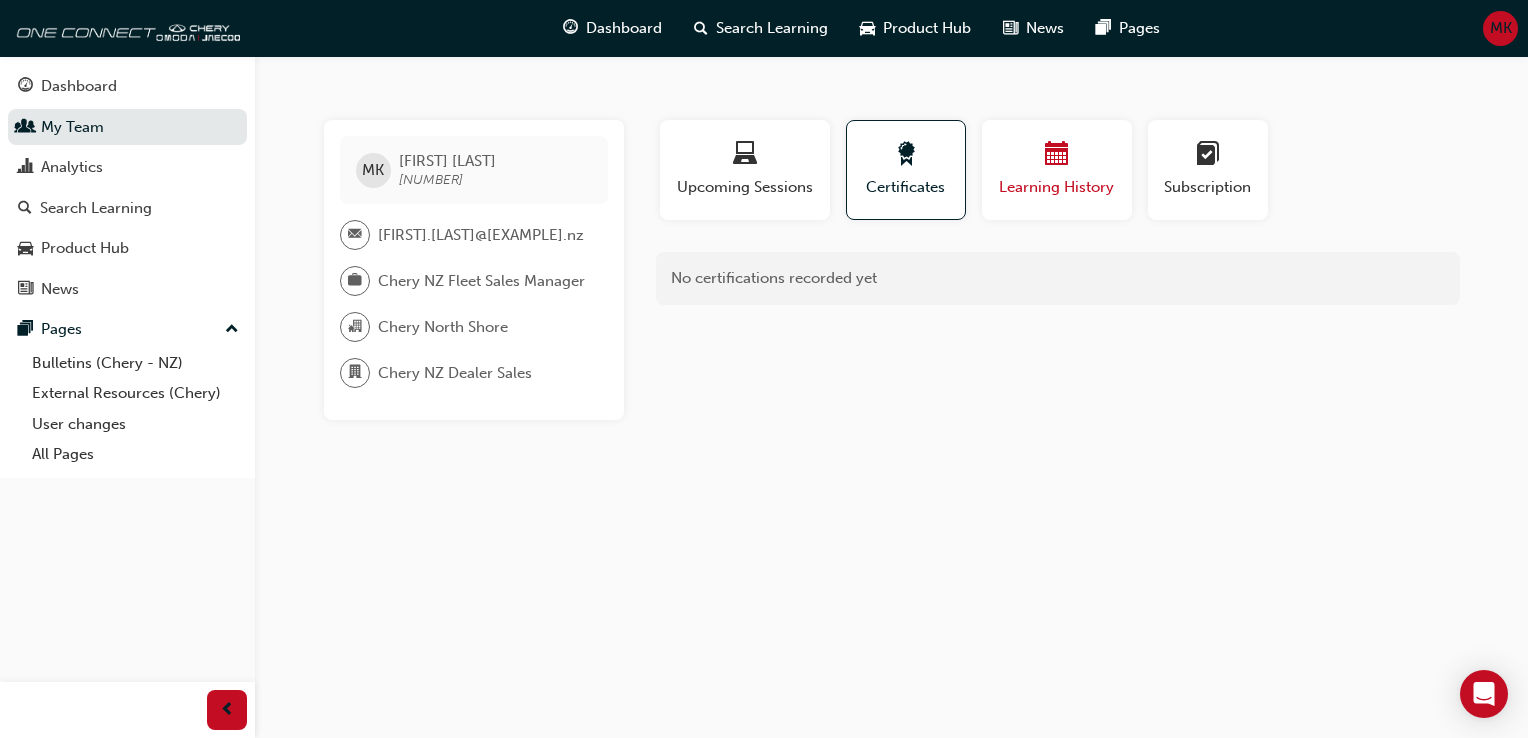 click on "Learning History" at bounding box center (1057, 170) 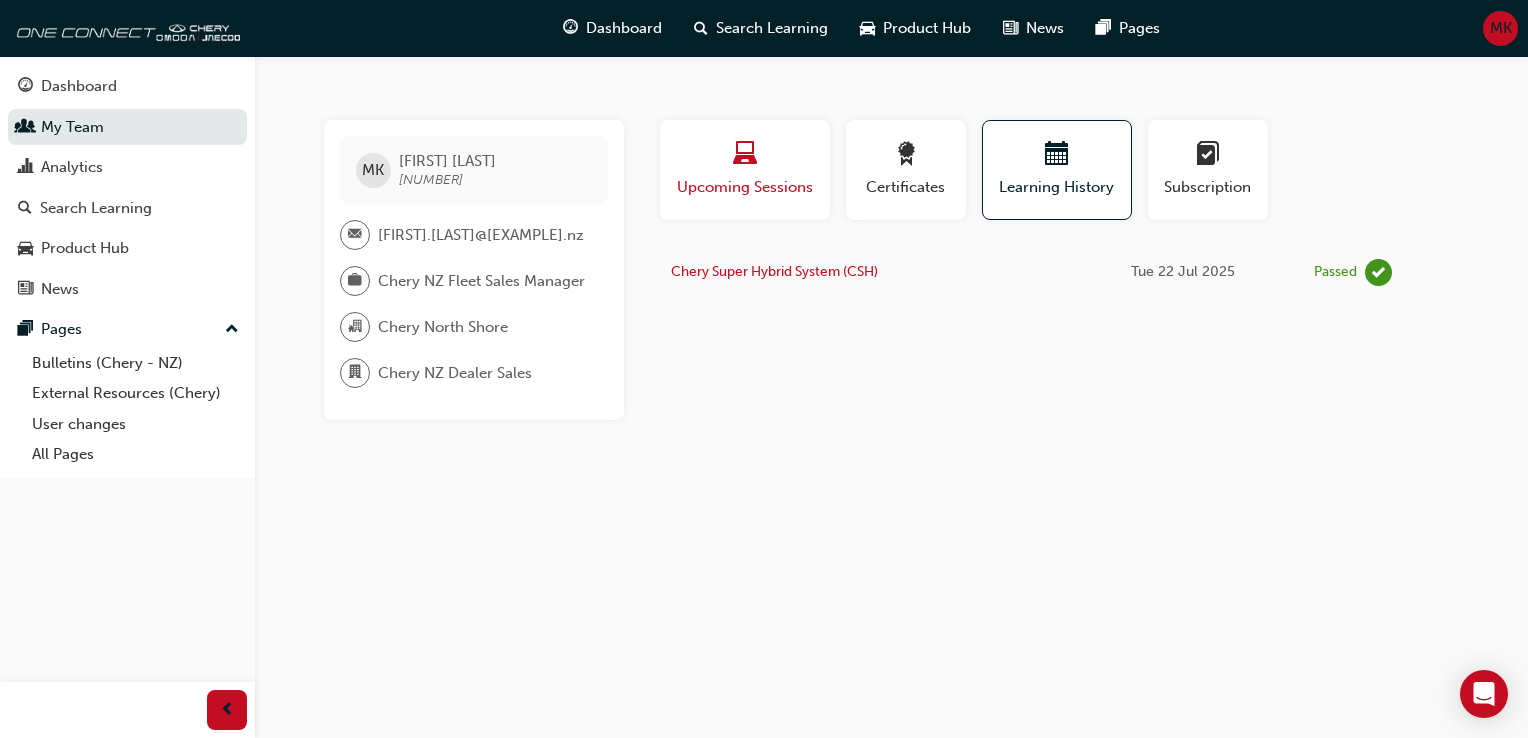 click at bounding box center [745, 157] 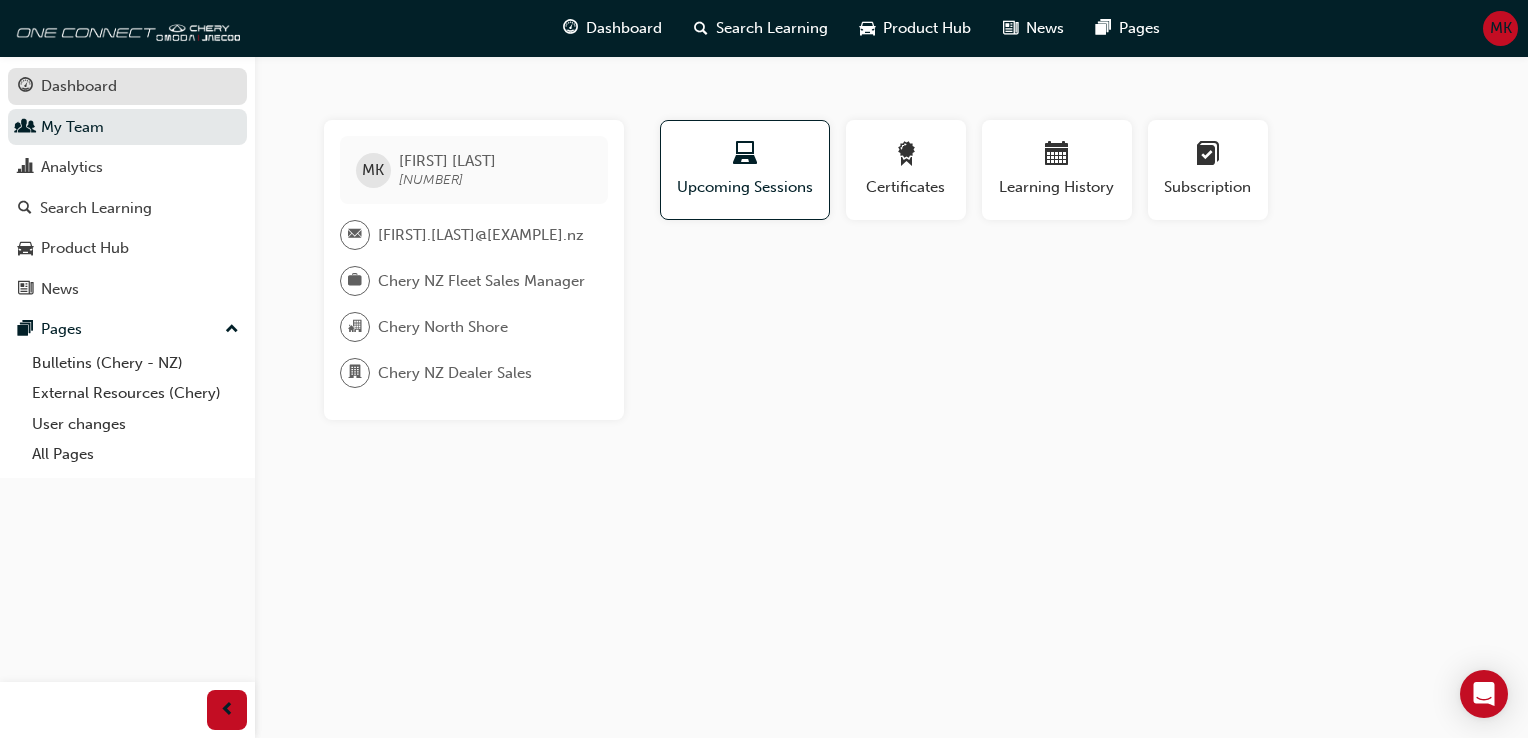 click on "Dashboard" at bounding box center [79, 86] 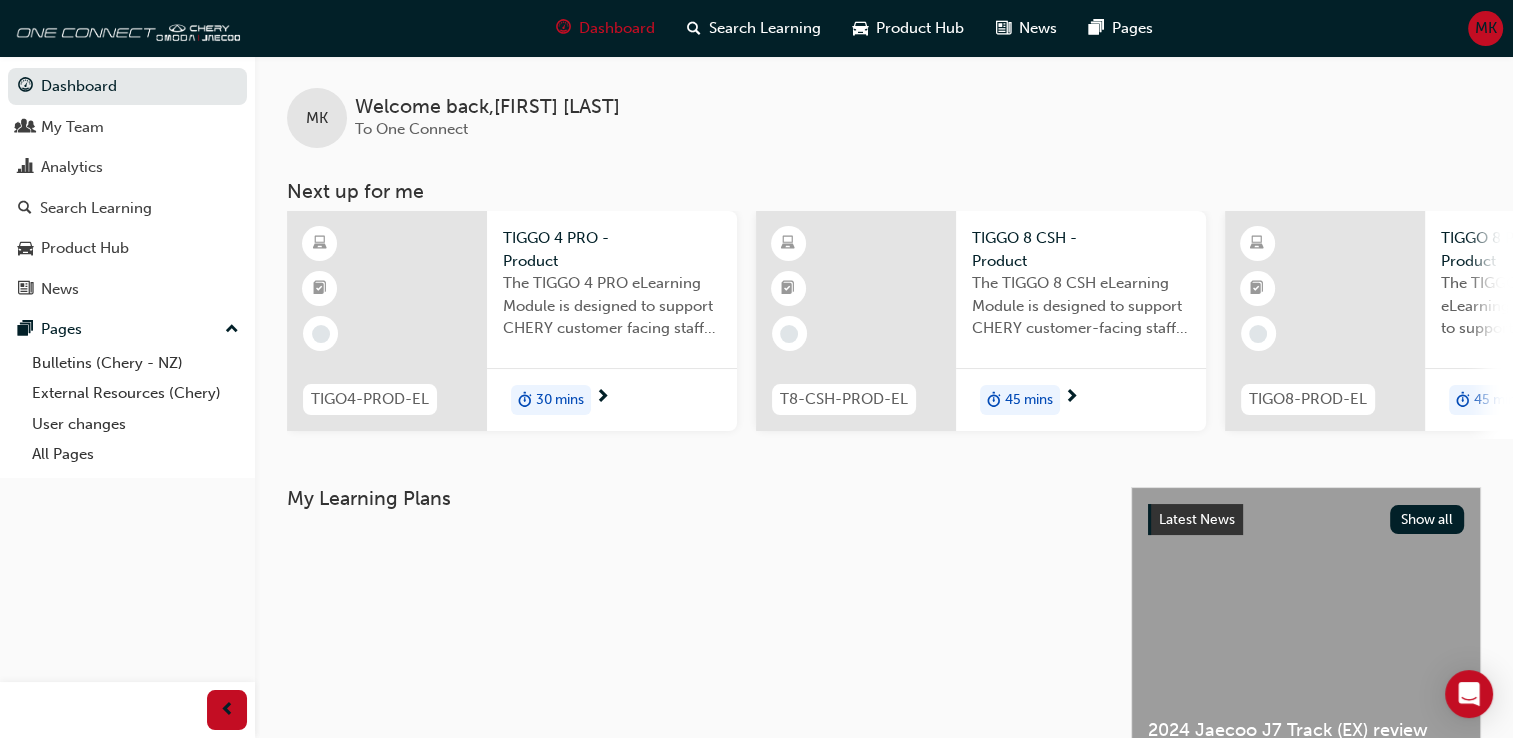 click at bounding box center [387, 321] 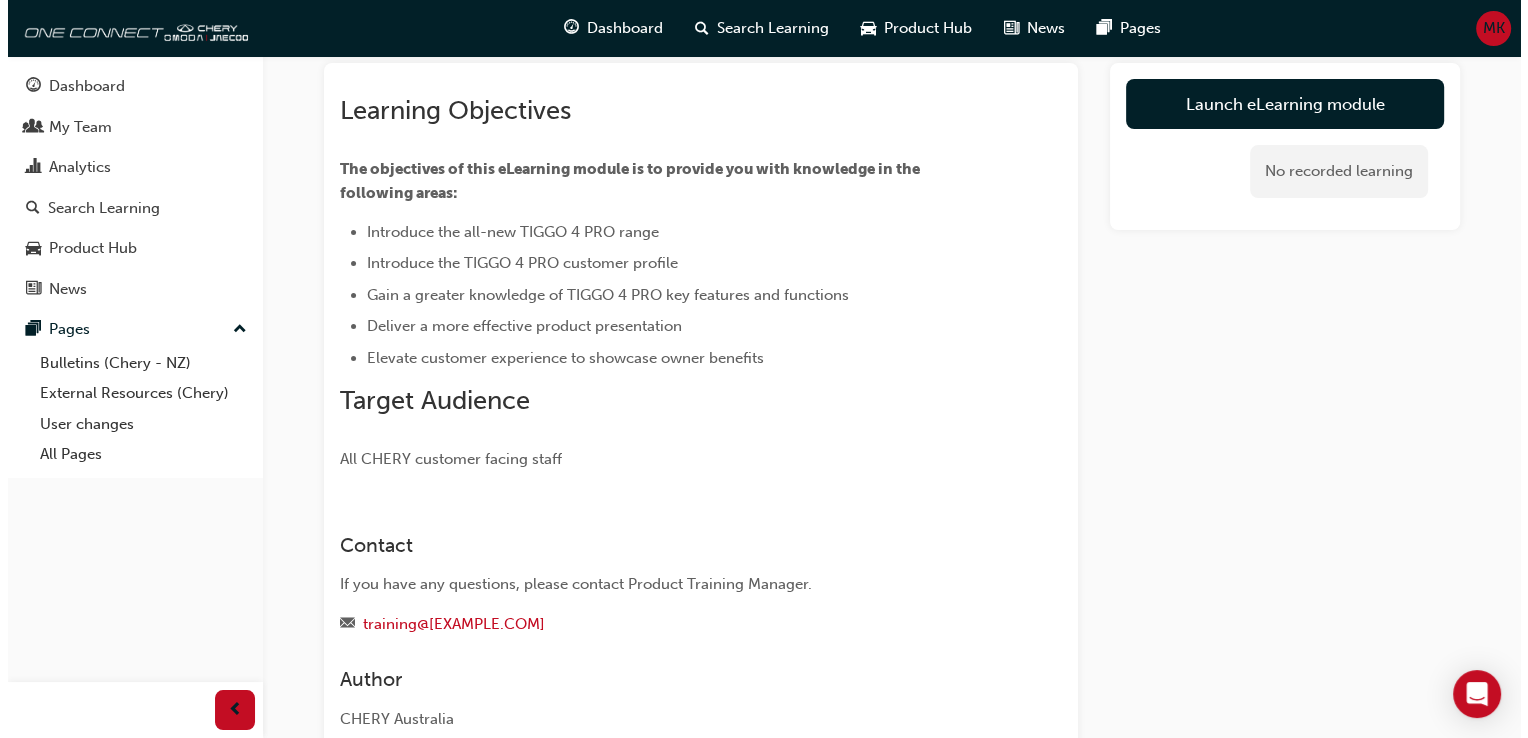 scroll, scrollTop: 0, scrollLeft: 0, axis: both 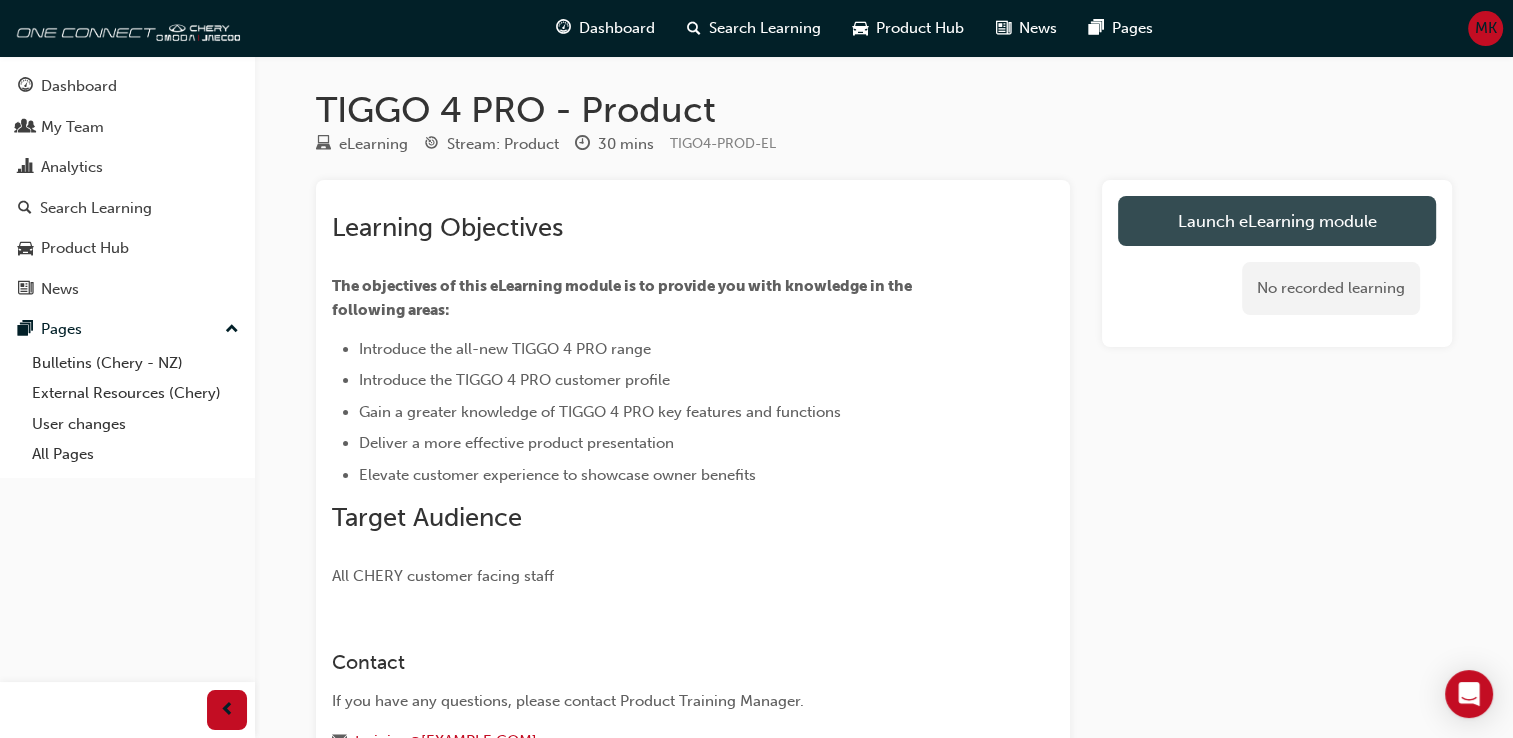 click on "Launch eLearning module" at bounding box center (1277, 221) 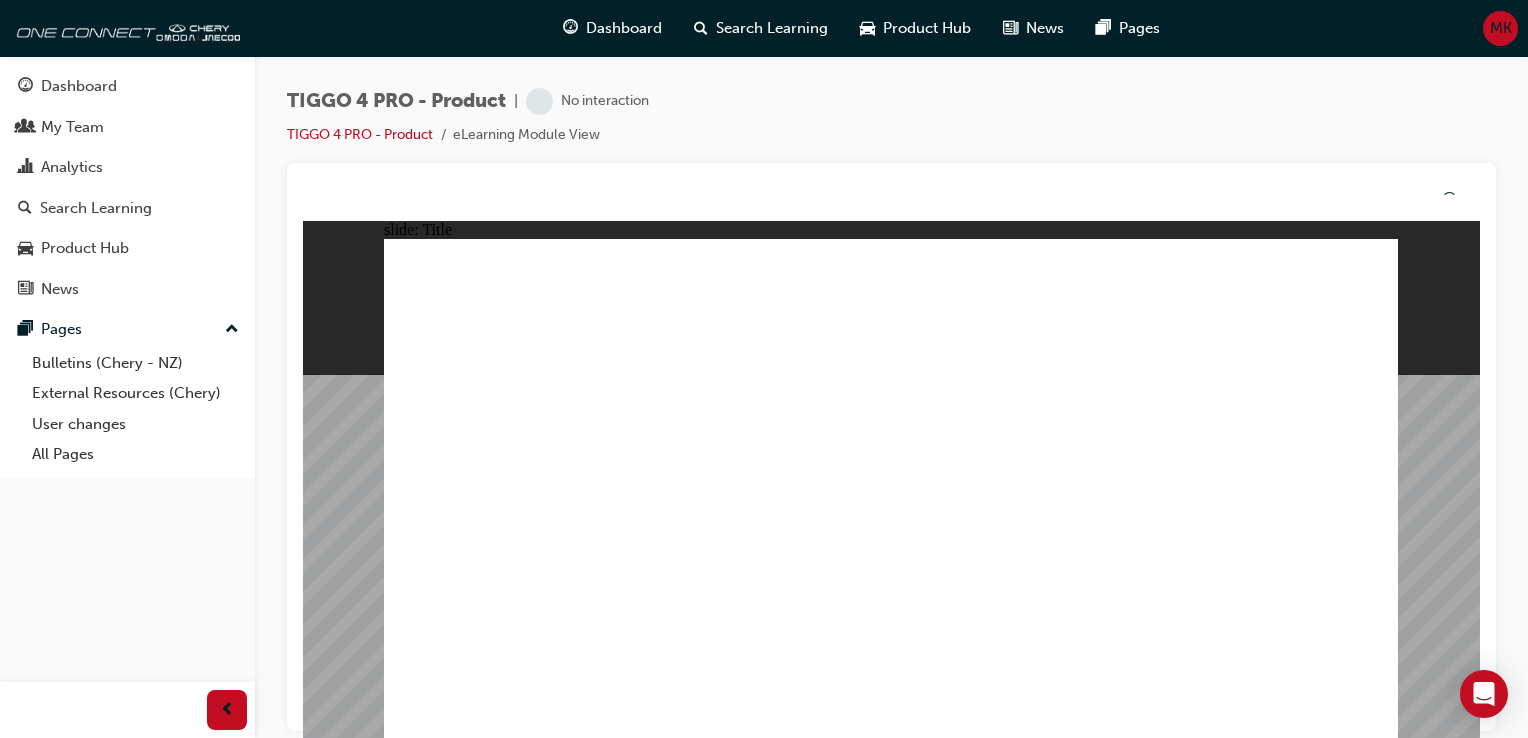 scroll, scrollTop: 0, scrollLeft: 0, axis: both 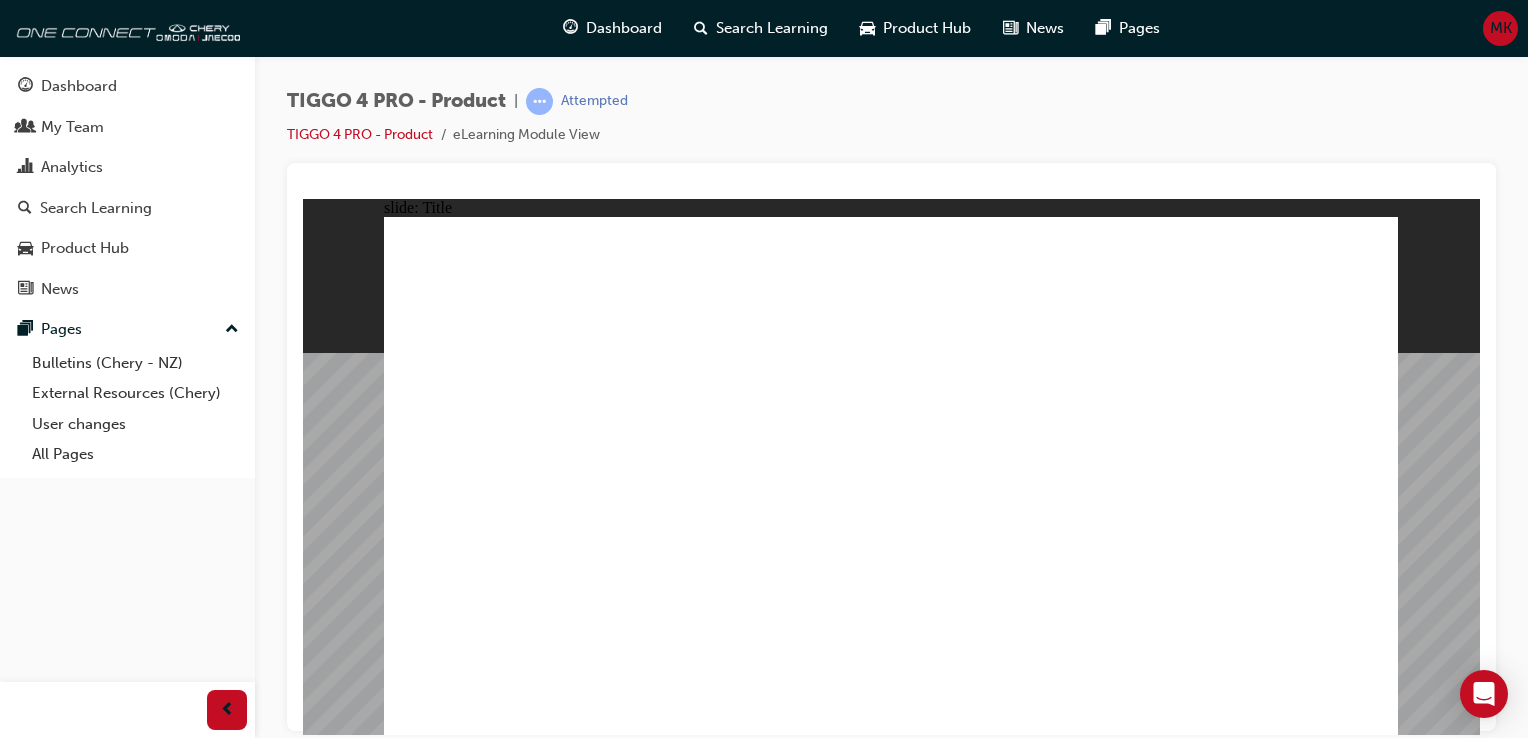 click 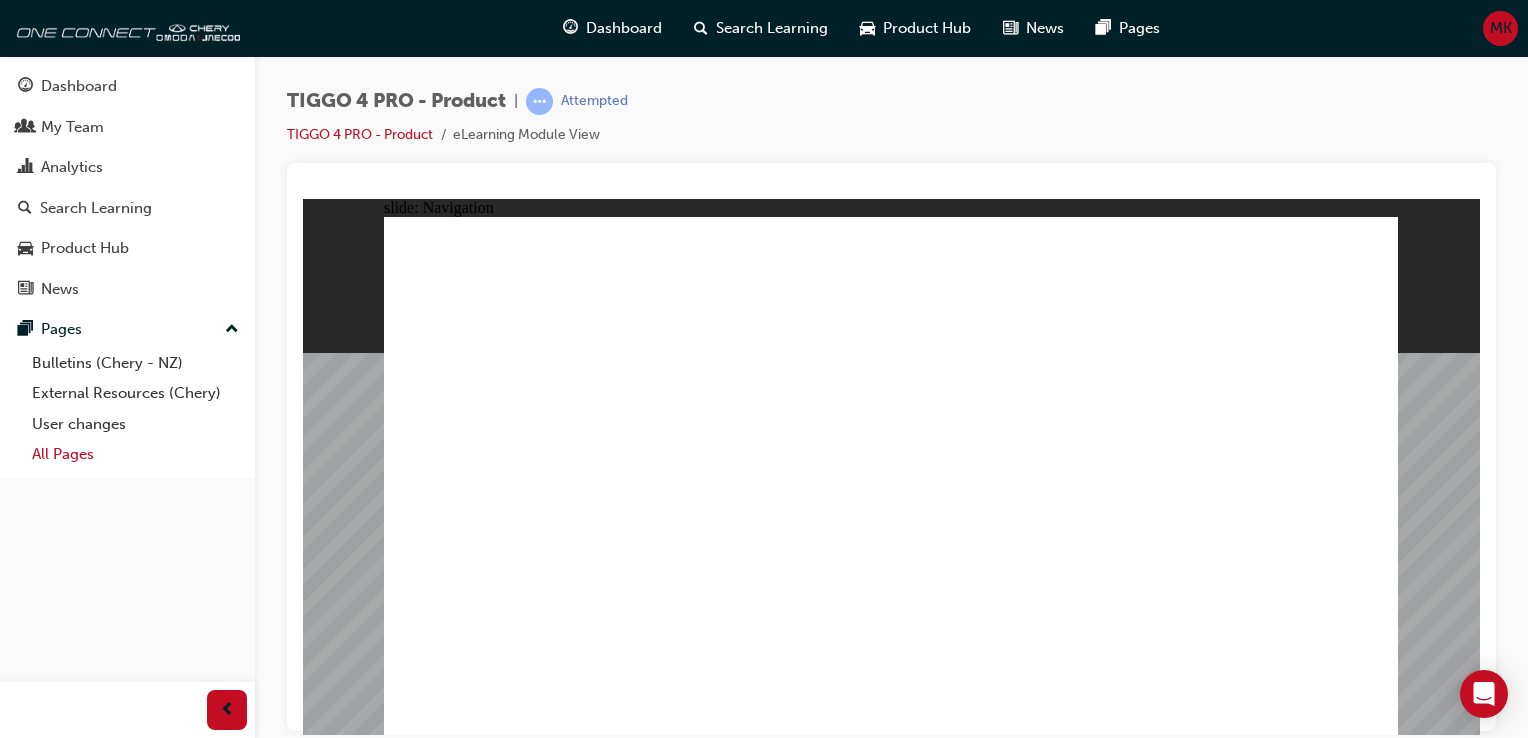 click on "All Pages" at bounding box center (135, 454) 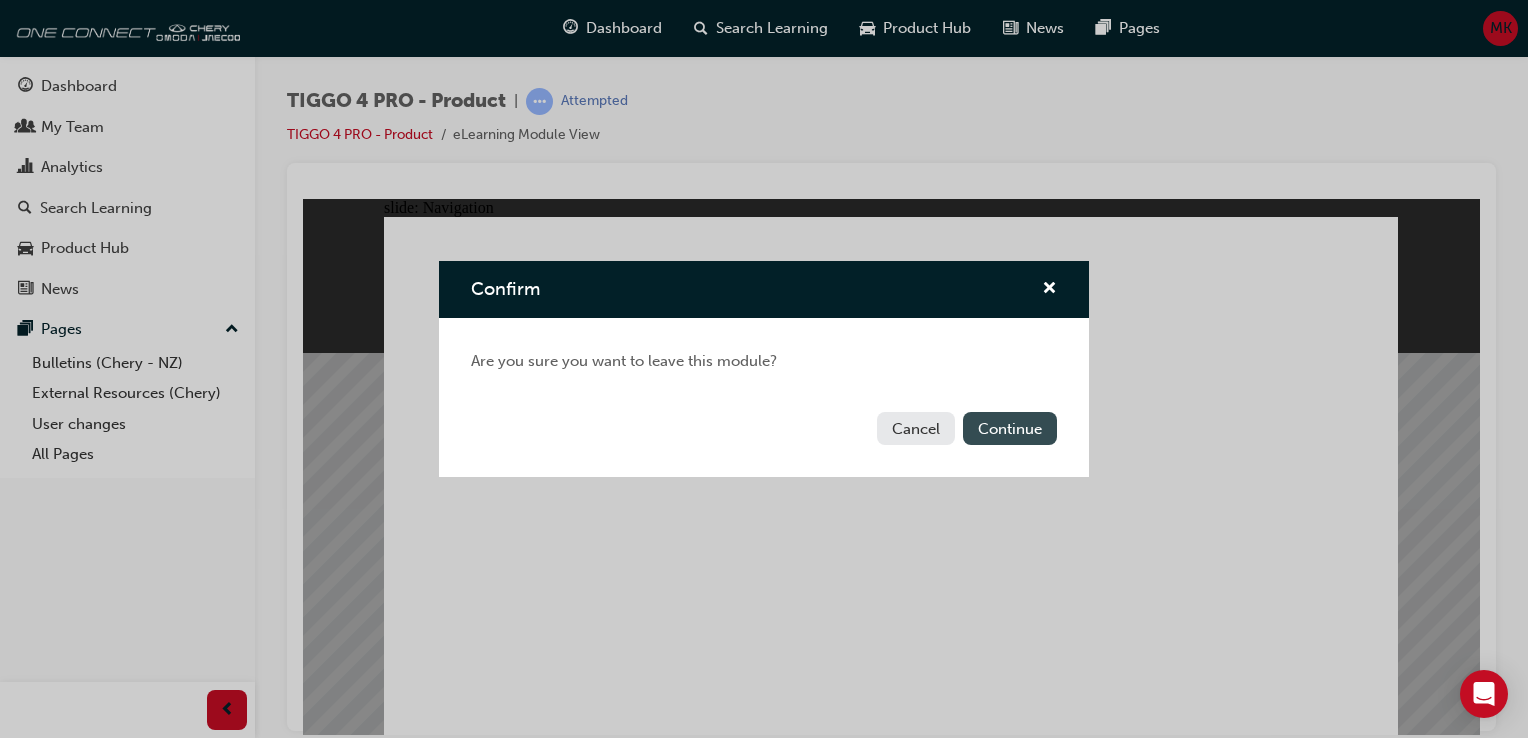 click on "Continue" at bounding box center (1010, 428) 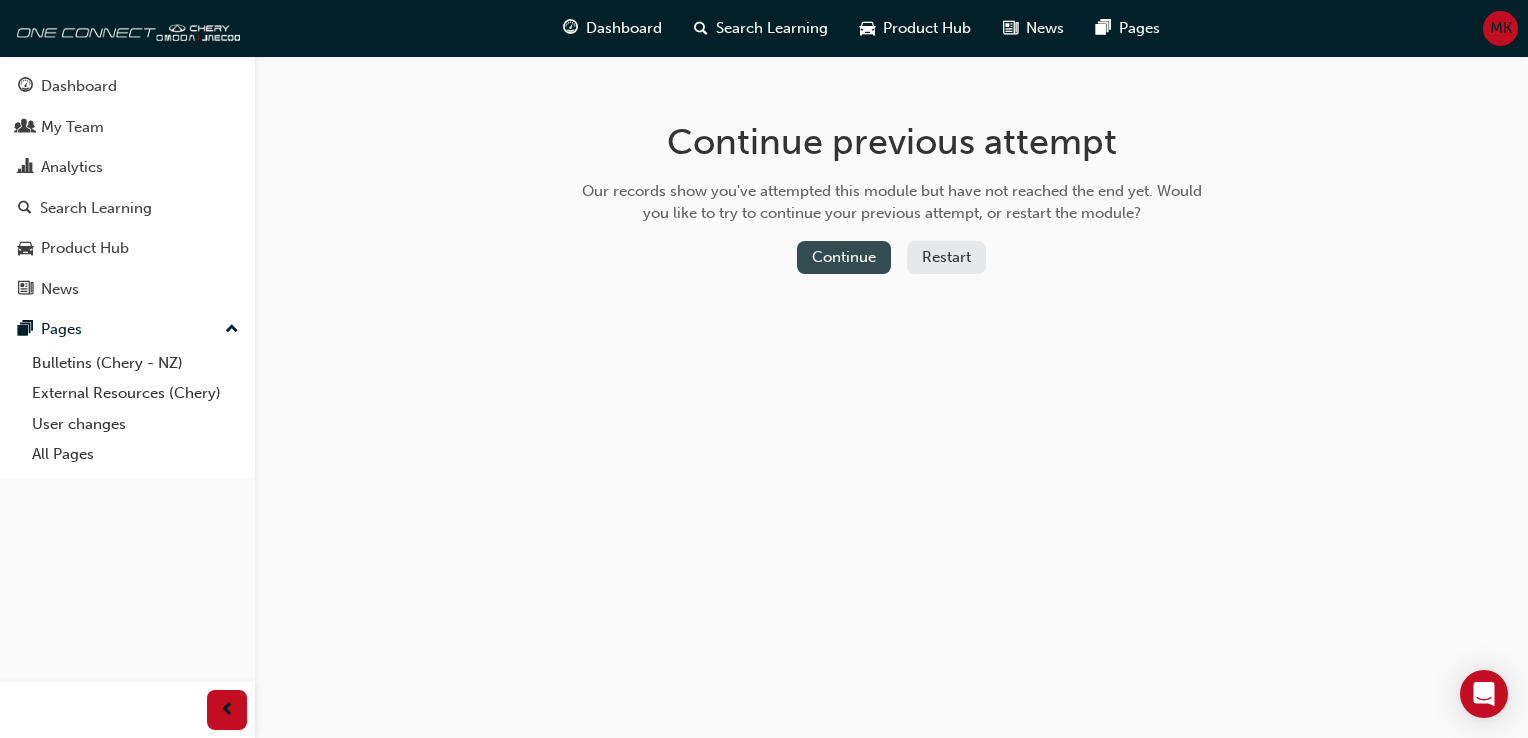 click on "Continue" at bounding box center [844, 257] 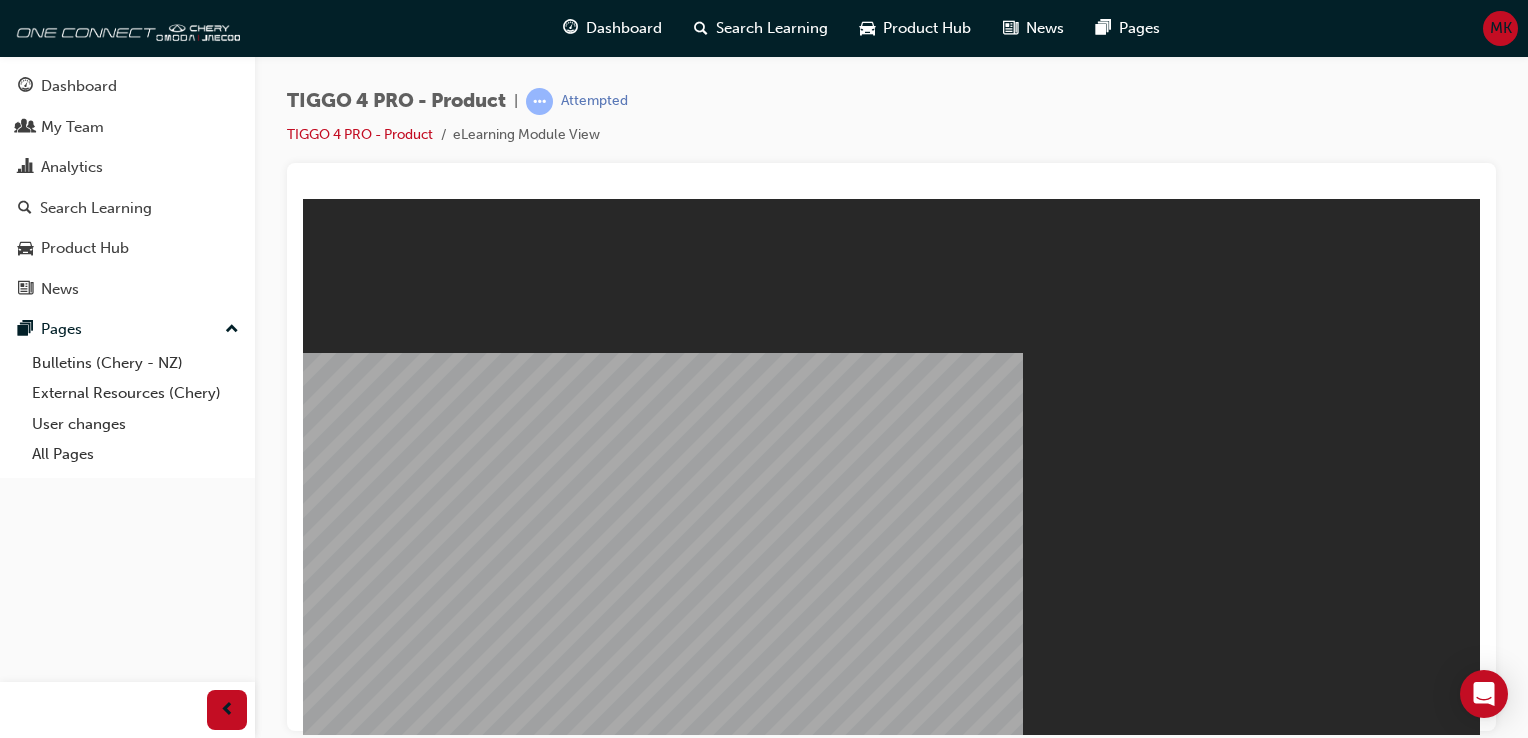 scroll, scrollTop: 0, scrollLeft: 0, axis: both 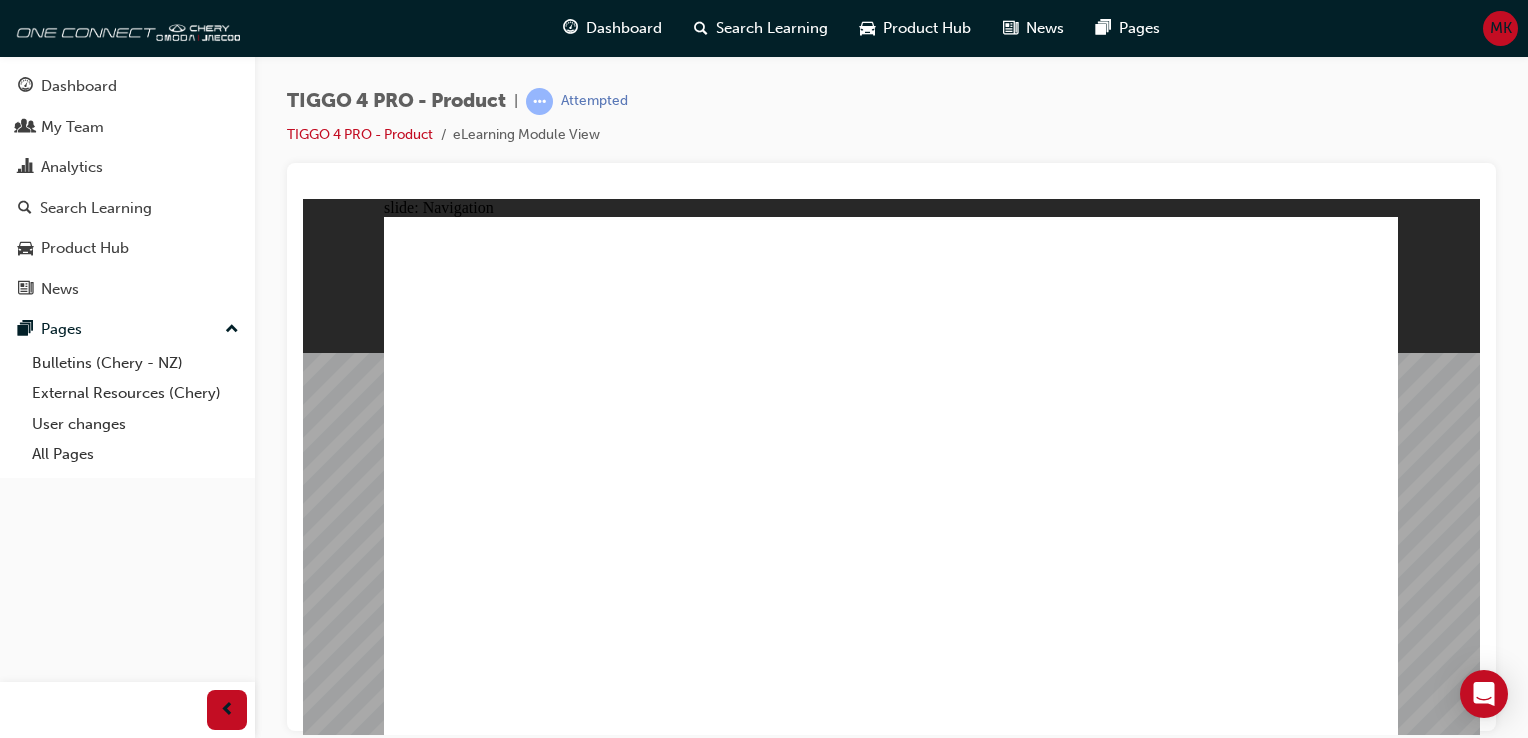 click 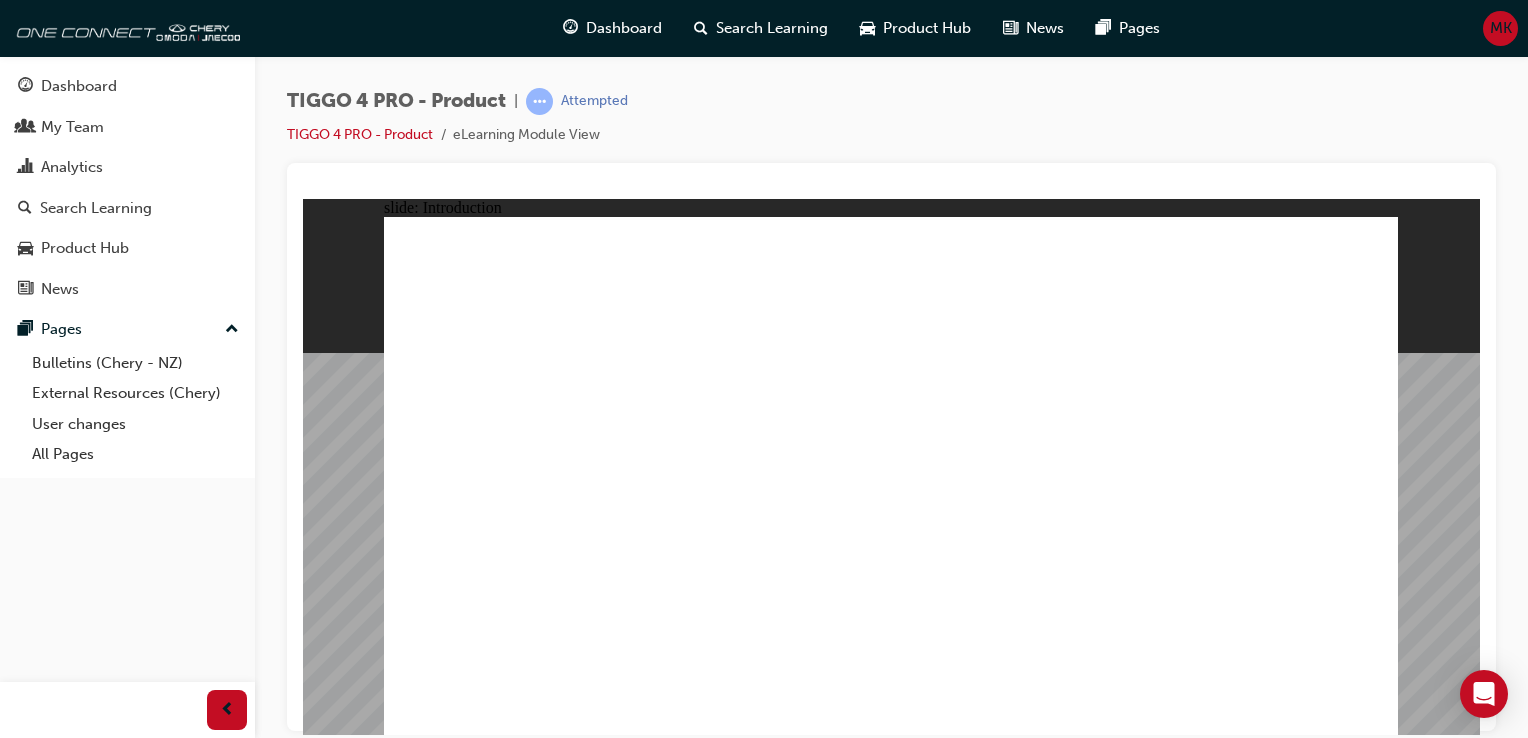 click 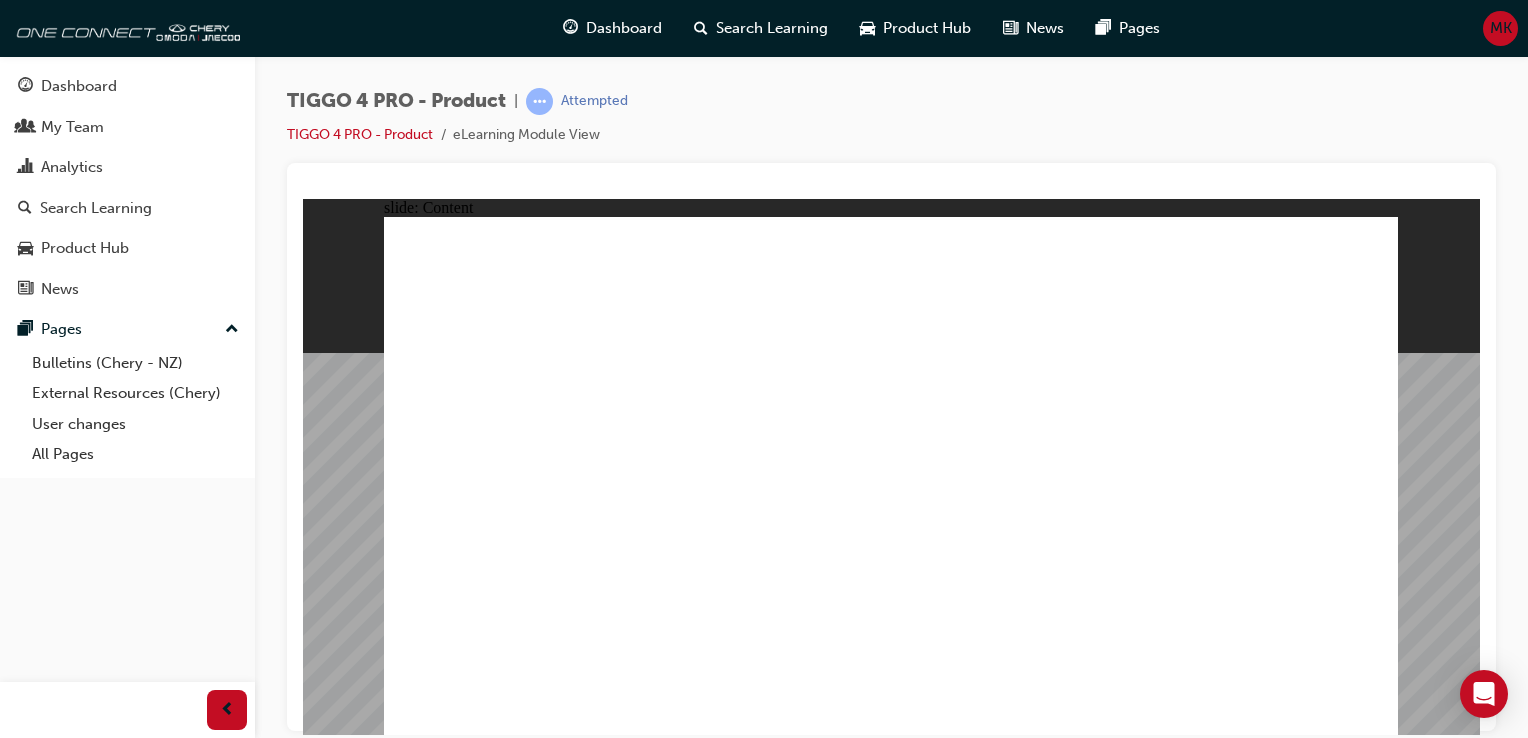 click on "TIGGO 4 PRO - Product | Attempted TIGGO 4 PRO - Product eLearning Module View" at bounding box center (891, 125) 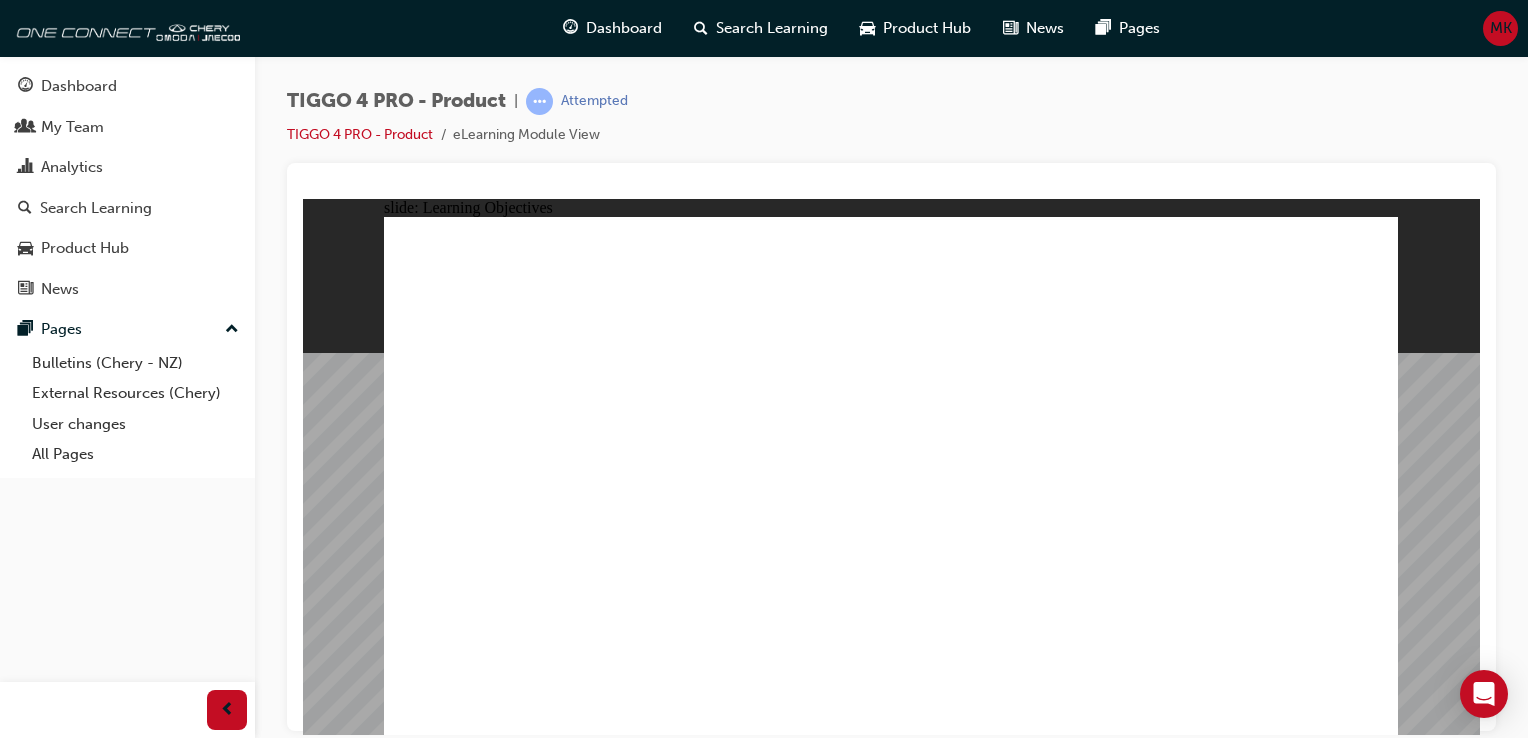 click 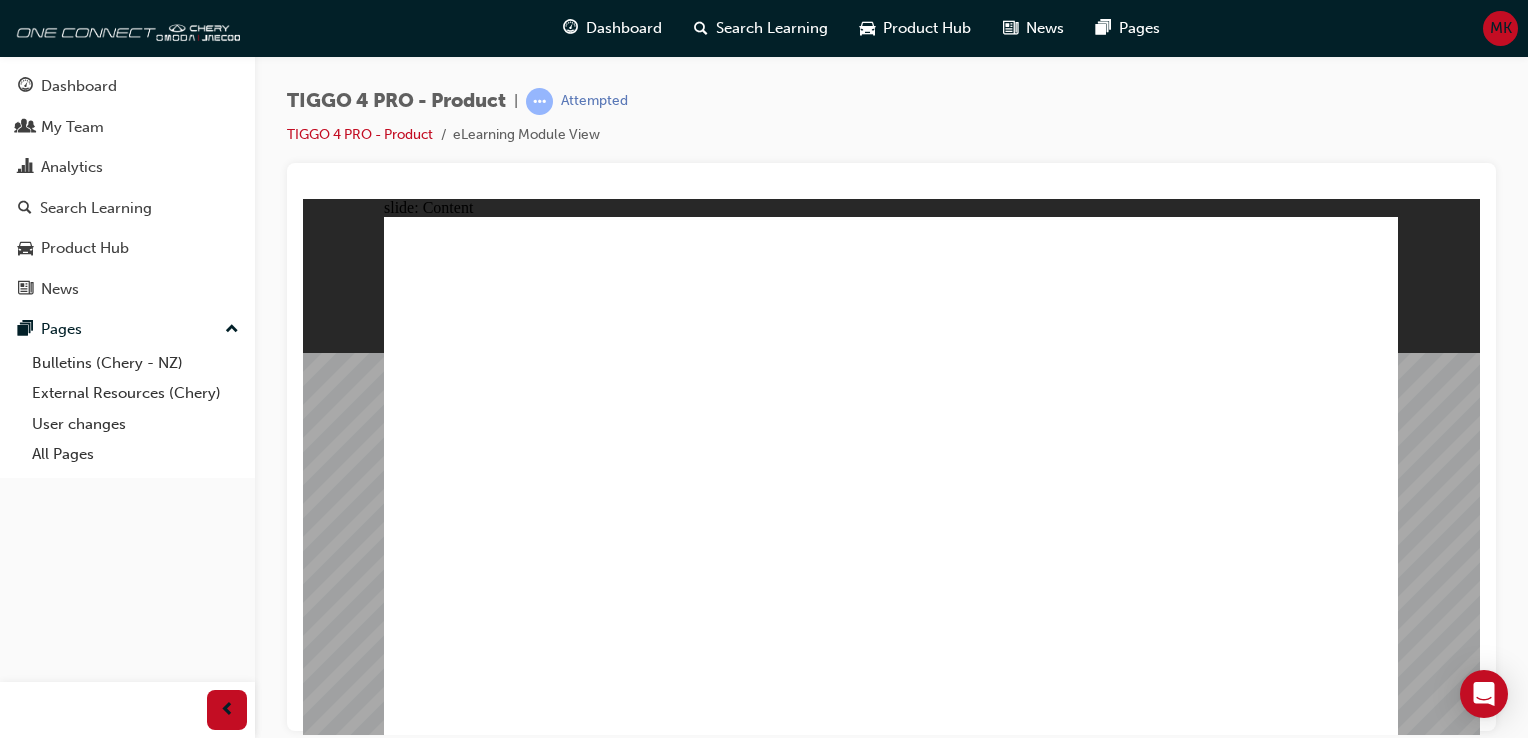 click 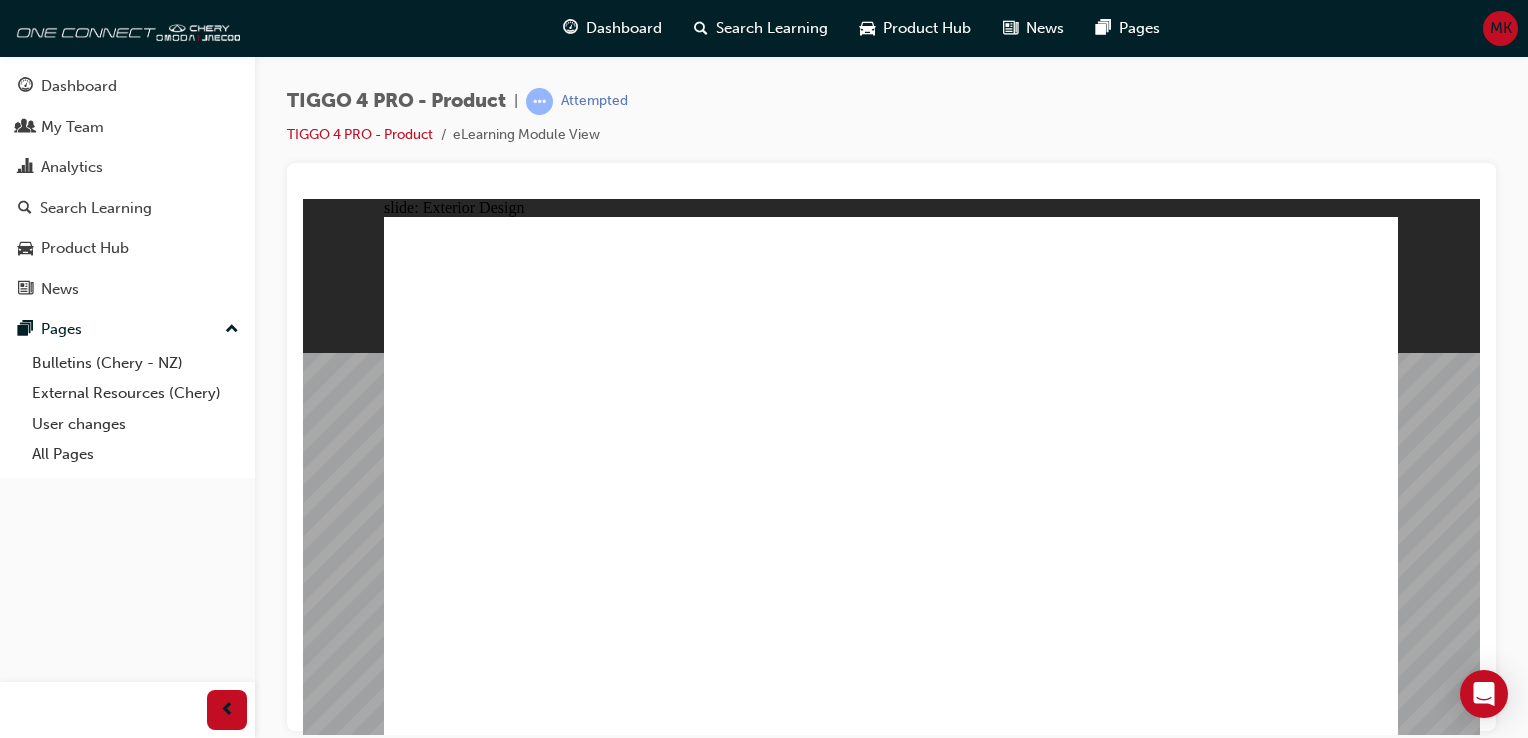 click 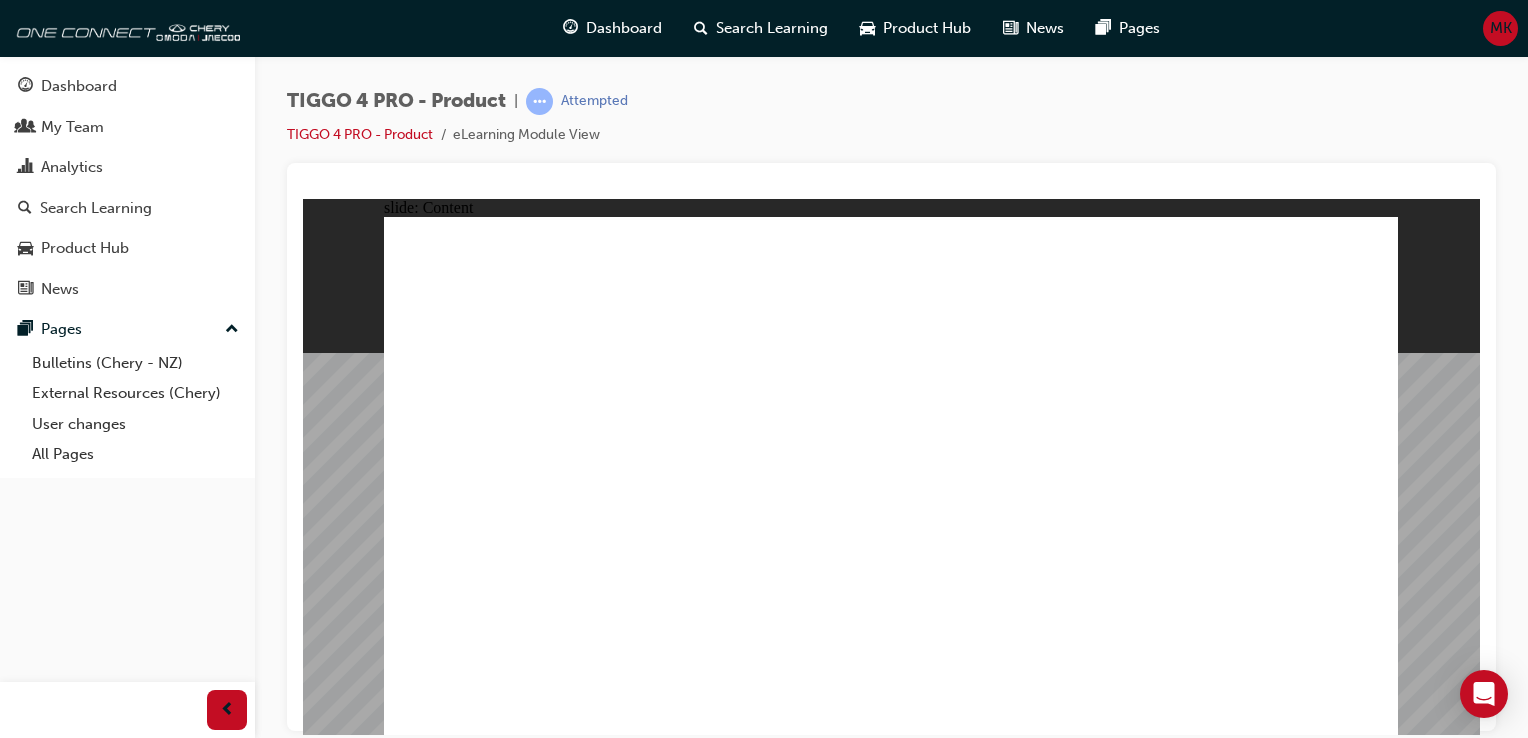 click 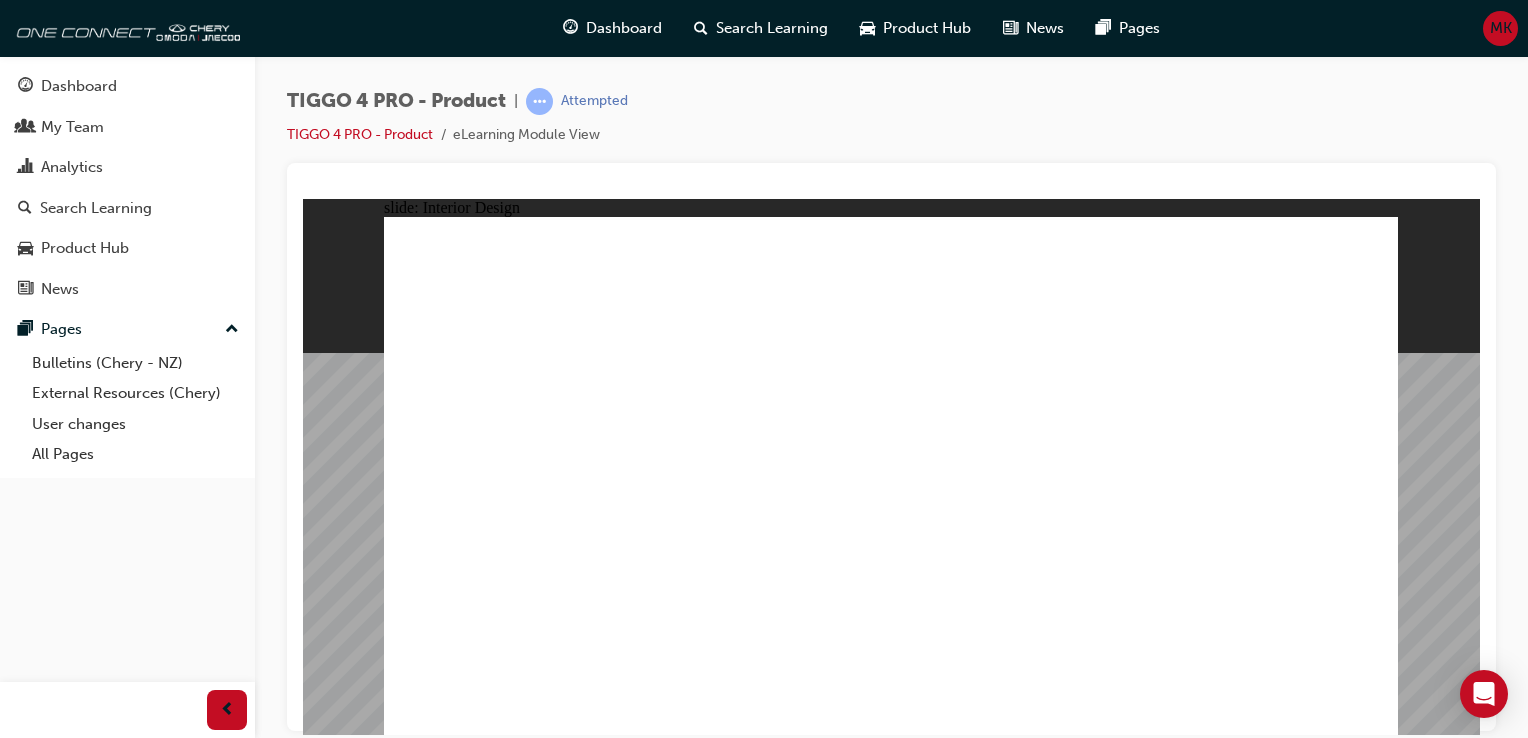 click 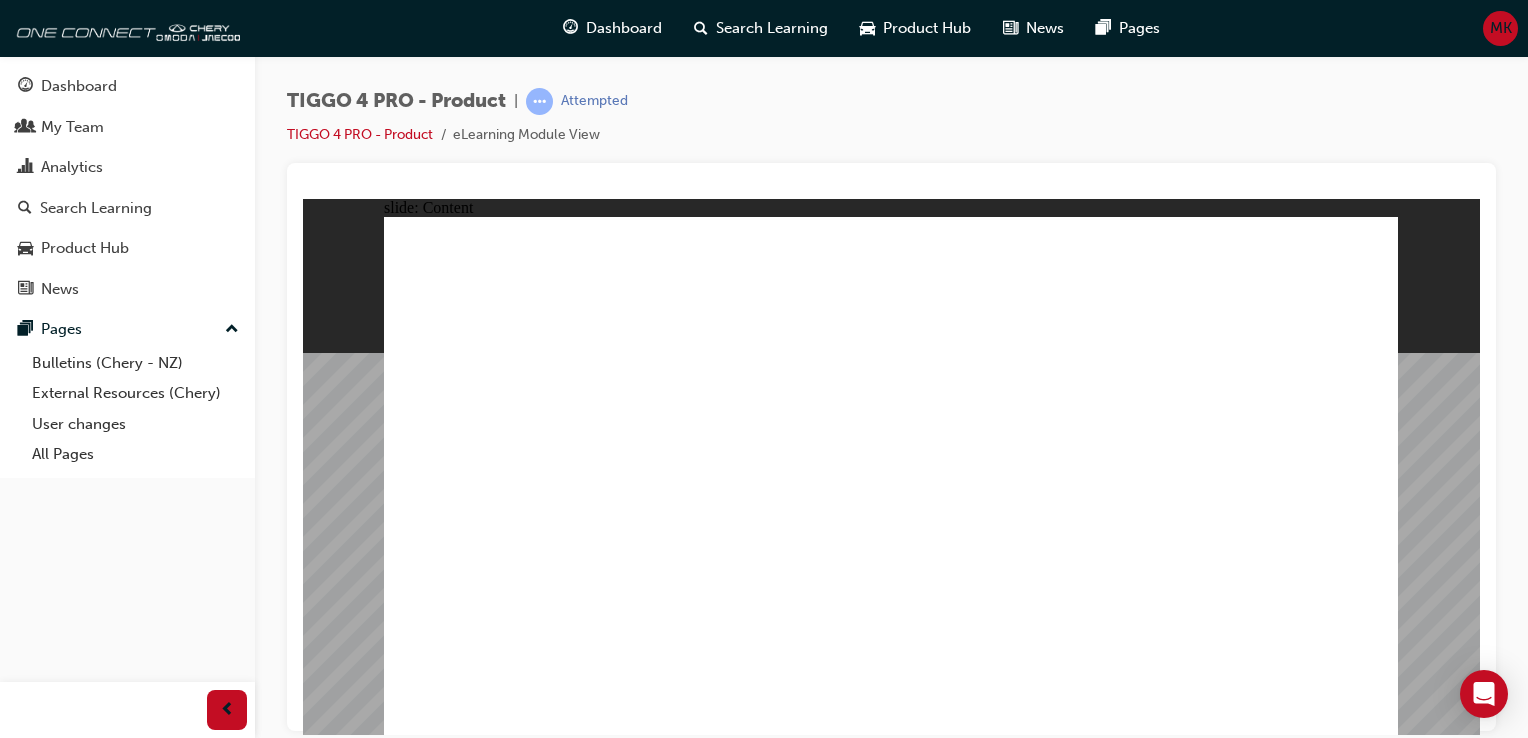 click 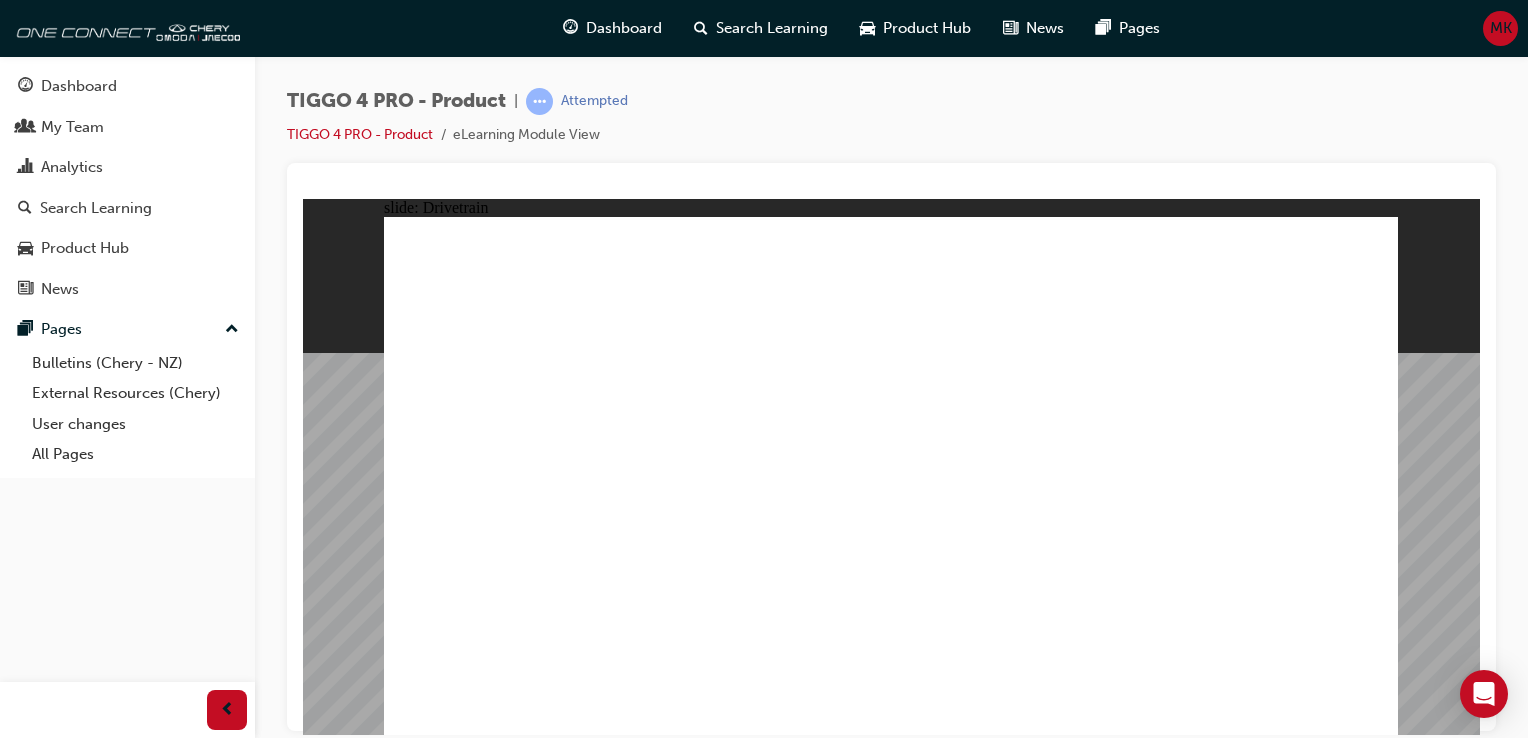 click 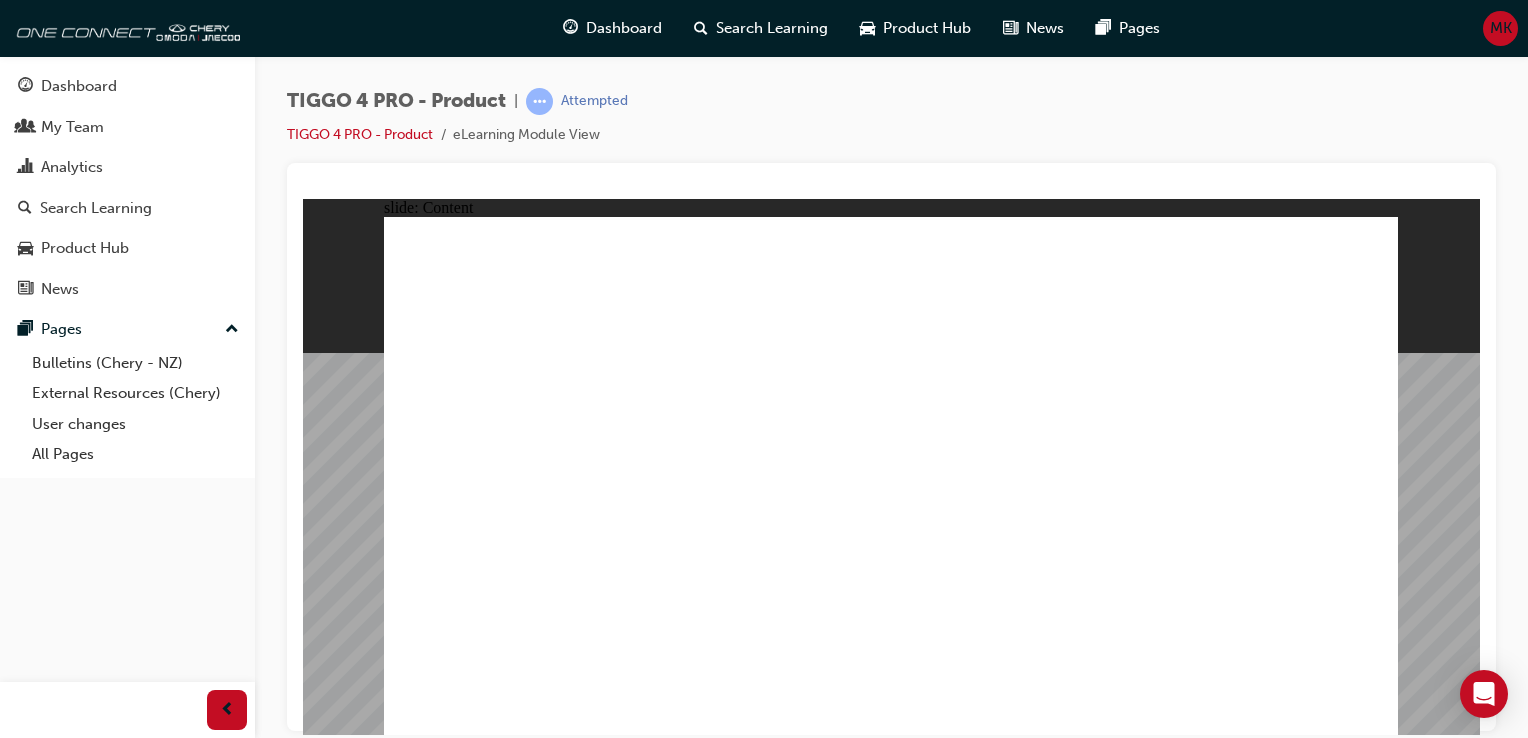 click 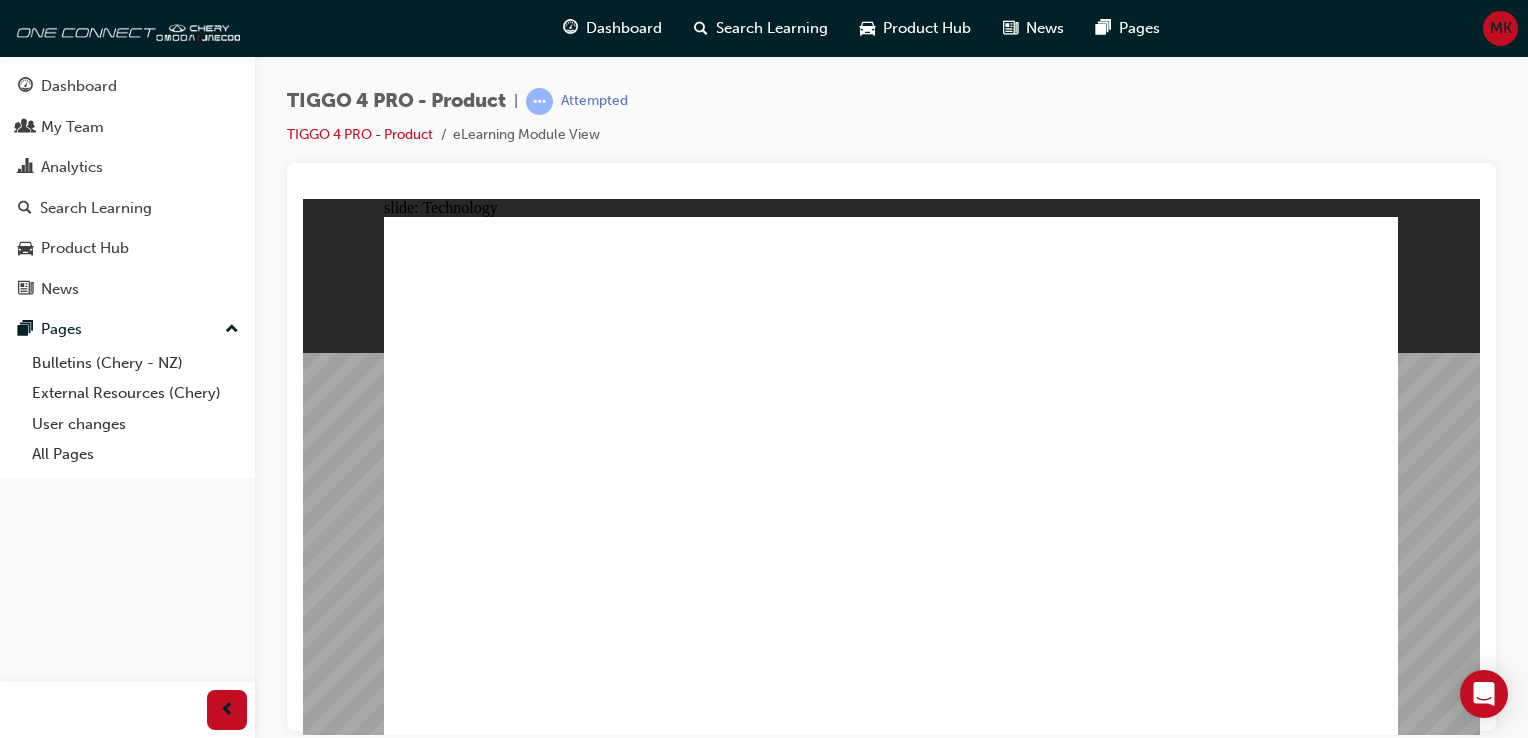 drag, startPoint x: 1355, startPoint y: 712, endPoint x: 1365, endPoint y: 708, distance: 10.770329 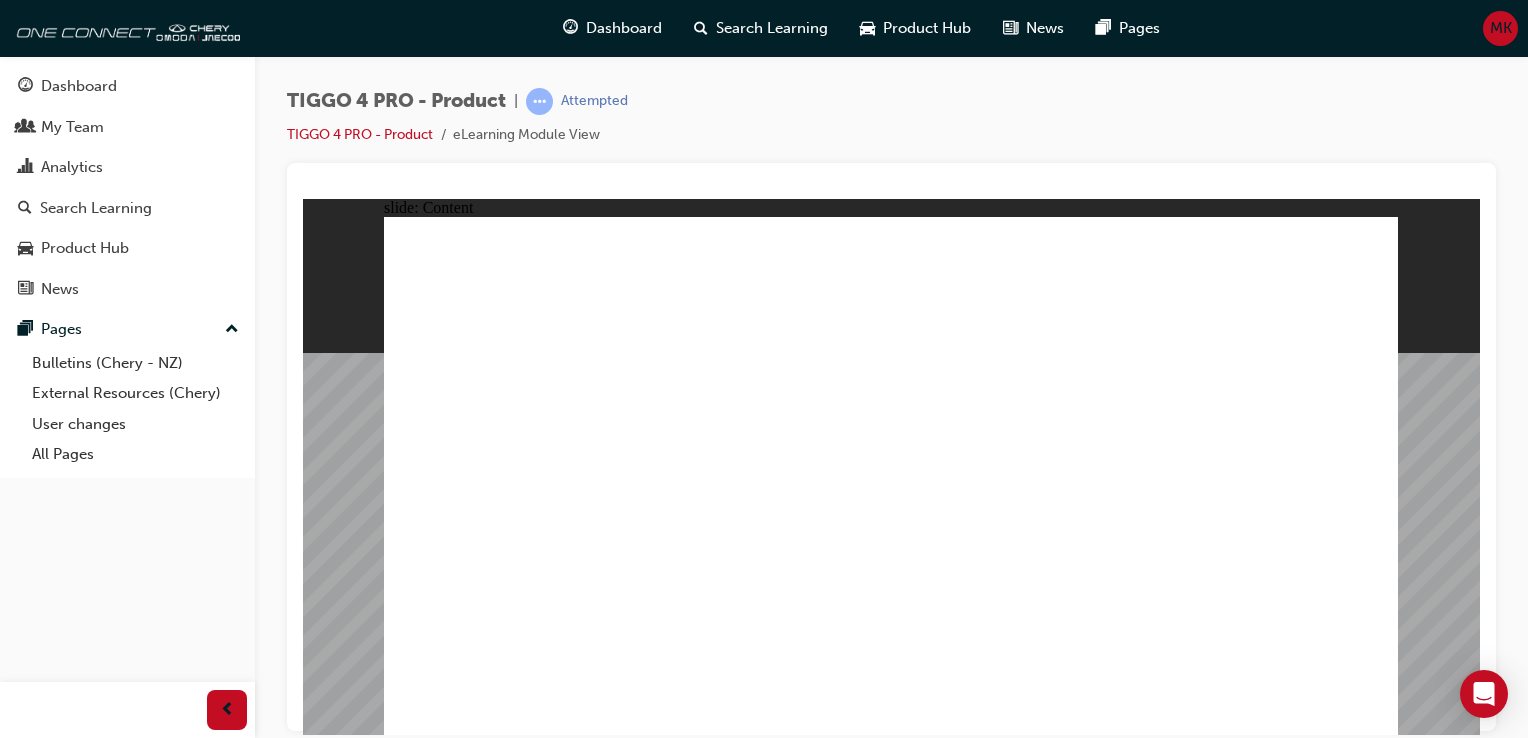 click 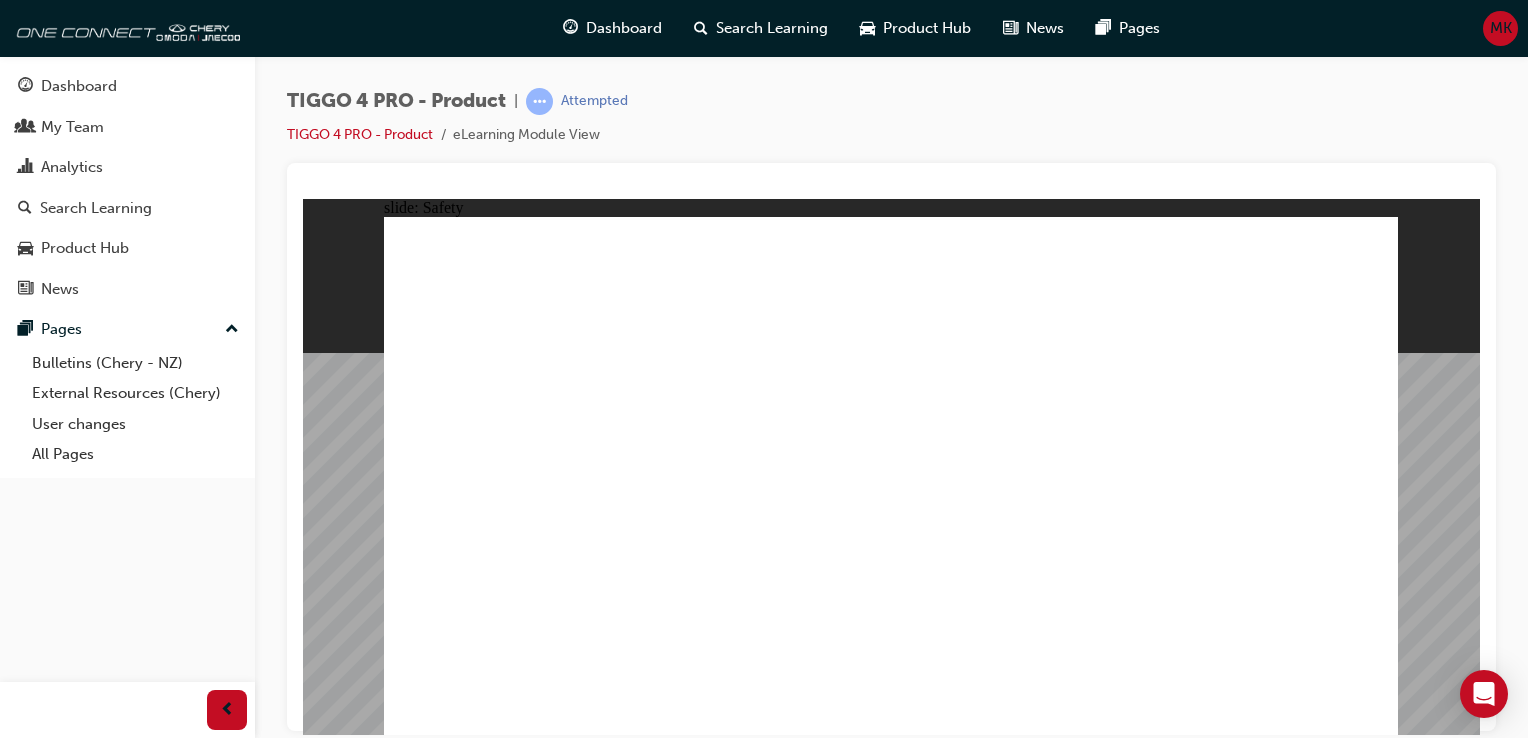 click 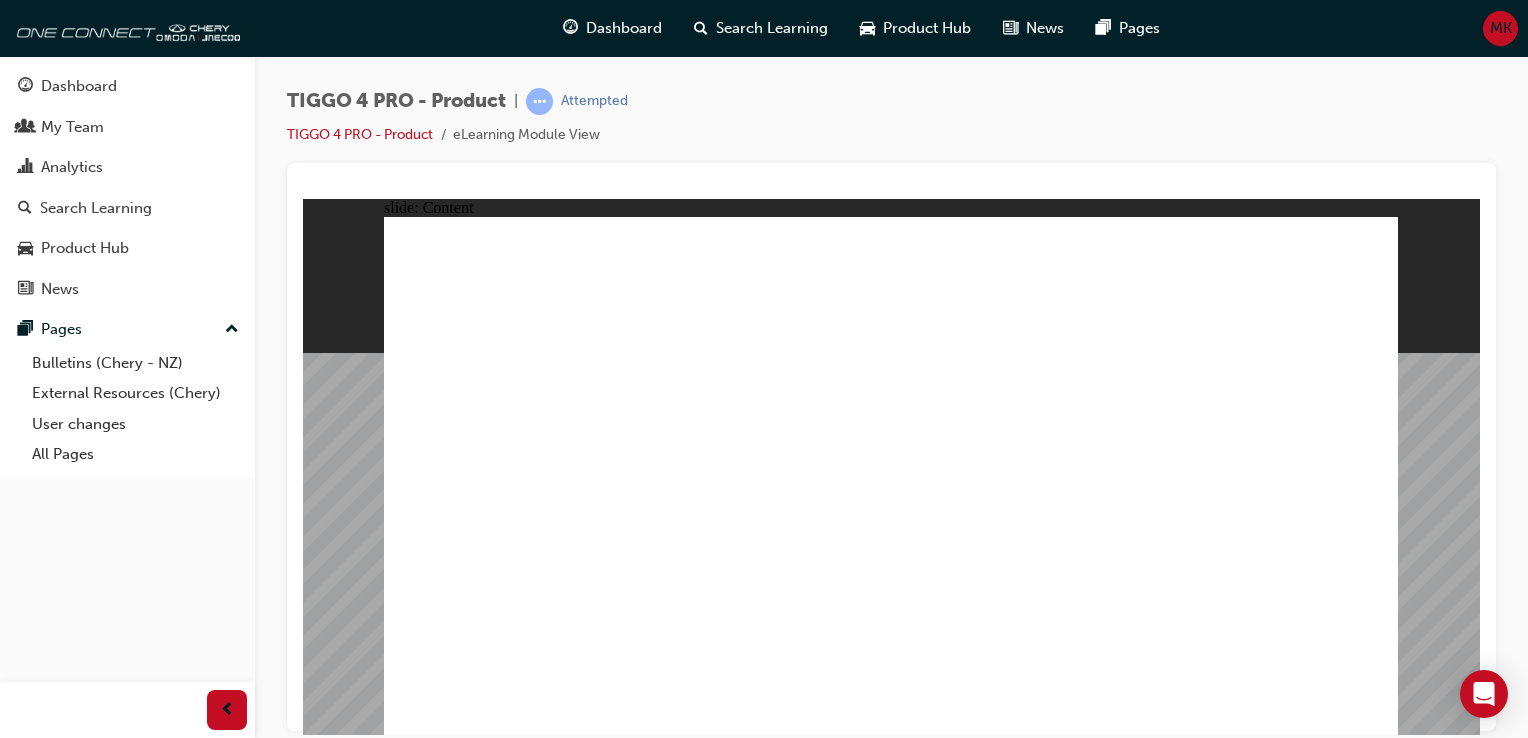click 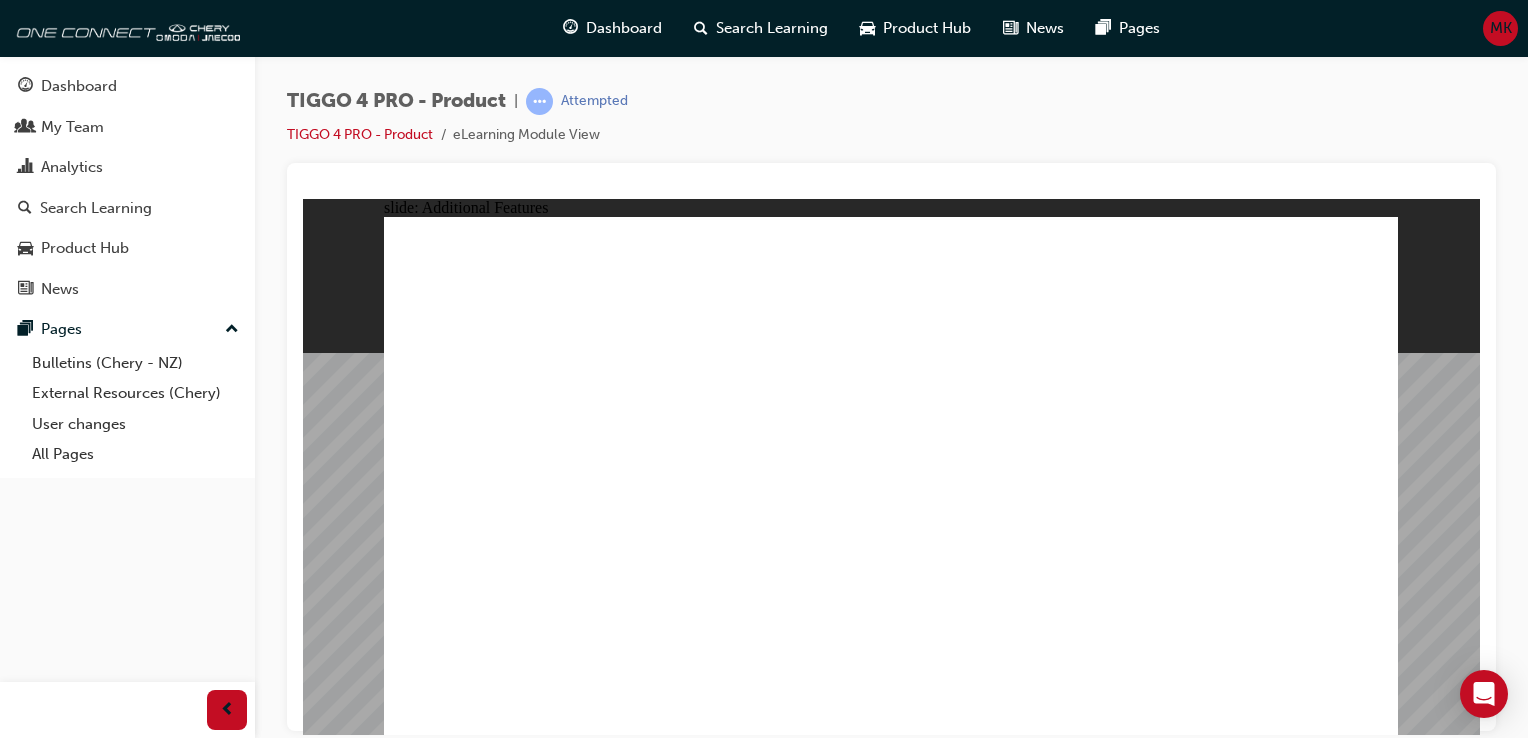 click 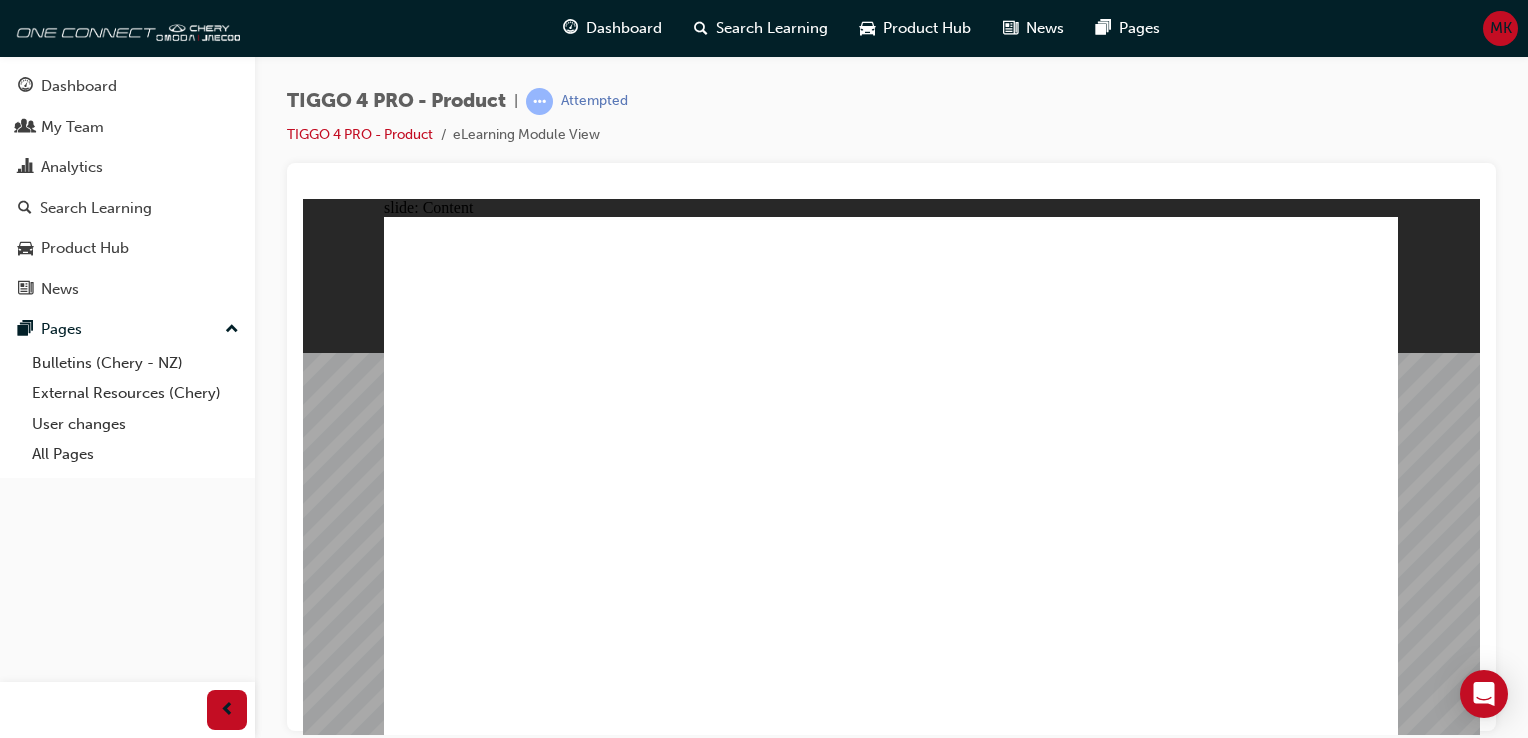 click 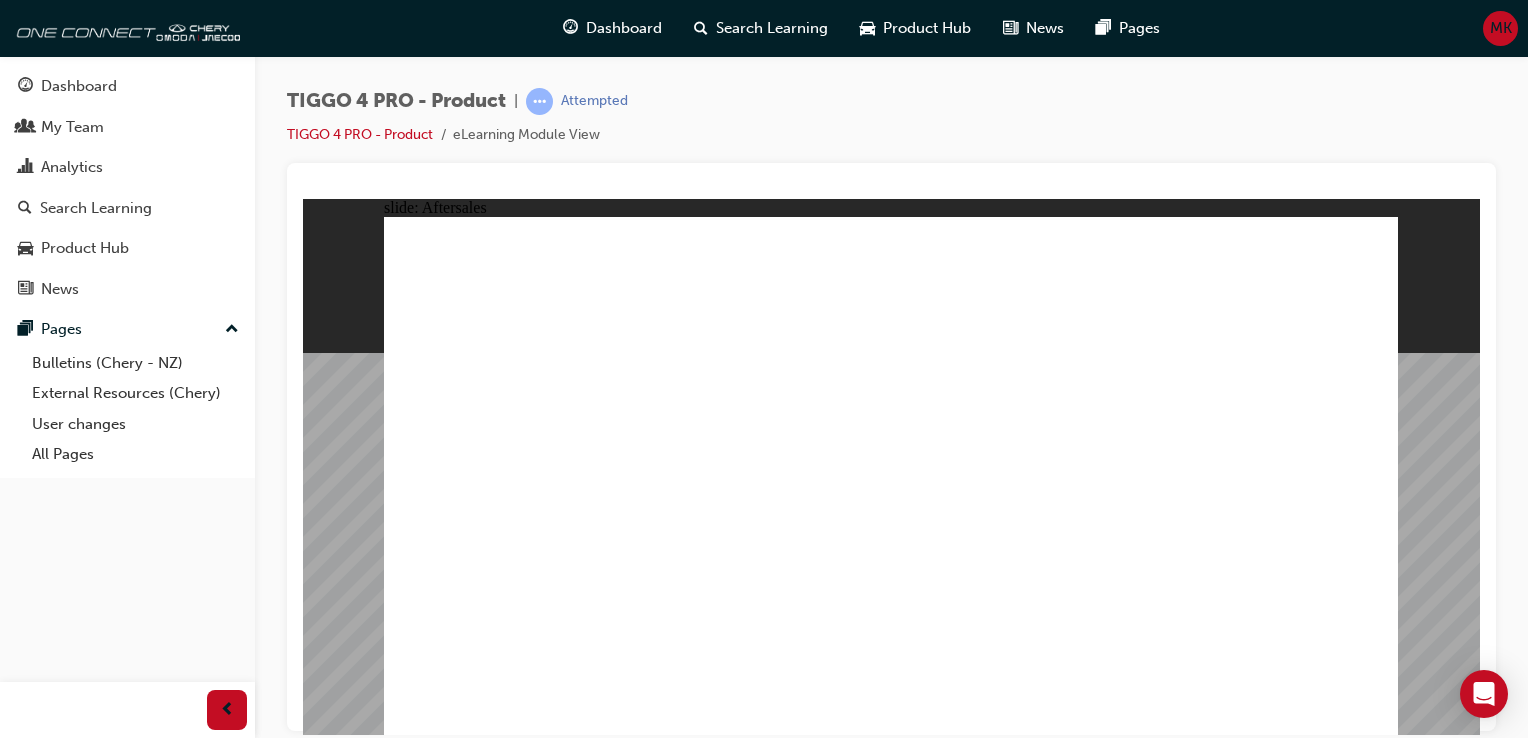 click 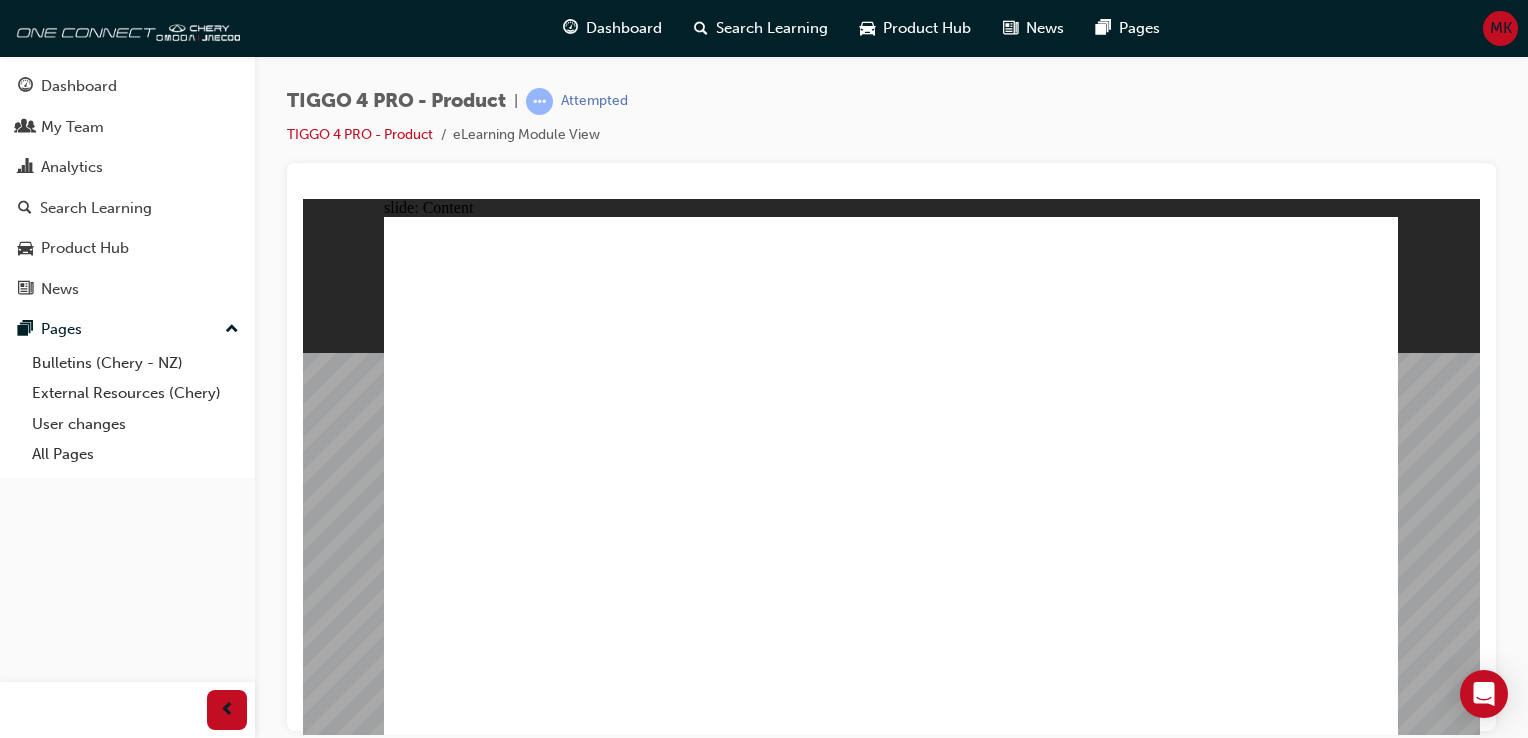 click 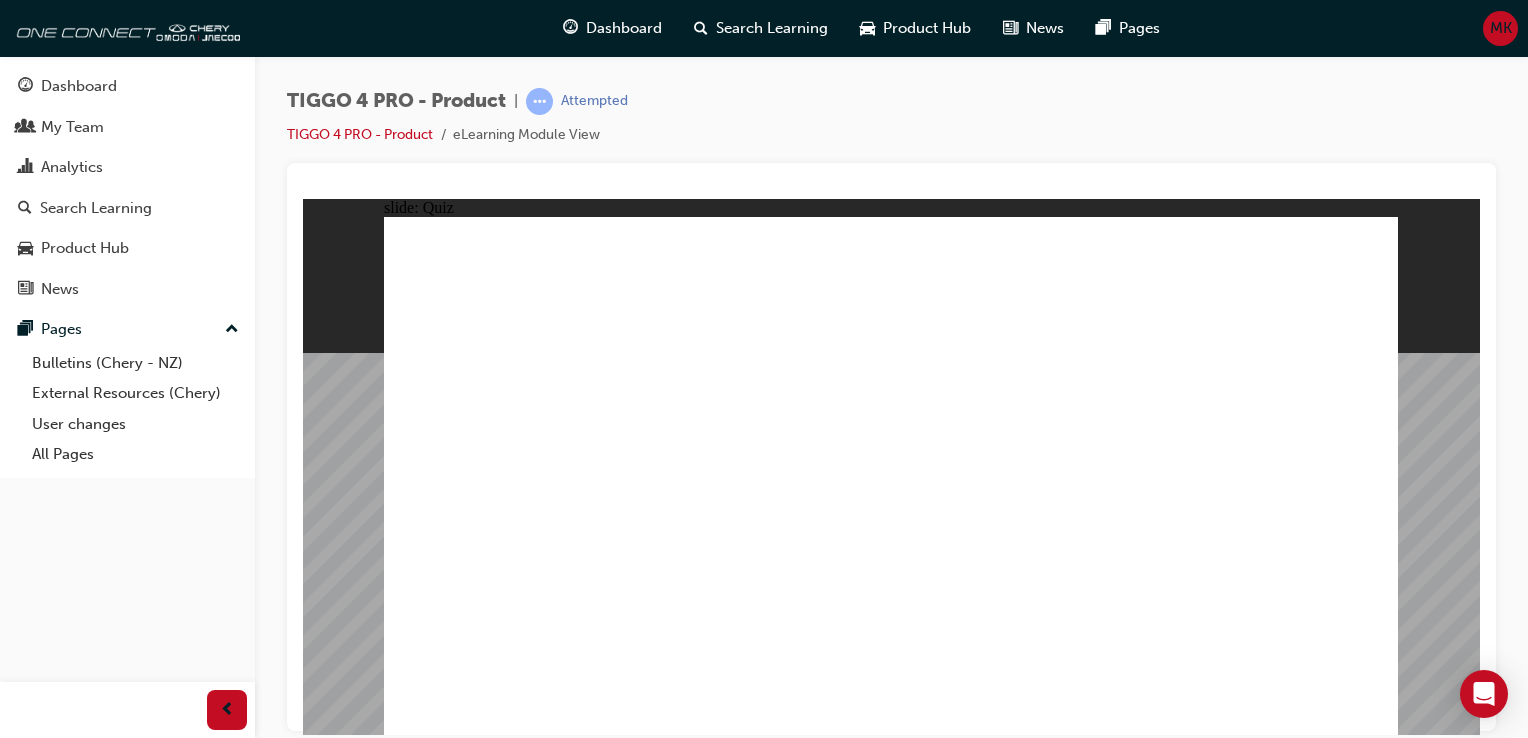 click 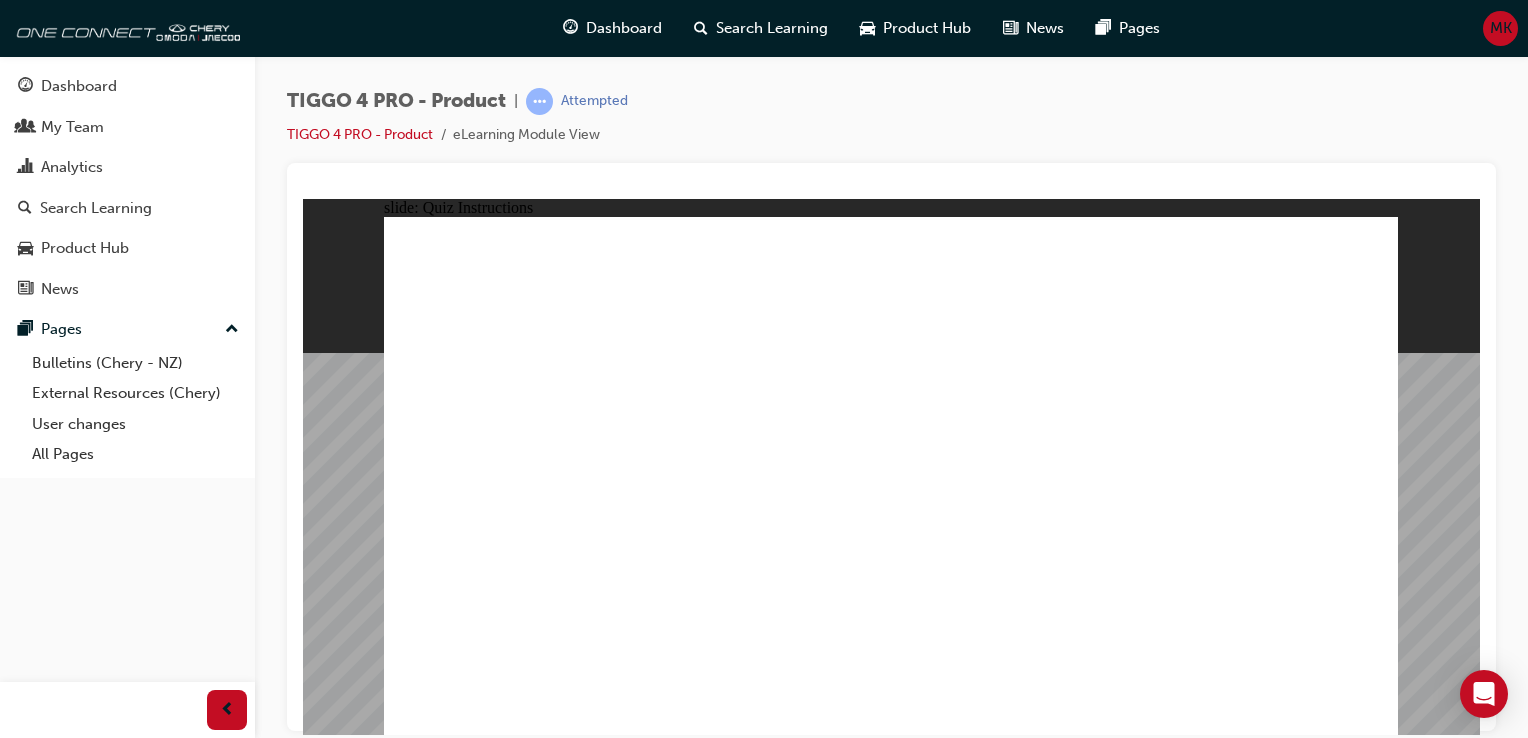 click 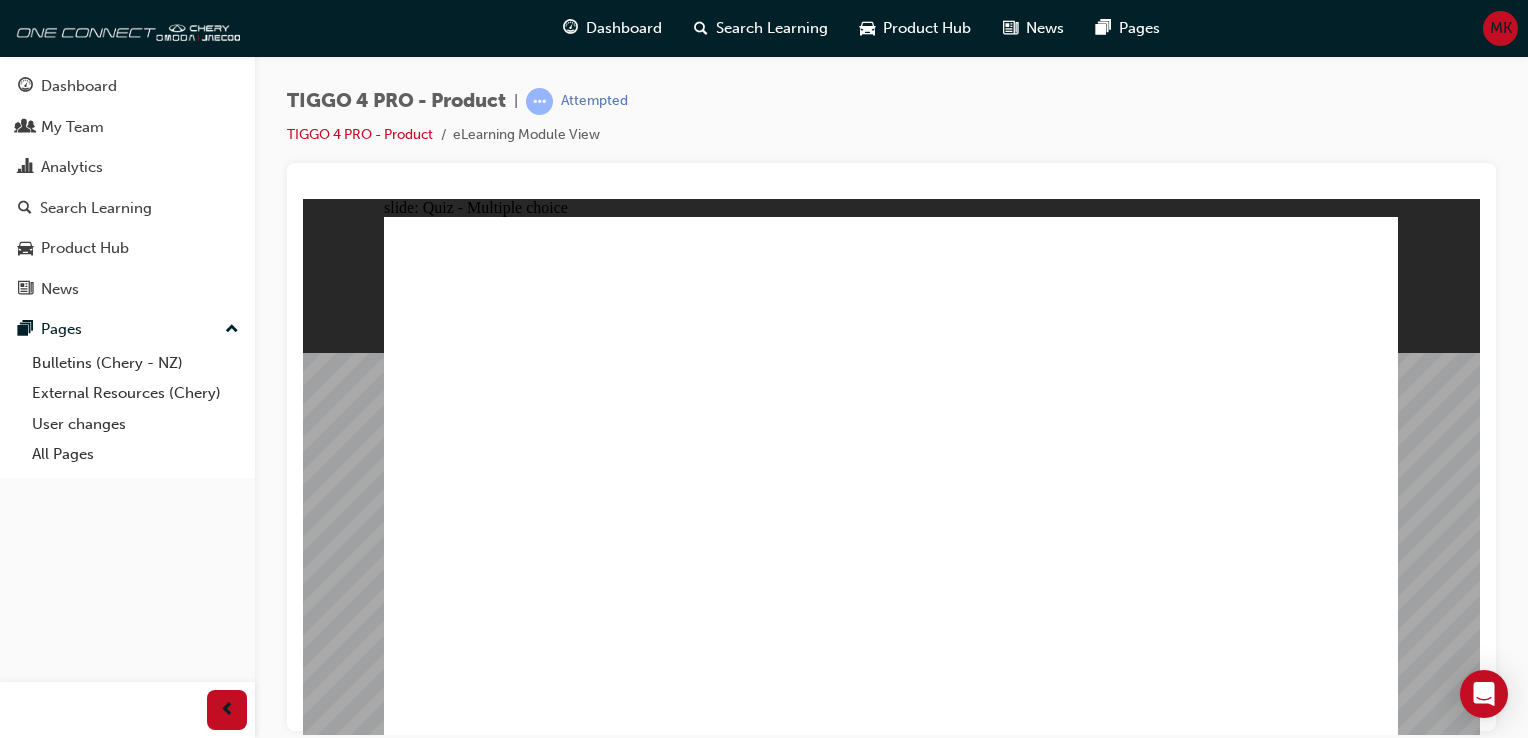 click 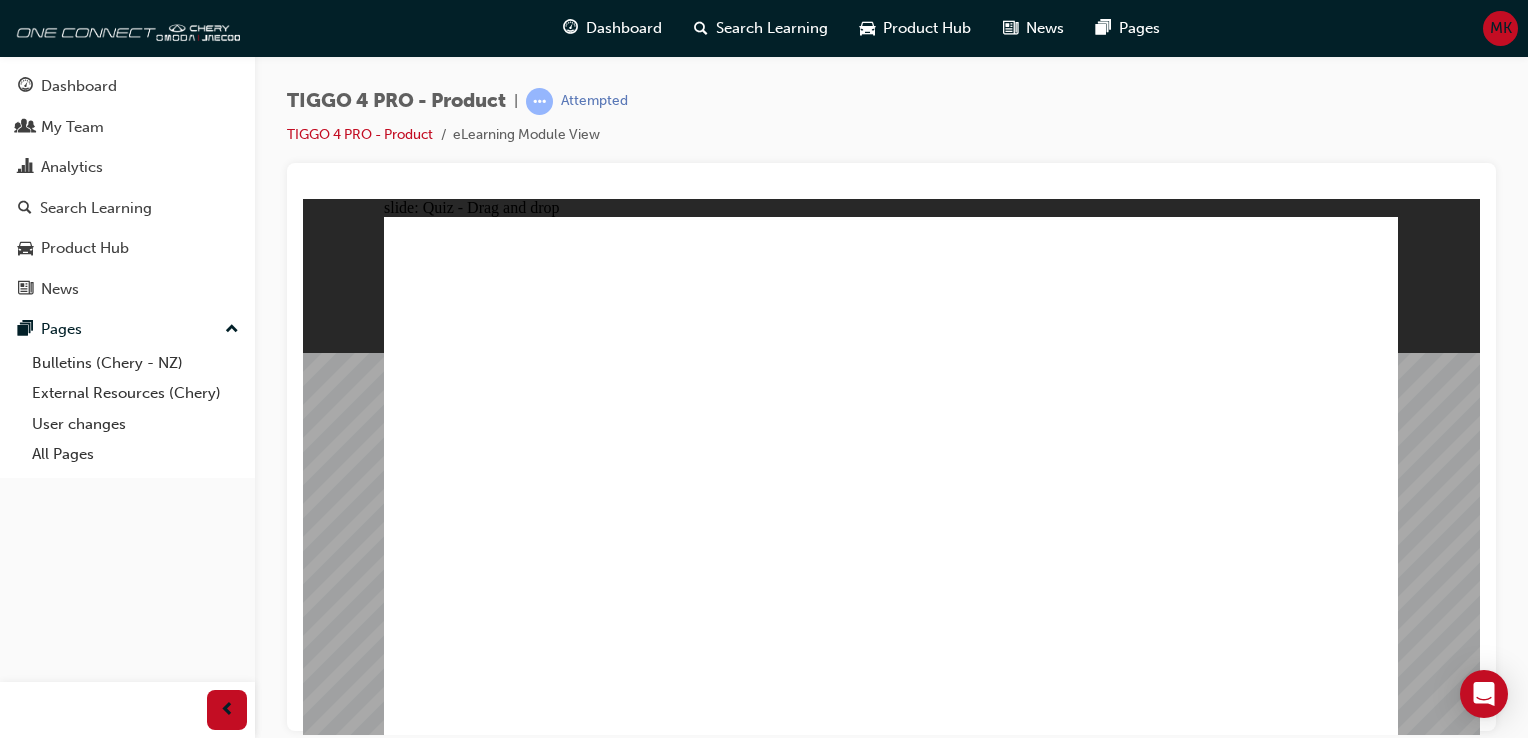 drag, startPoint x: 1088, startPoint y: 513, endPoint x: 824, endPoint y: 506, distance: 264.09277 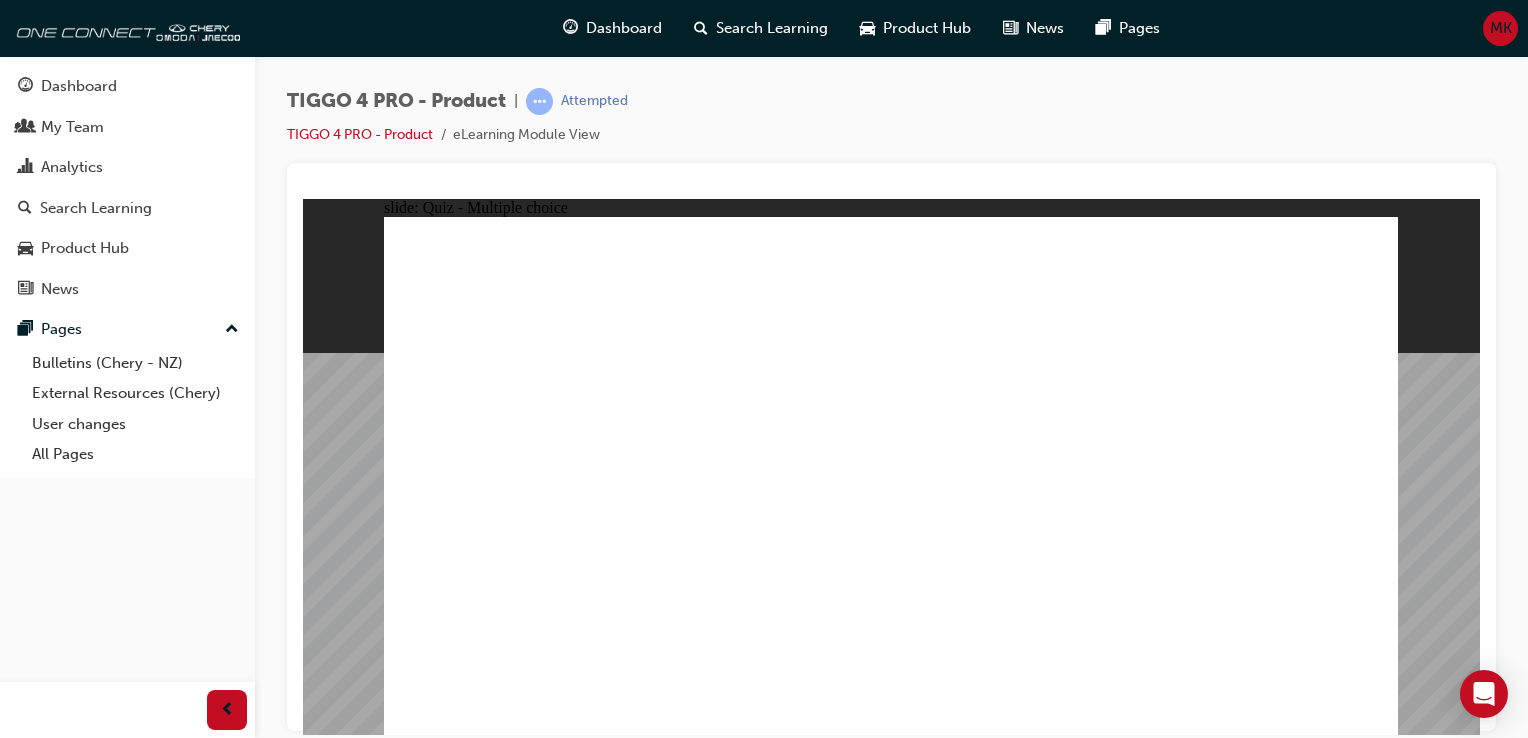 click 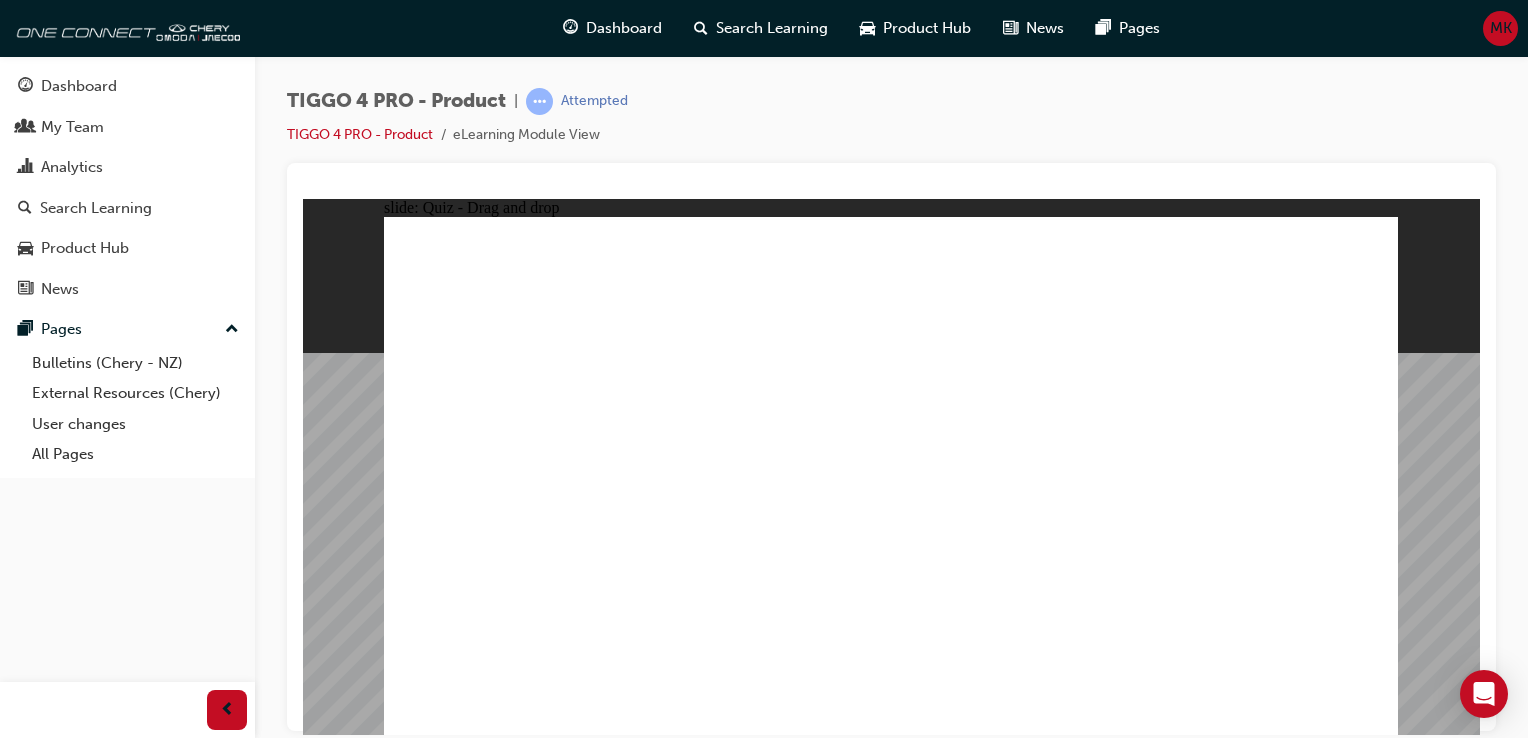 drag, startPoint x: 499, startPoint y: 423, endPoint x: 1208, endPoint y: 351, distance: 712.6465 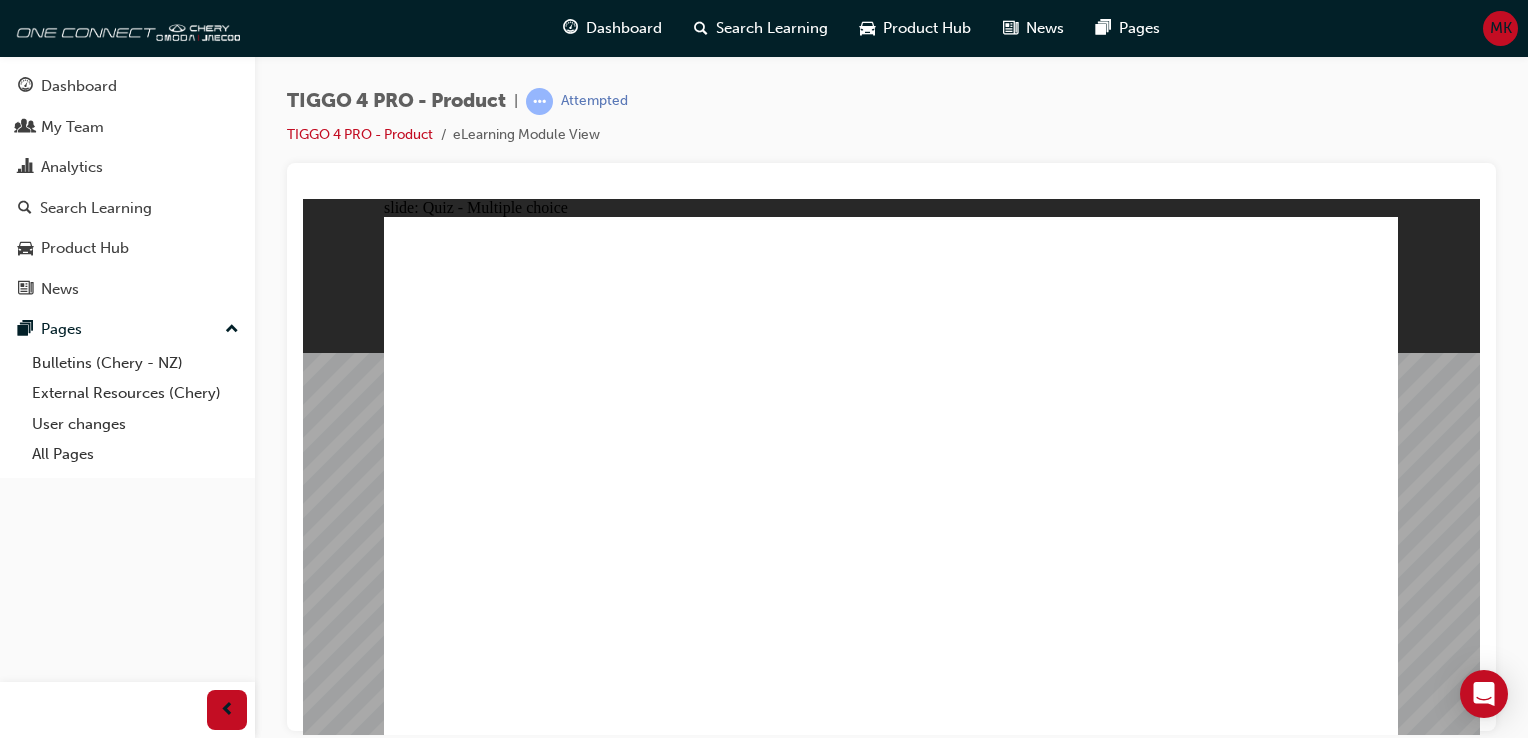 click 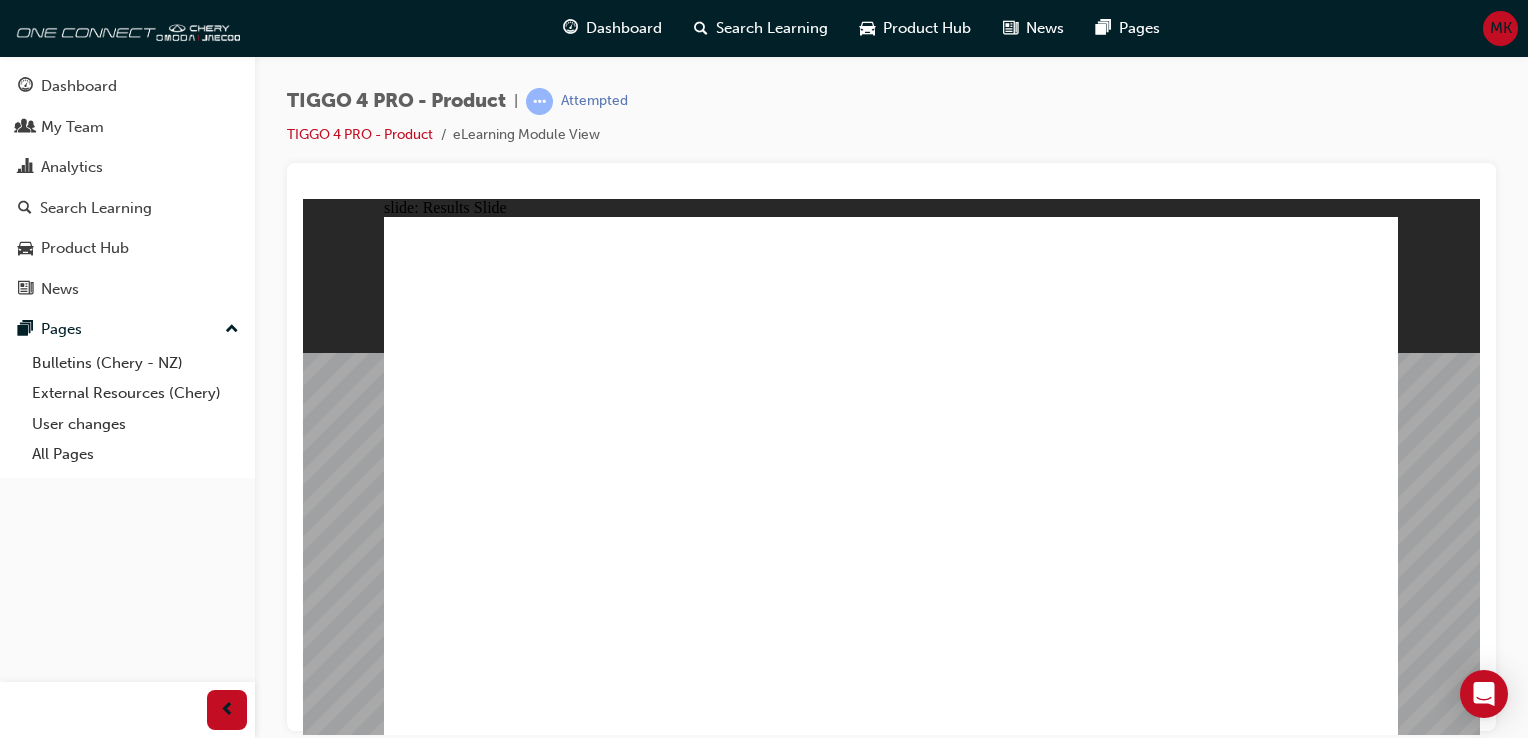 click 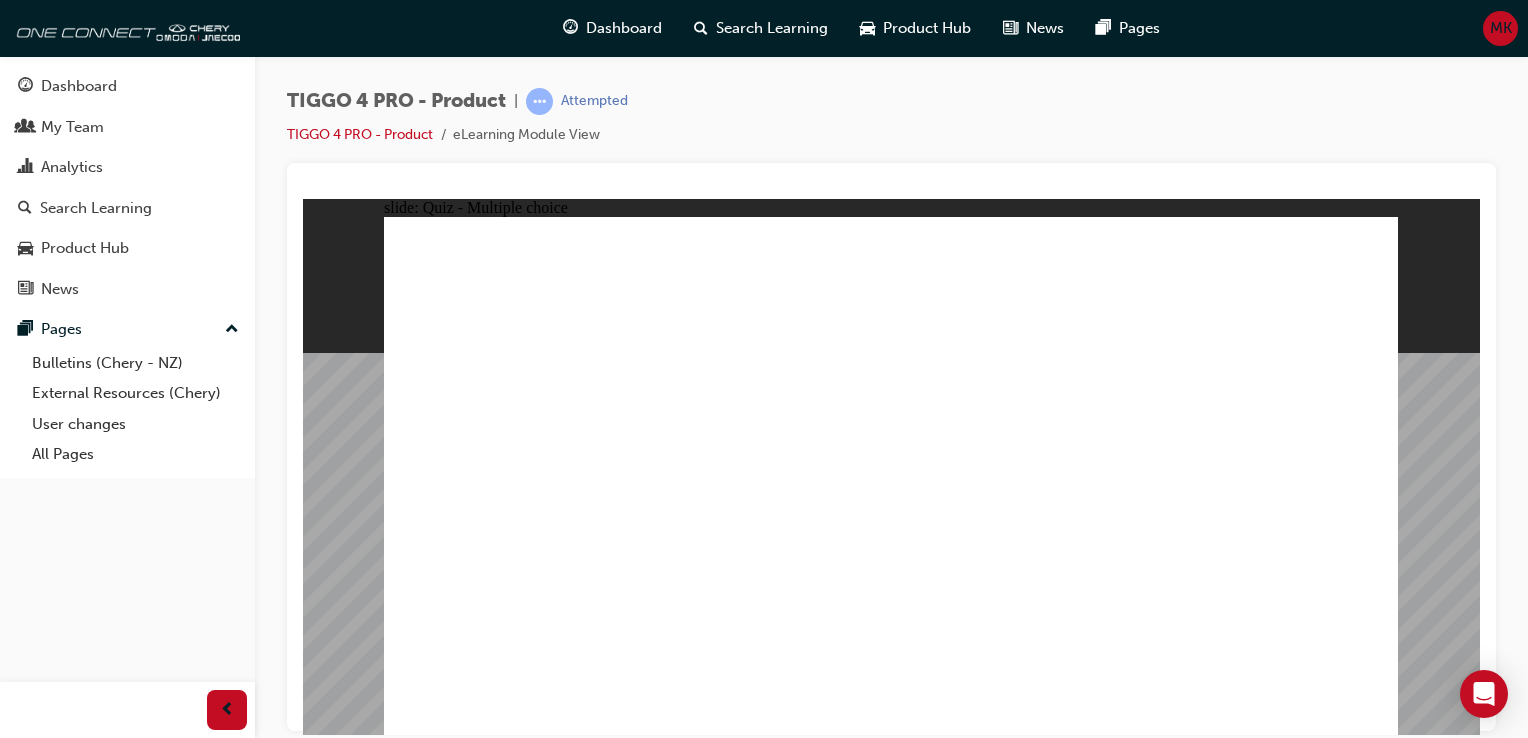 click 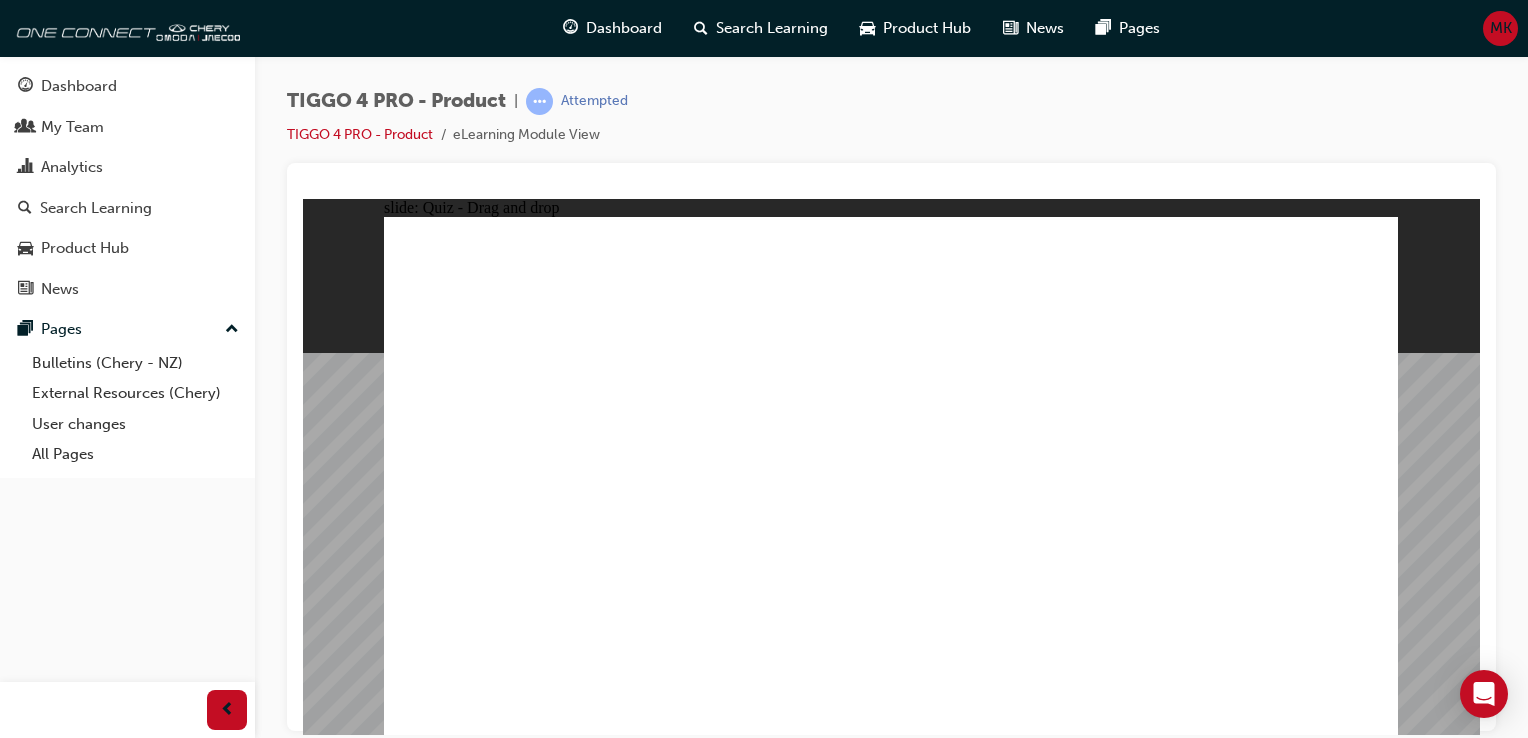 drag, startPoint x: 881, startPoint y: 379, endPoint x: 1073, endPoint y: 585, distance: 281.60257 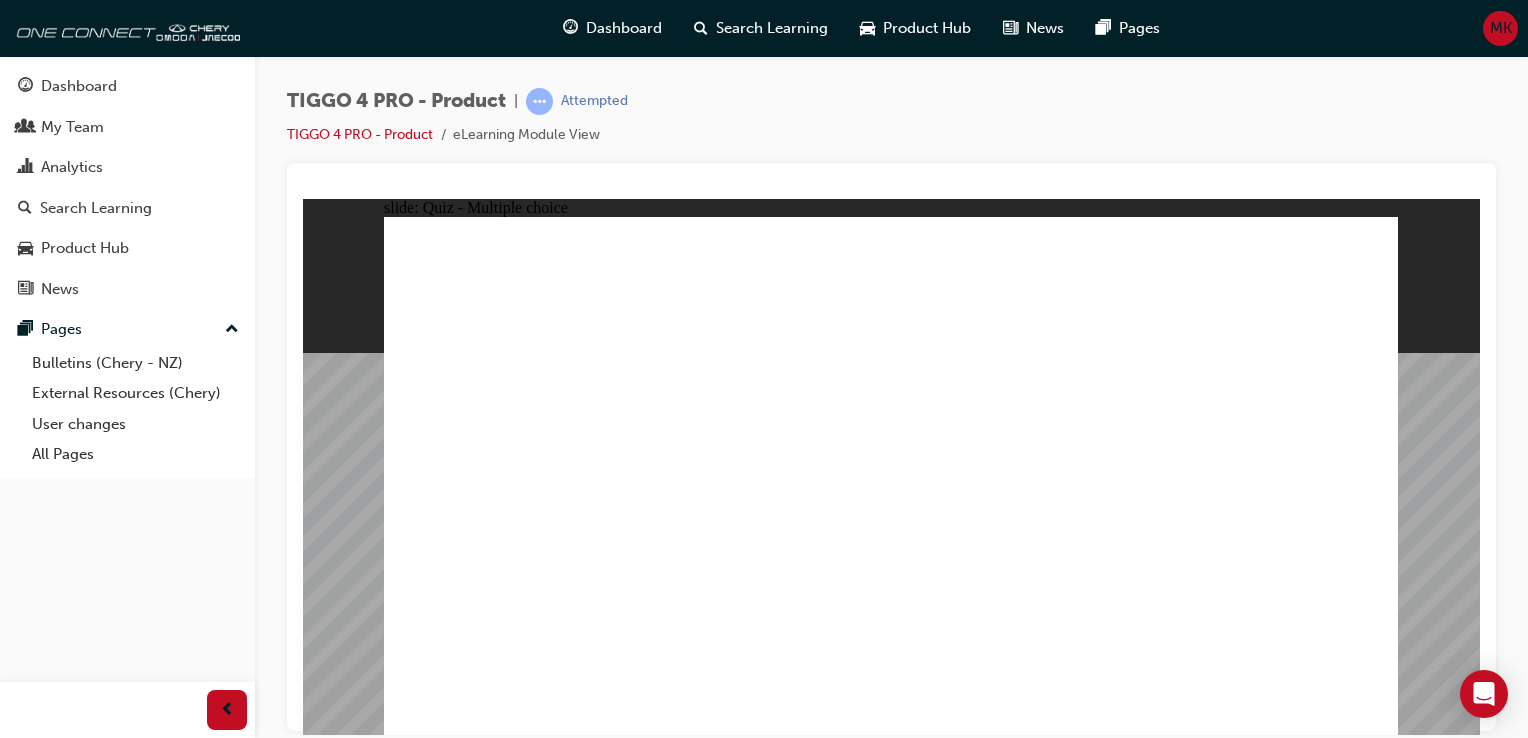 click 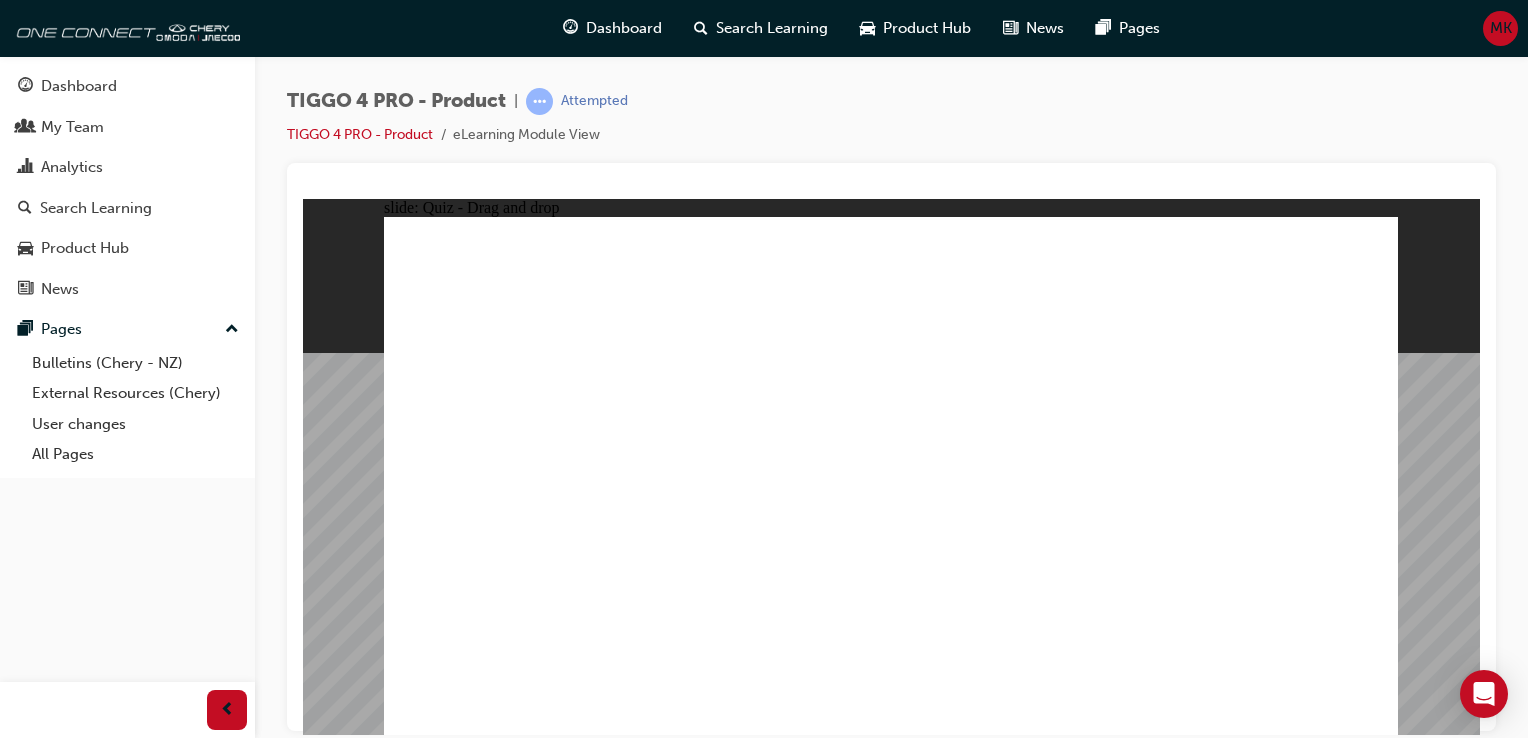 drag, startPoint x: 523, startPoint y: 424, endPoint x: 1256, endPoint y: 363, distance: 735.5338 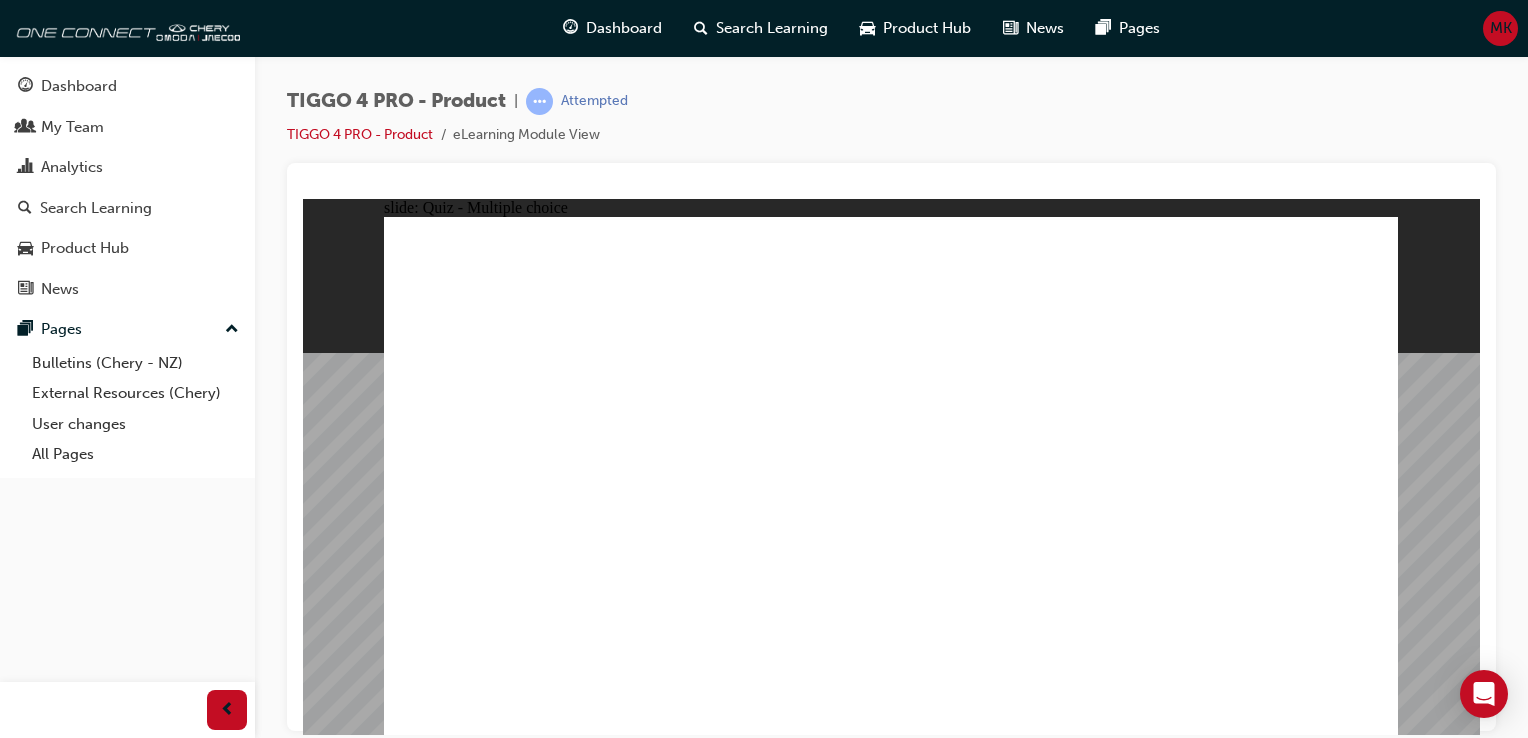 click 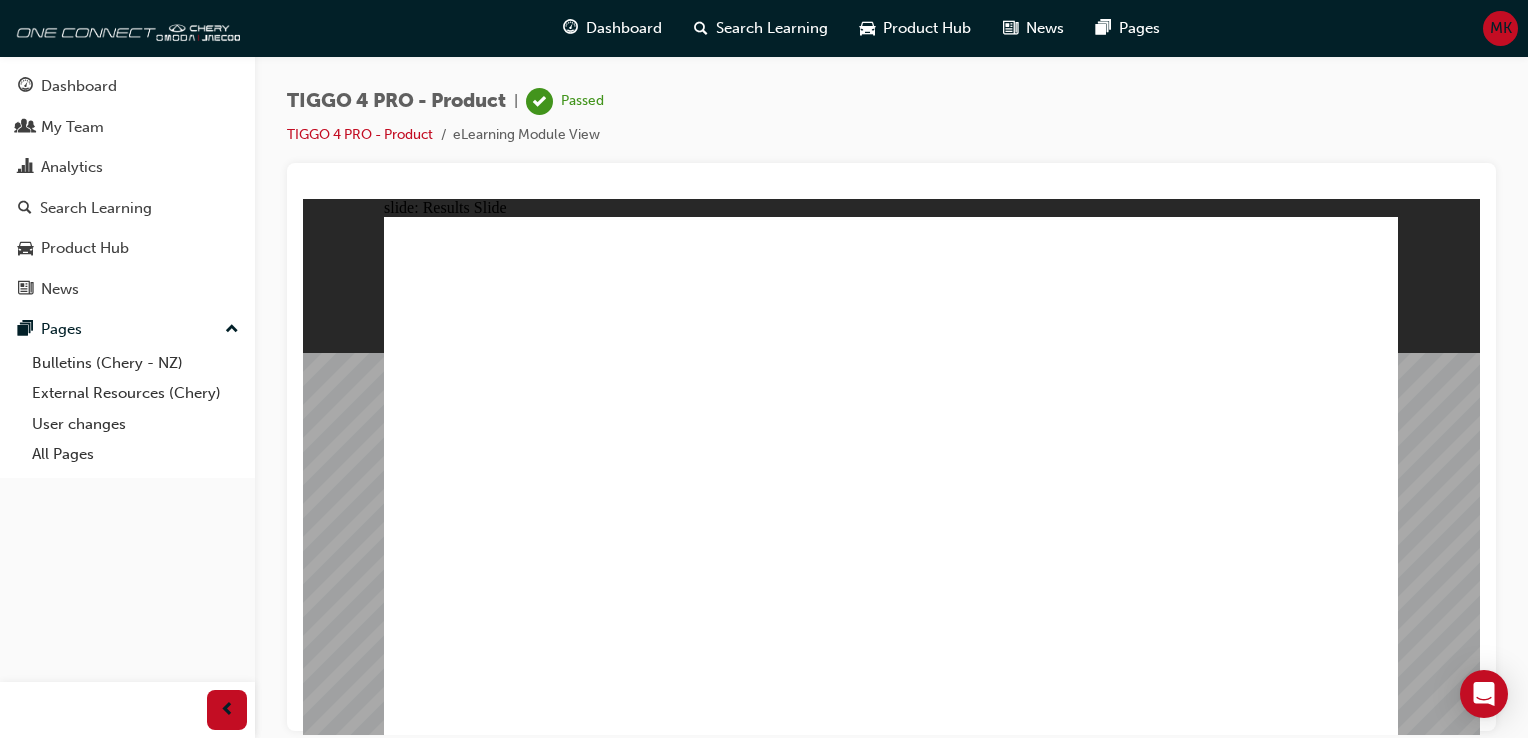 click 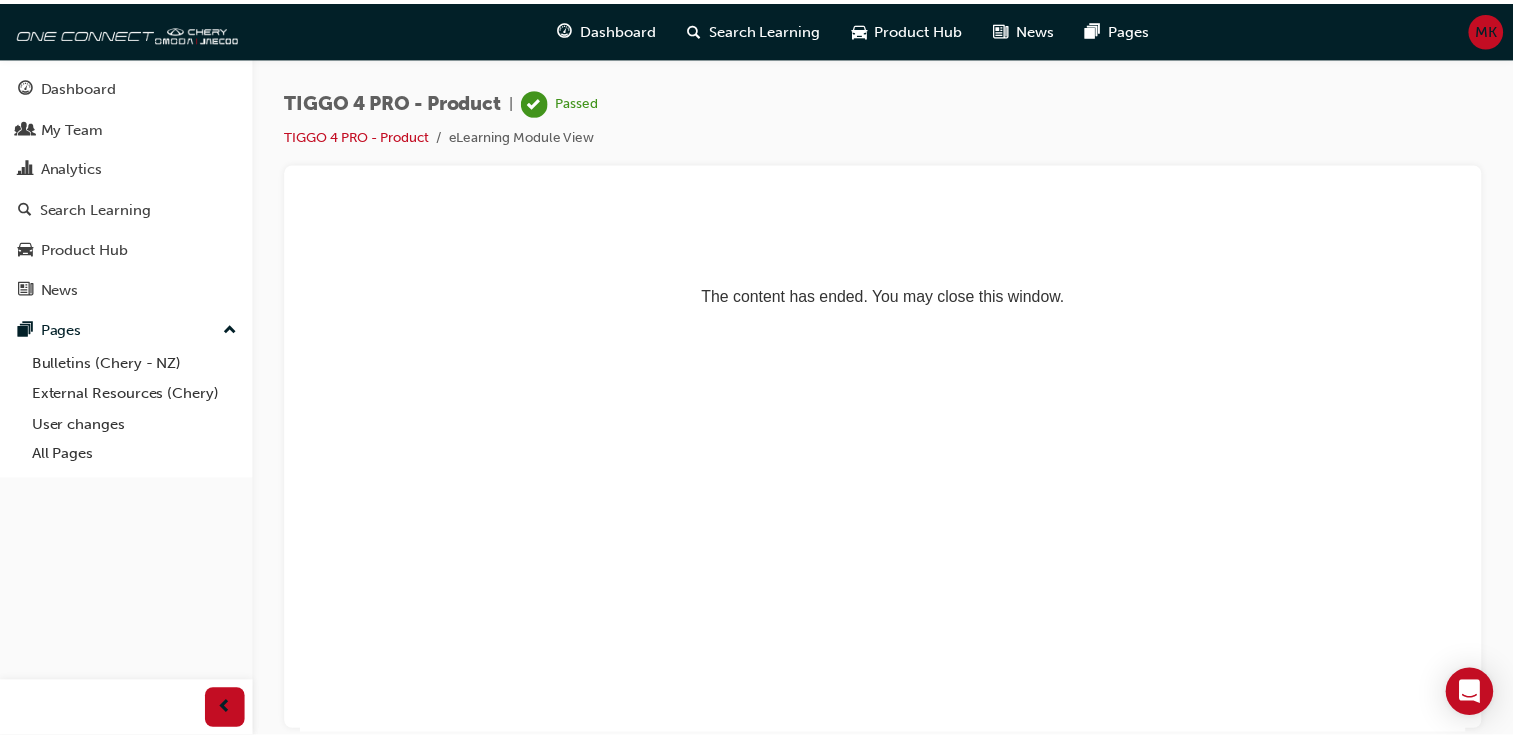 scroll, scrollTop: 0, scrollLeft: 0, axis: both 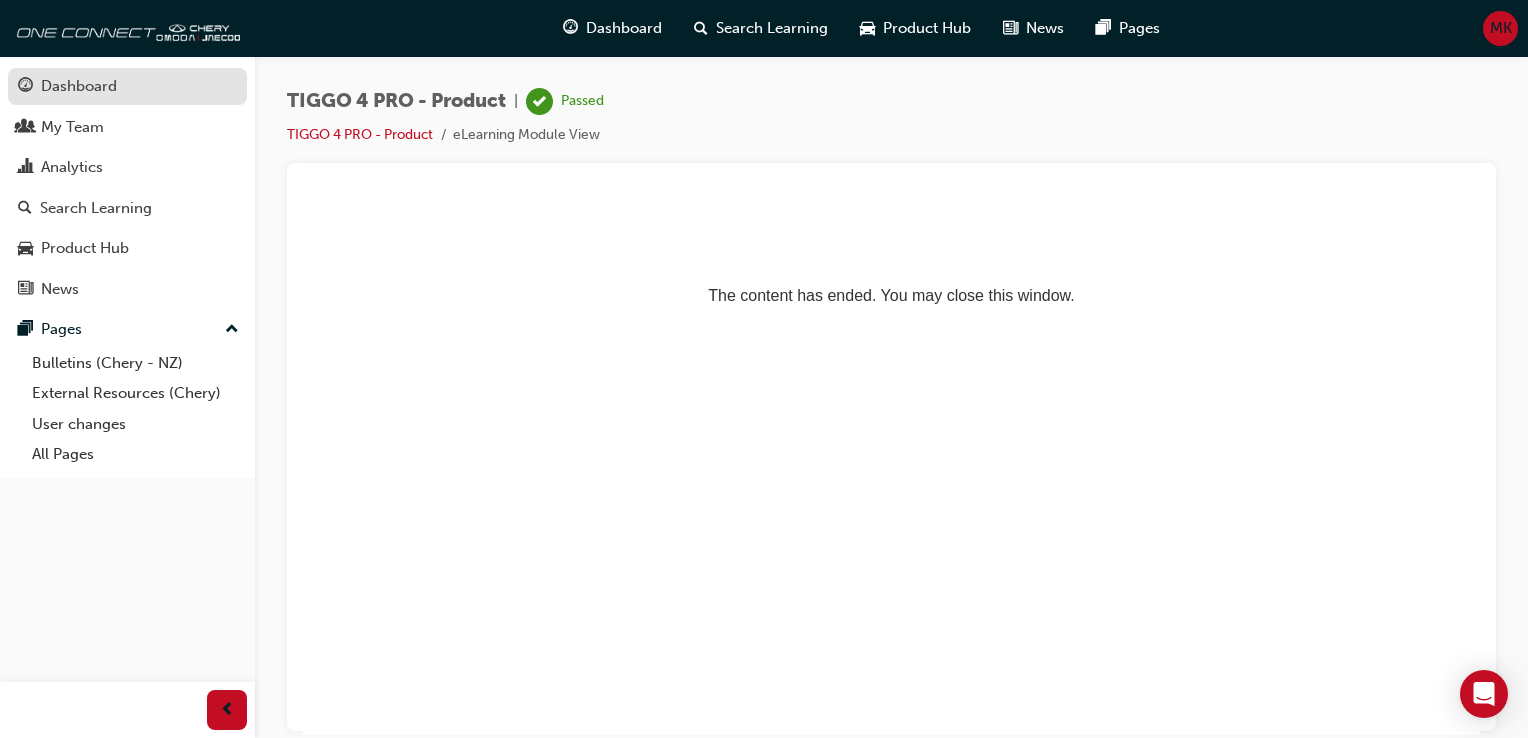click on "Dashboard" at bounding box center [79, 86] 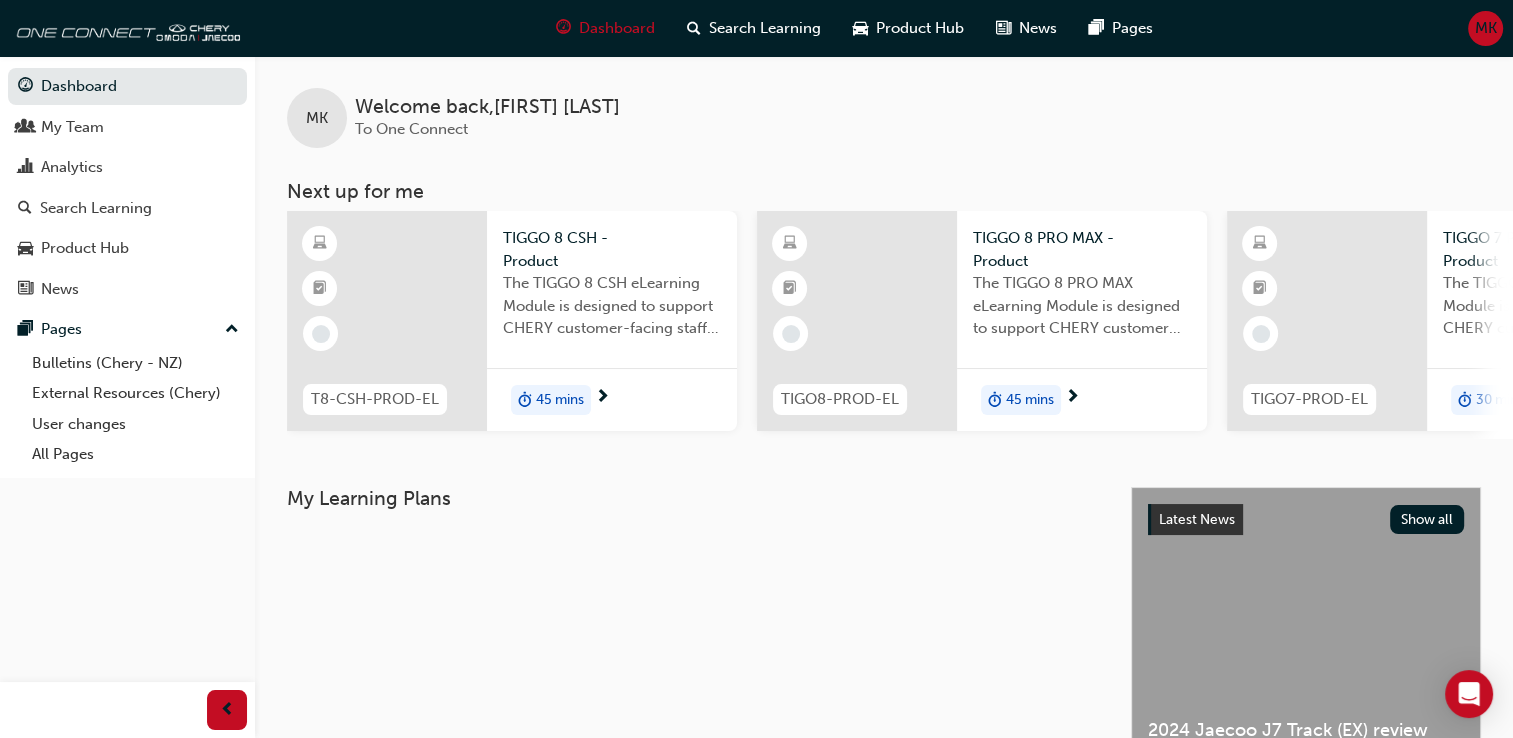 click at bounding box center [387, 321] 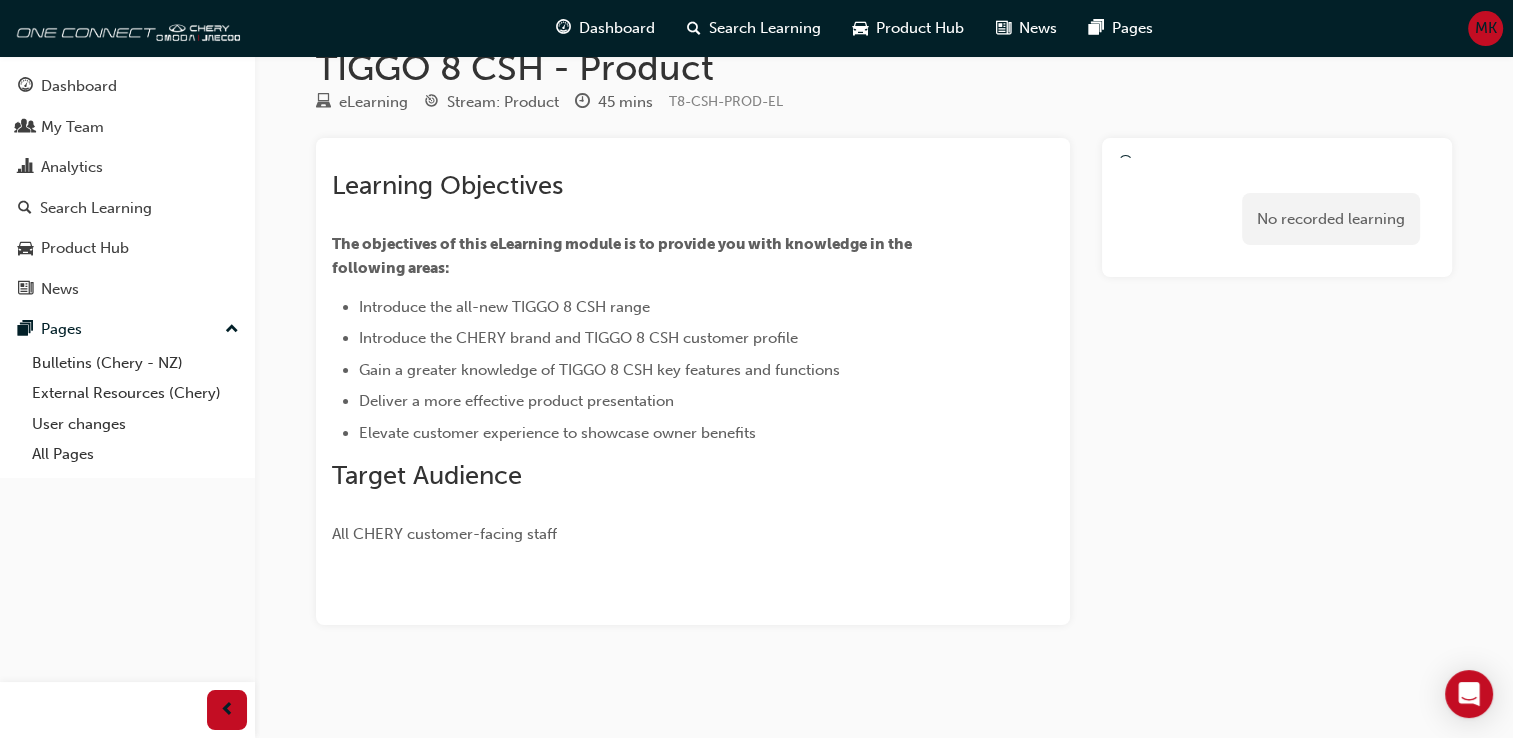 scroll, scrollTop: 0, scrollLeft: 0, axis: both 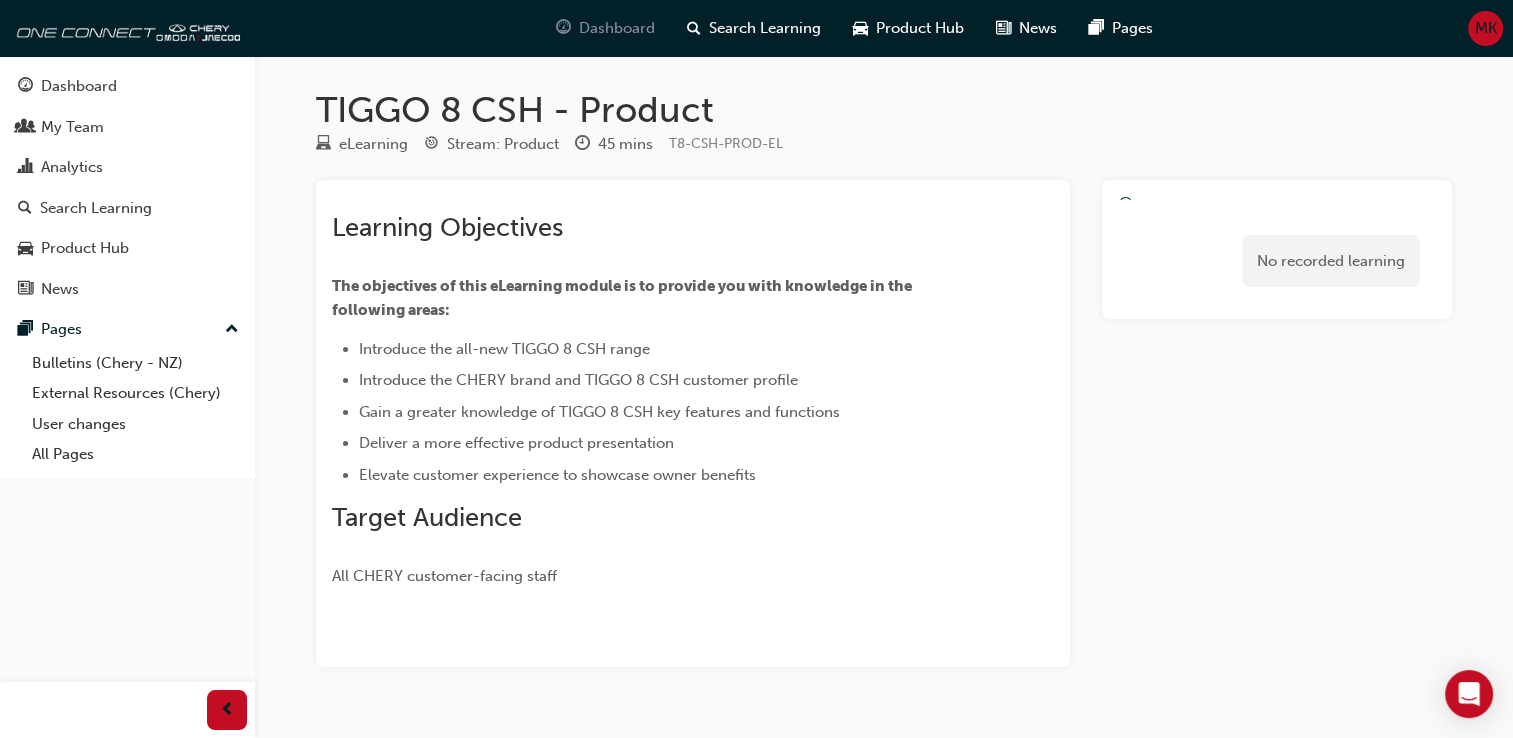 click on "Dashboard" at bounding box center (617, 28) 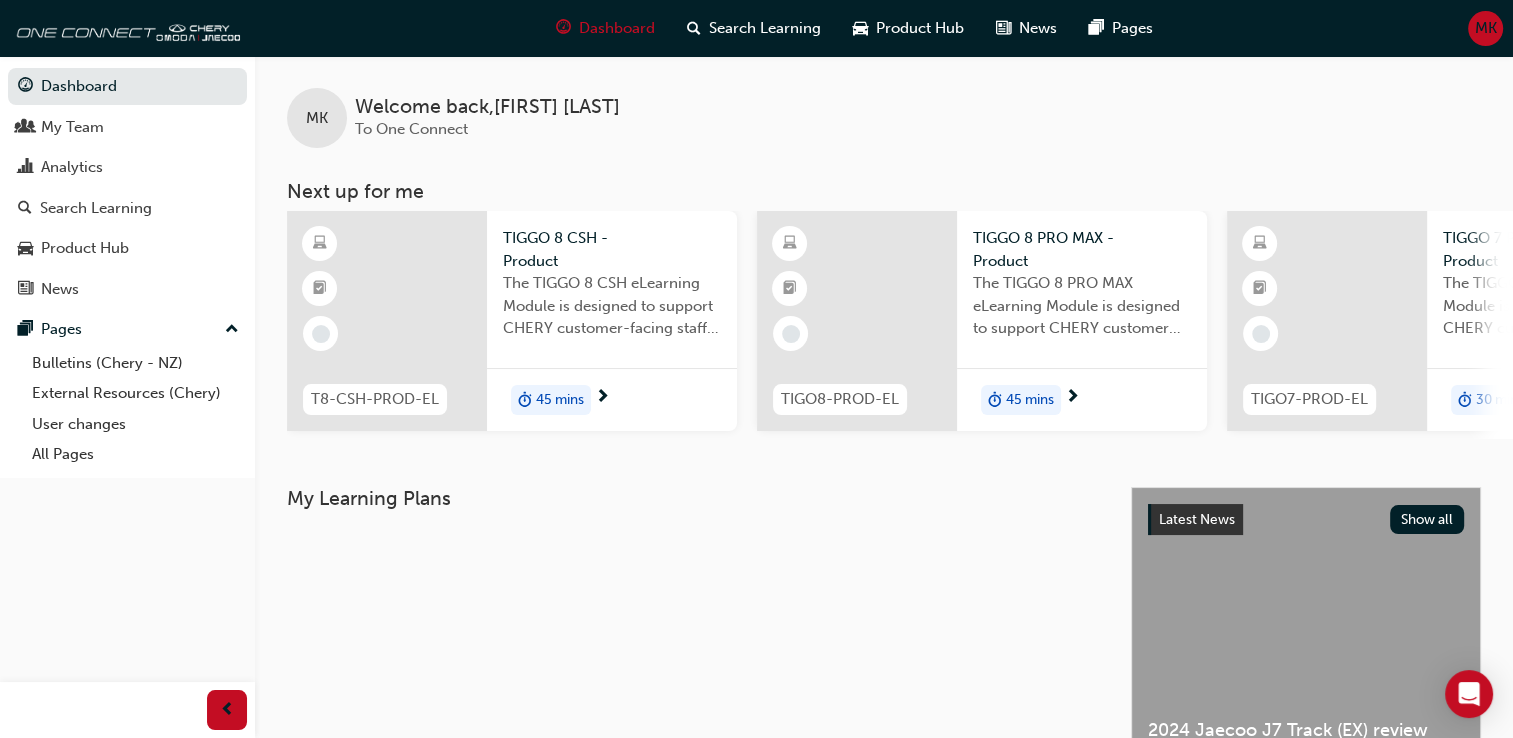 click at bounding box center (1327, 321) 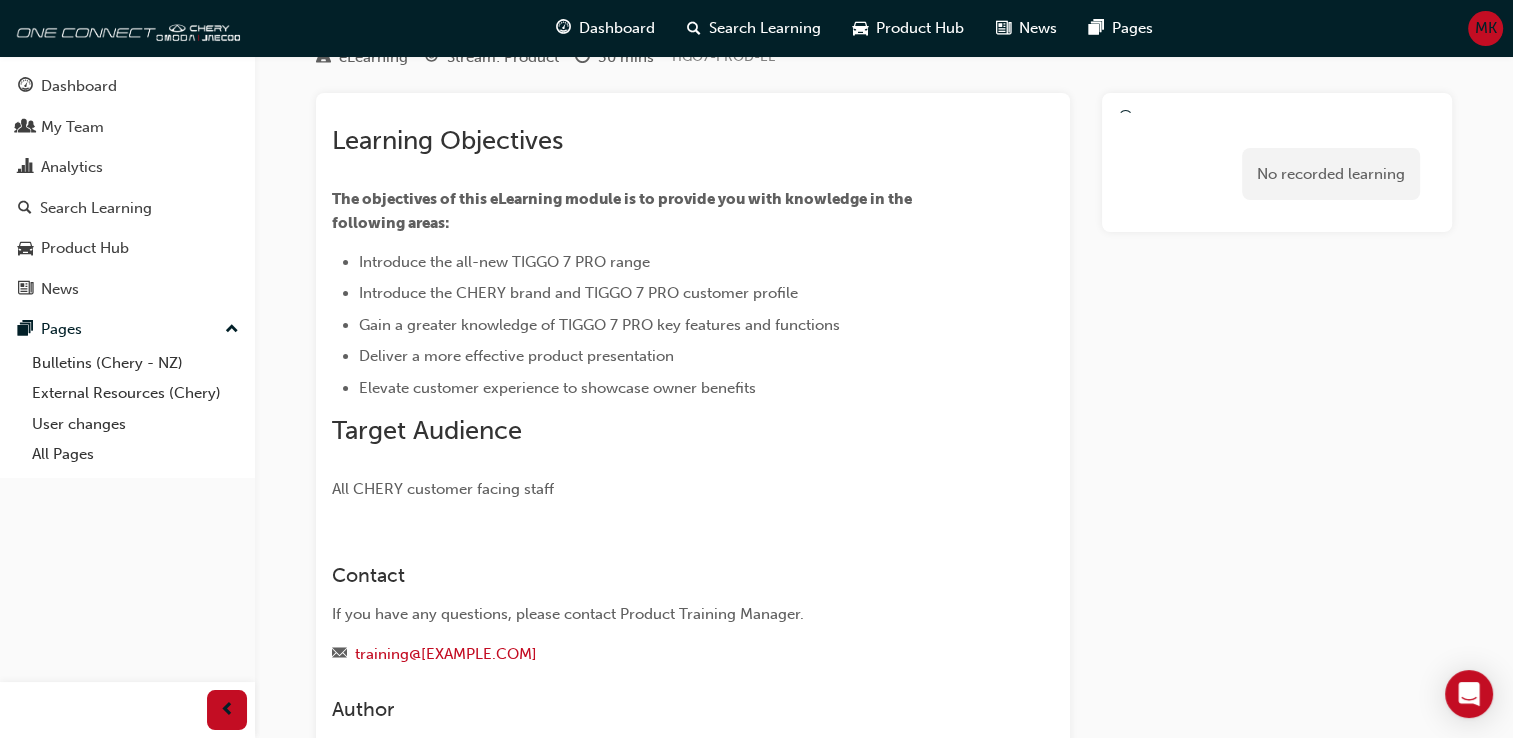 scroll, scrollTop: 0, scrollLeft: 0, axis: both 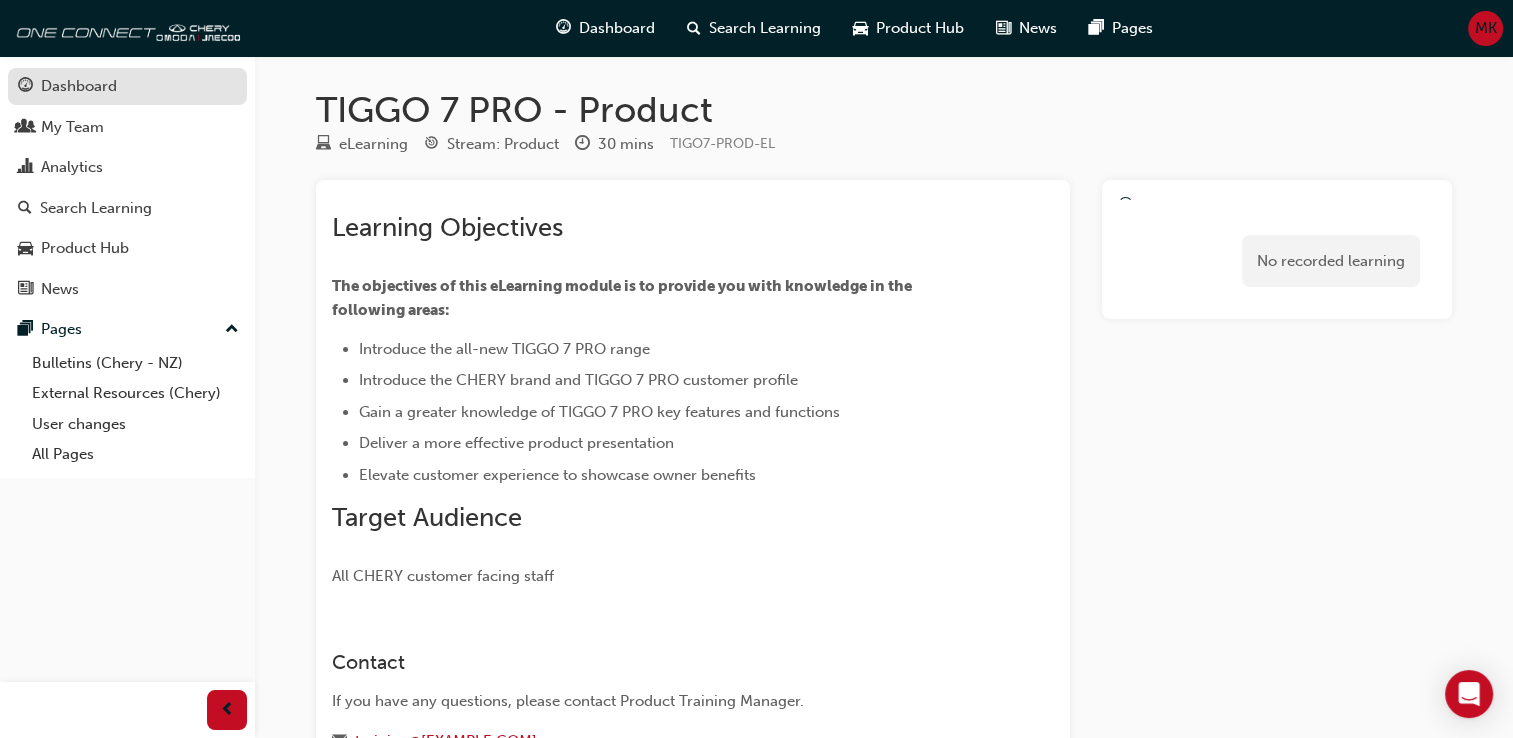 click on "Dashboard" at bounding box center [127, 86] 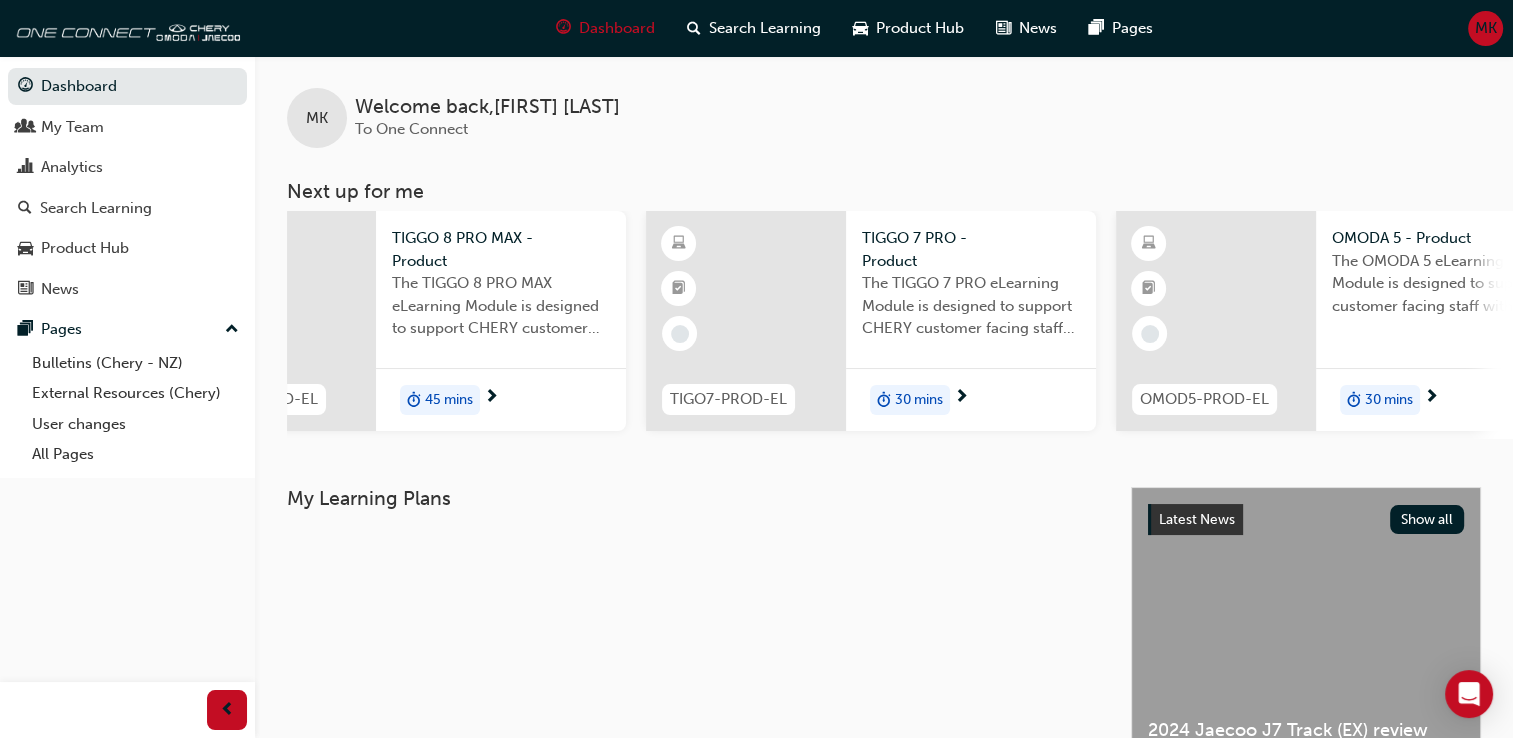 scroll, scrollTop: 0, scrollLeft: 649, axis: horizontal 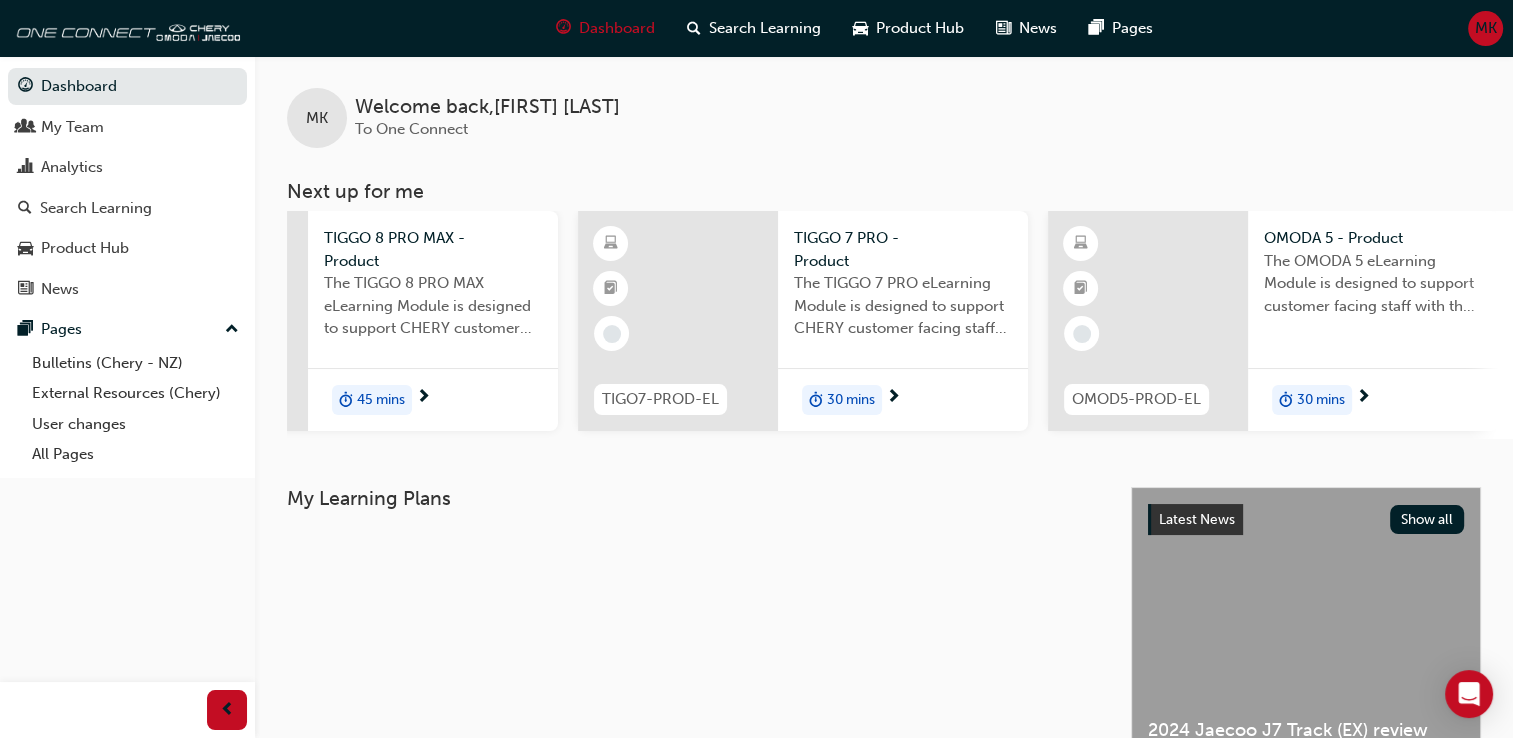 click on "30 mins" at bounding box center (851, 400) 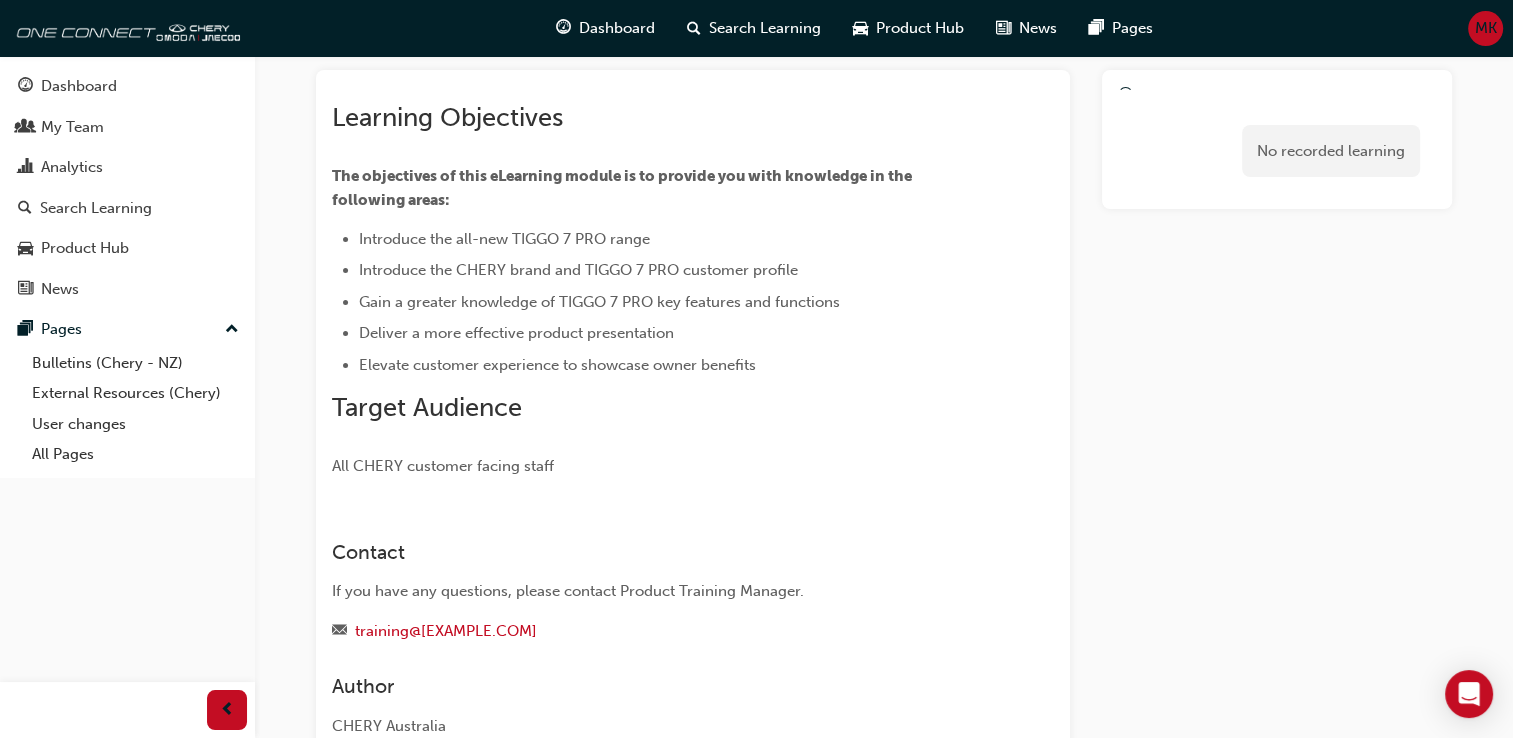 scroll, scrollTop: 0, scrollLeft: 0, axis: both 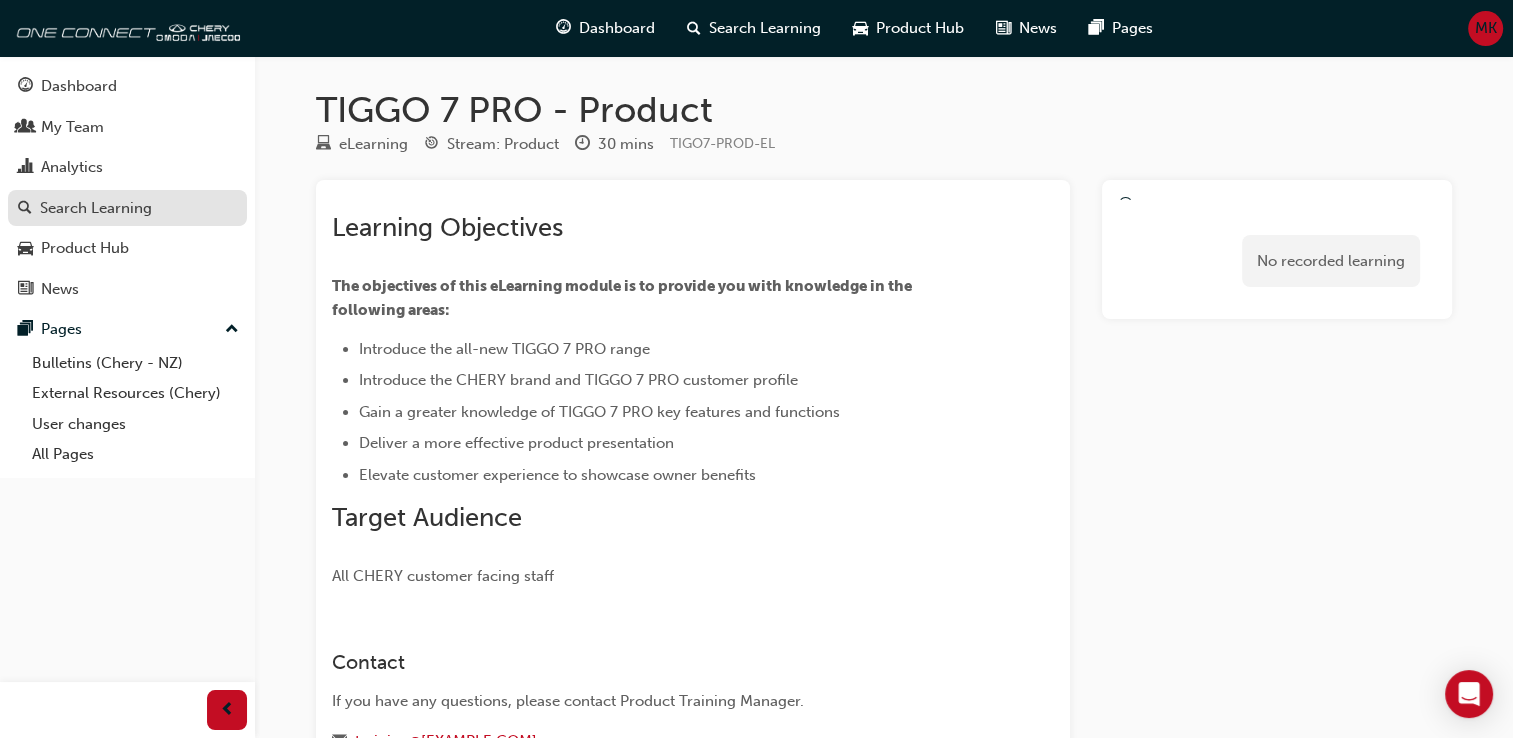 click on "Search Learning" at bounding box center (96, 208) 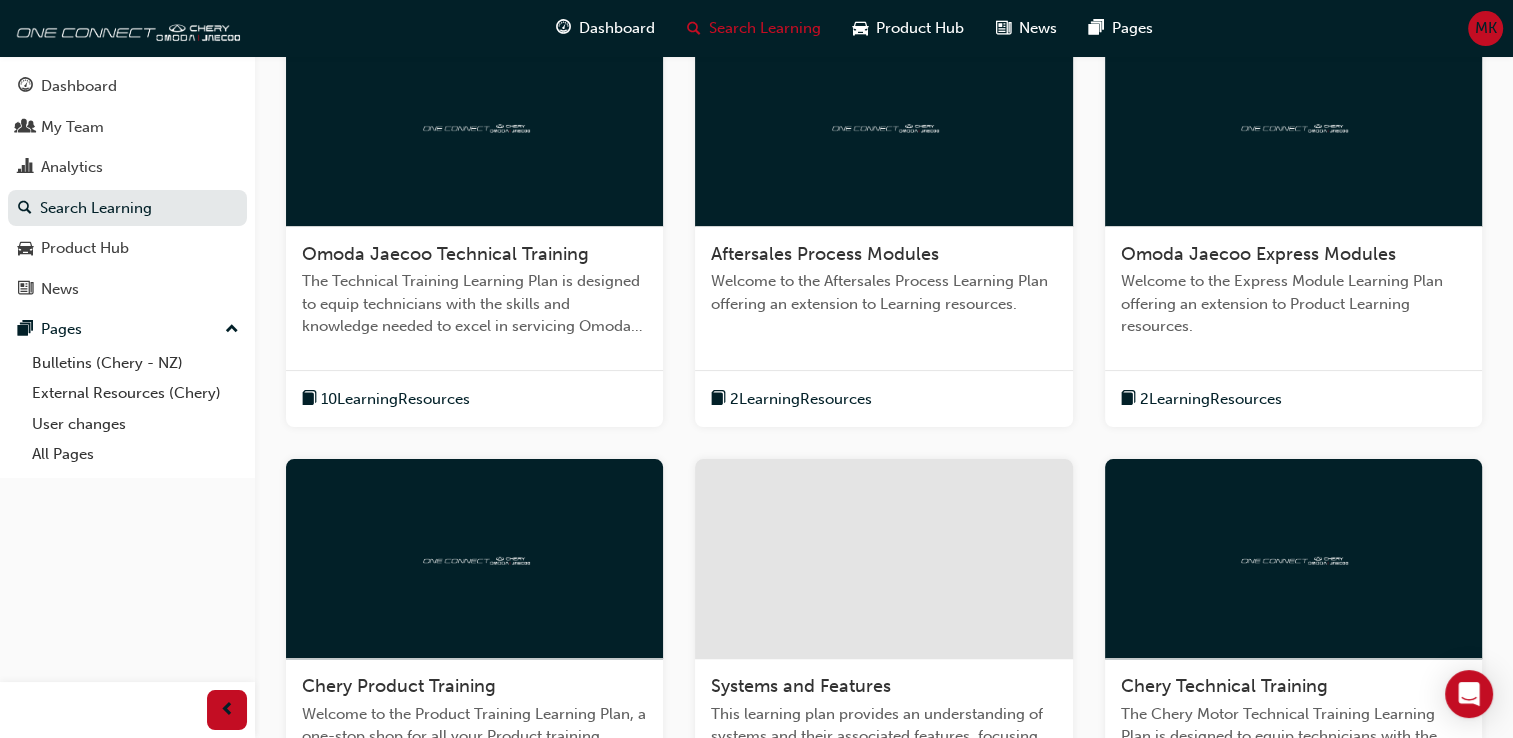 scroll, scrollTop: 700, scrollLeft: 0, axis: vertical 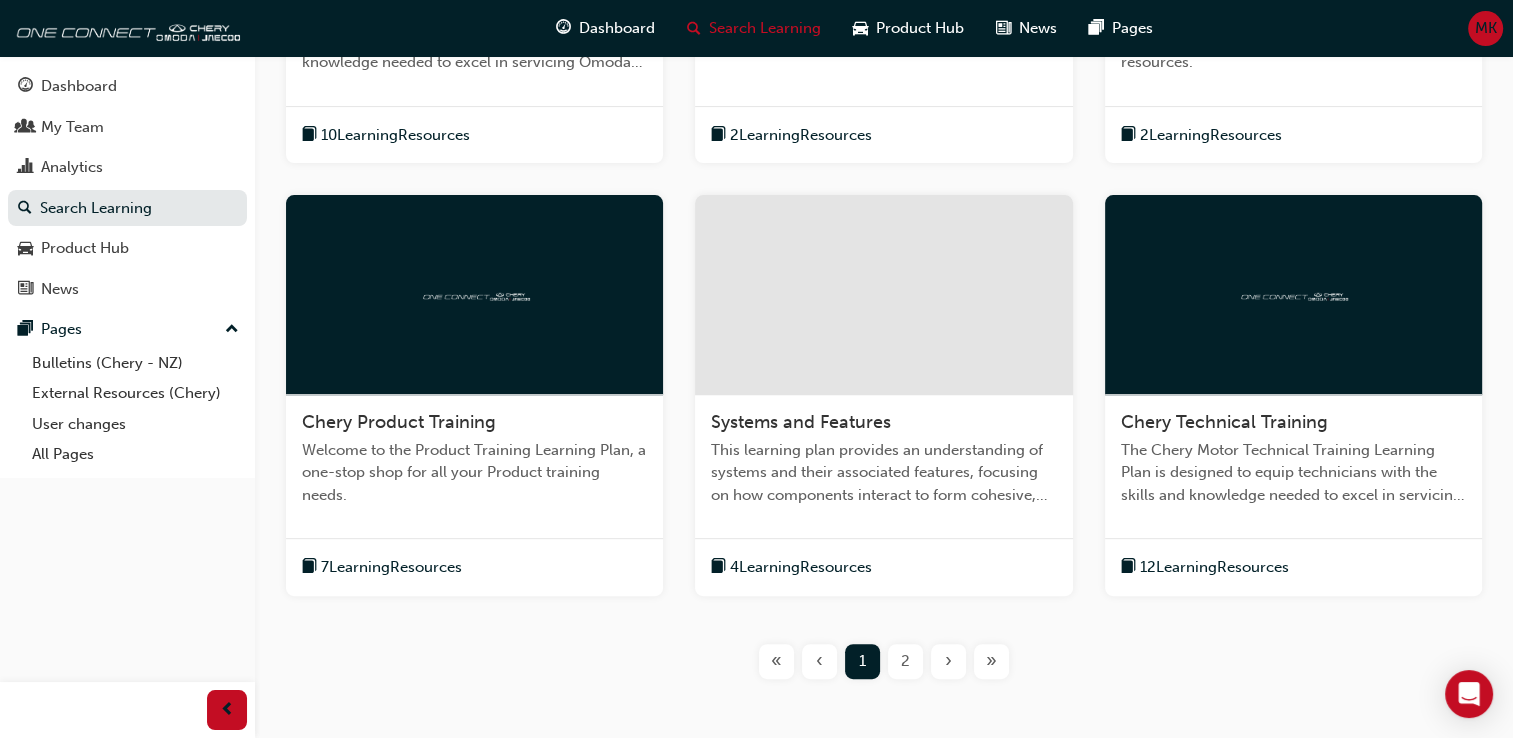 click on "7  Learning  Resources" at bounding box center [391, 567] 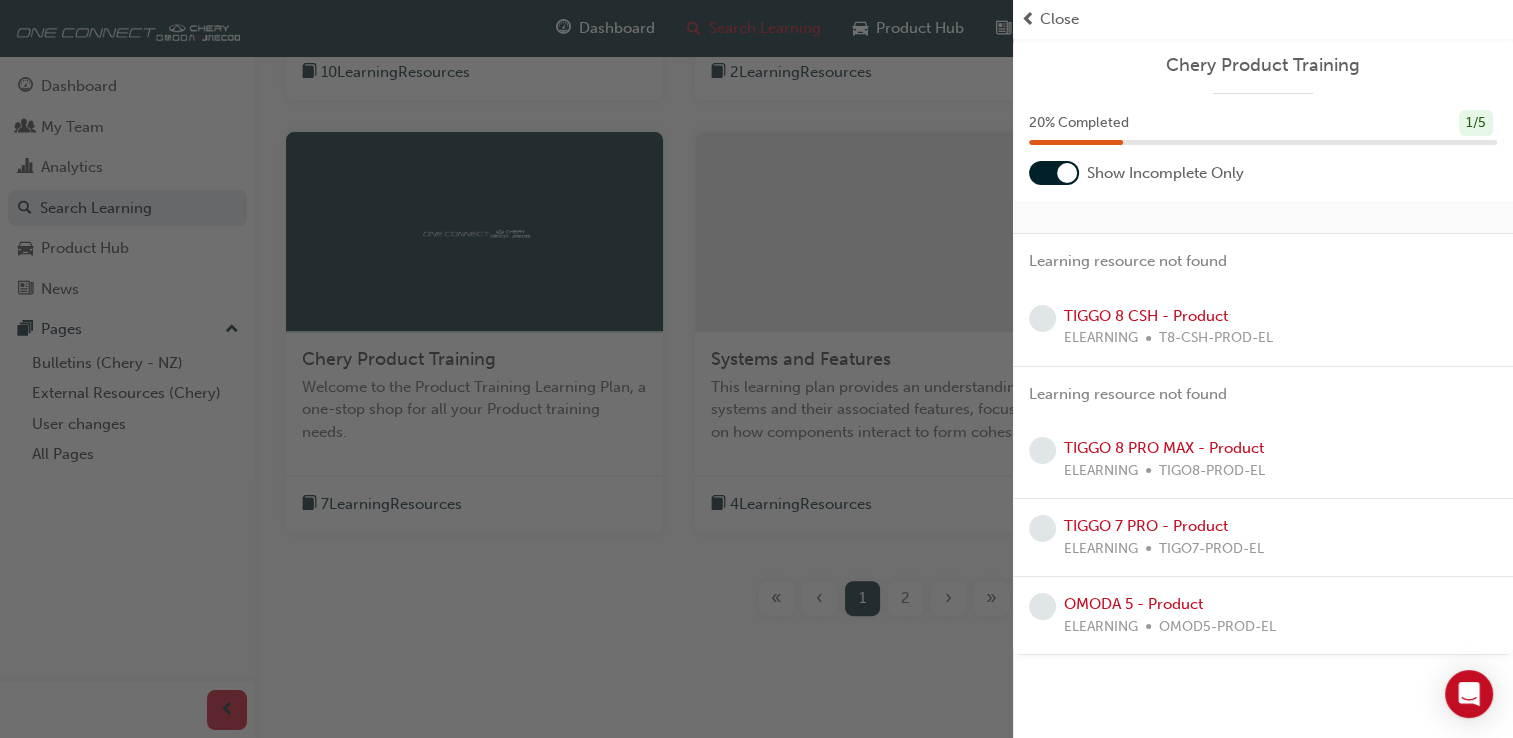 scroll, scrollTop: 802, scrollLeft: 0, axis: vertical 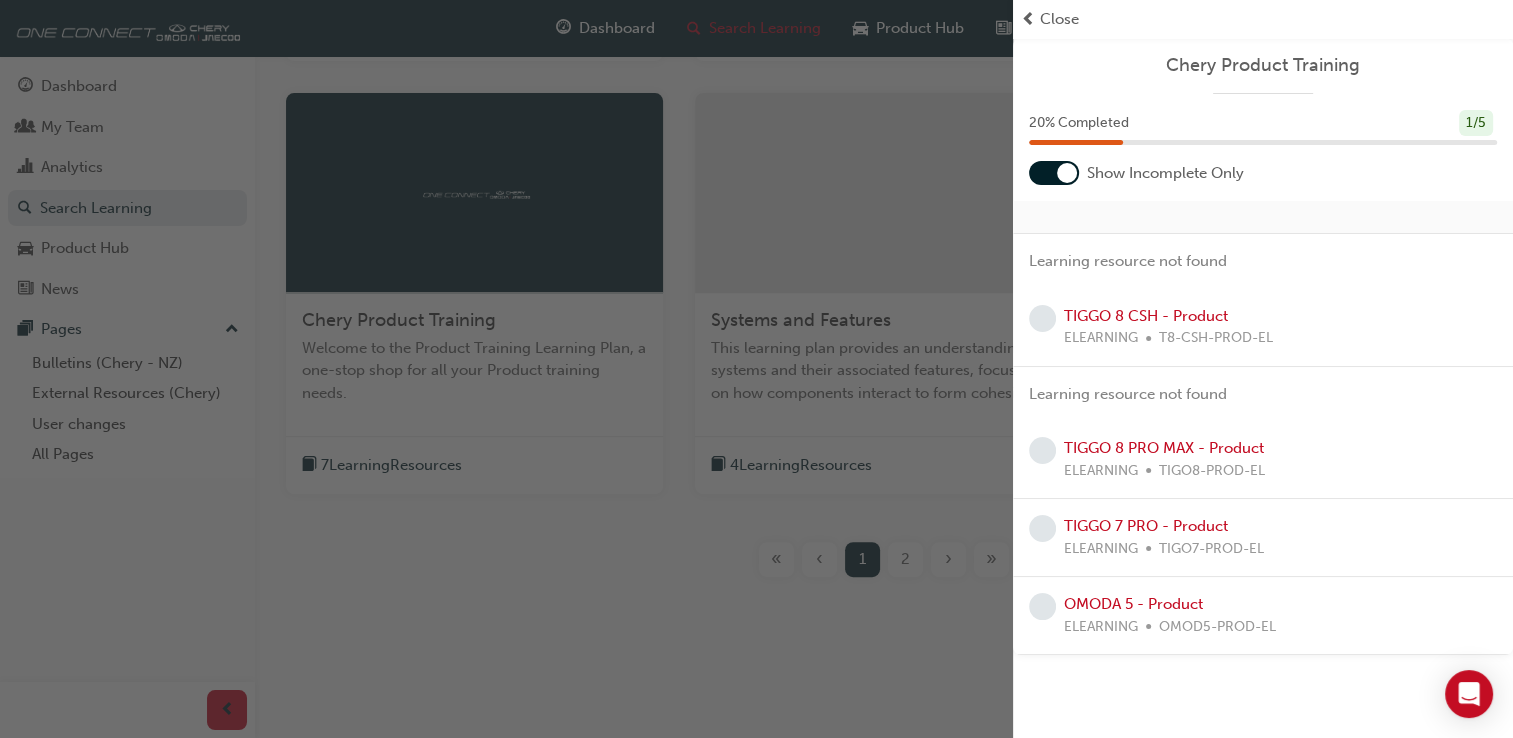 click on "TIGGO 7 PRO - Product ELEARNING TIGO7-PROD-EL" at bounding box center (1263, 537) 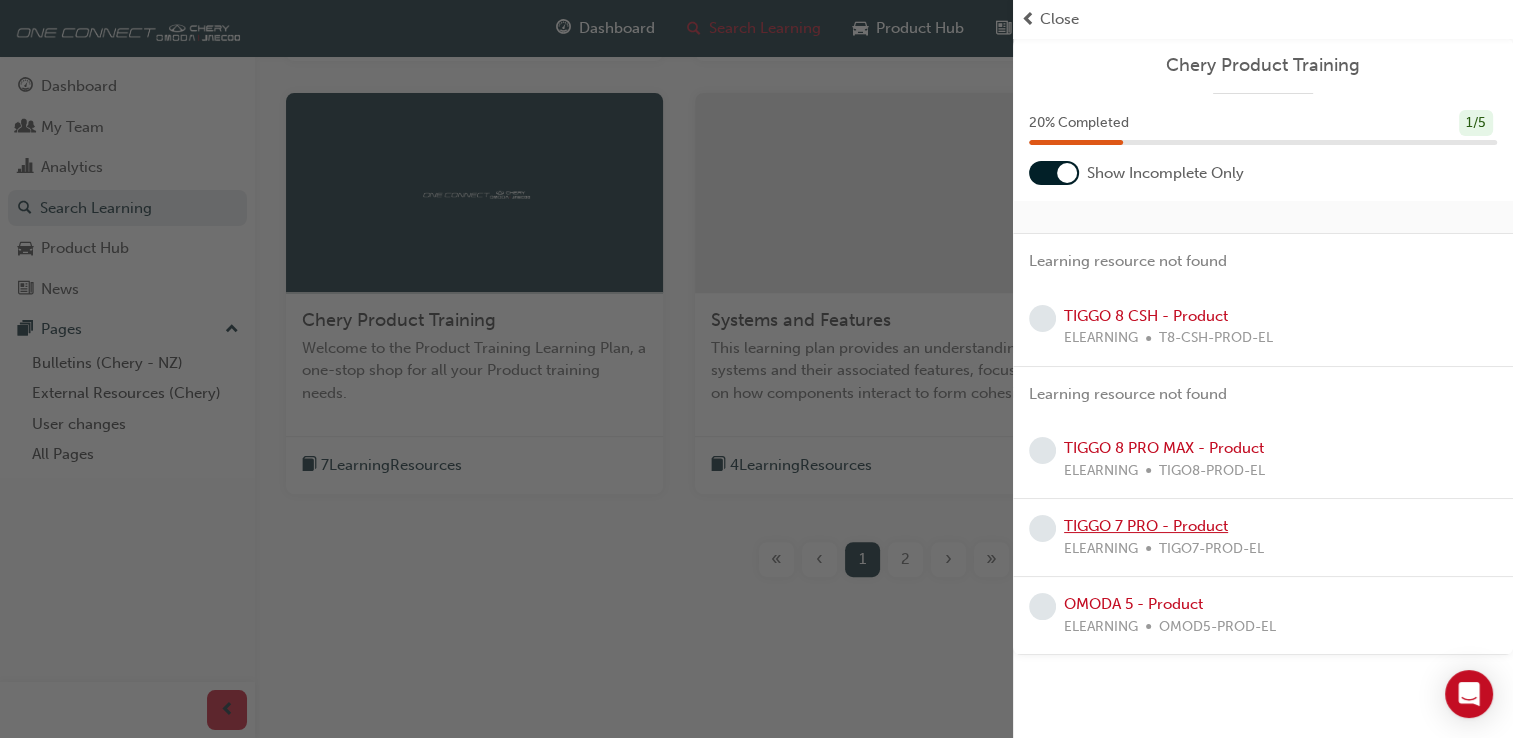click on "TIGGO 7 PRO - Product" at bounding box center [1146, 526] 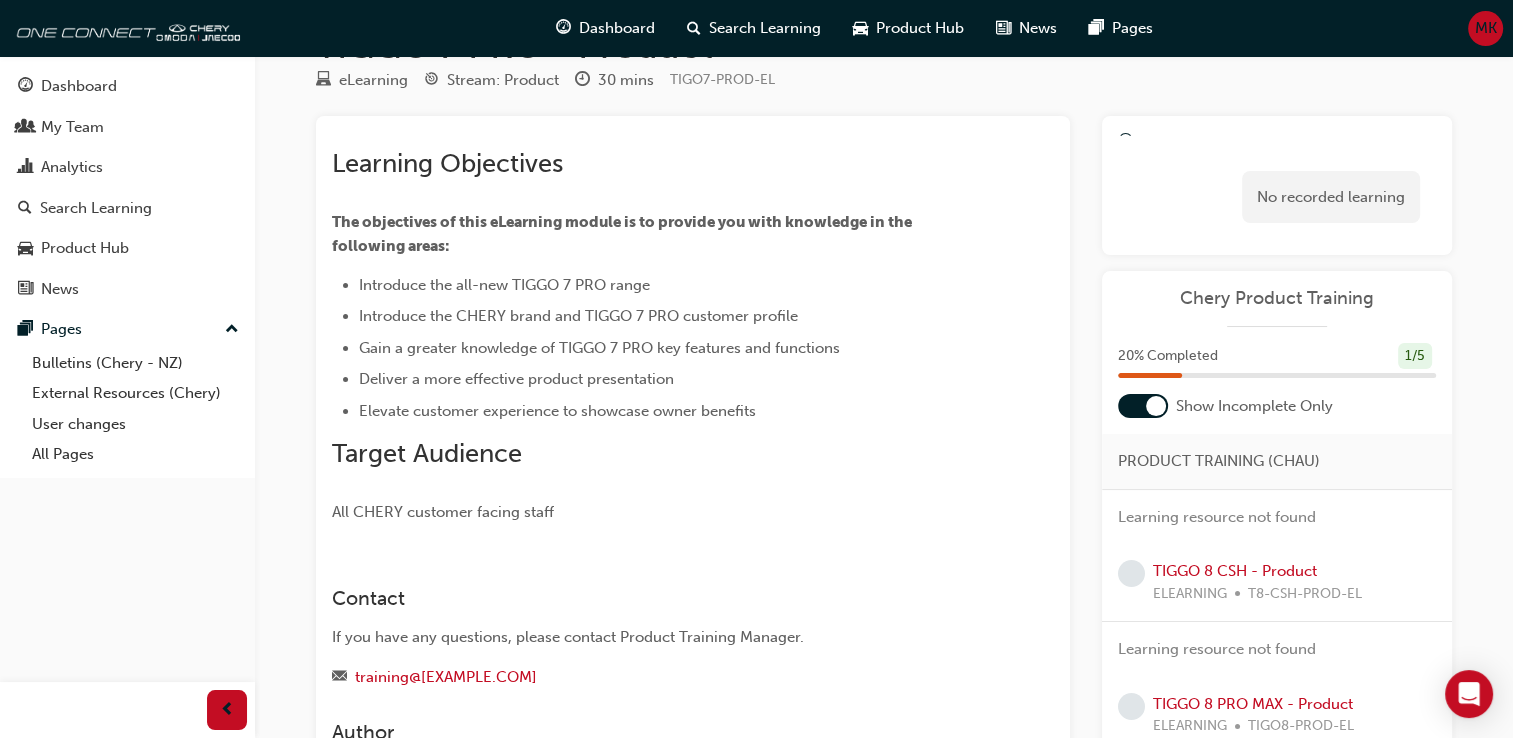 scroll, scrollTop: 100, scrollLeft: 0, axis: vertical 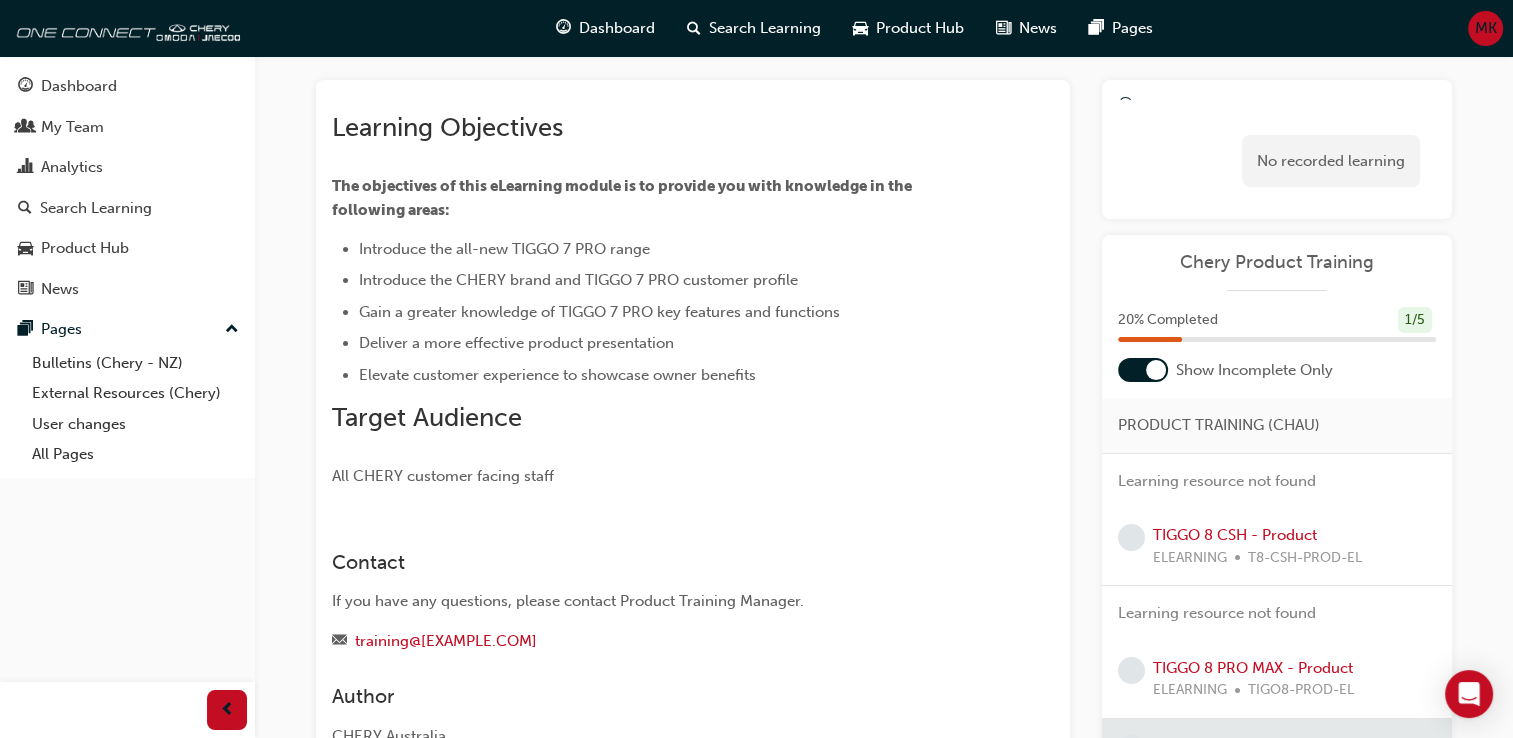 click at bounding box center [1156, 370] 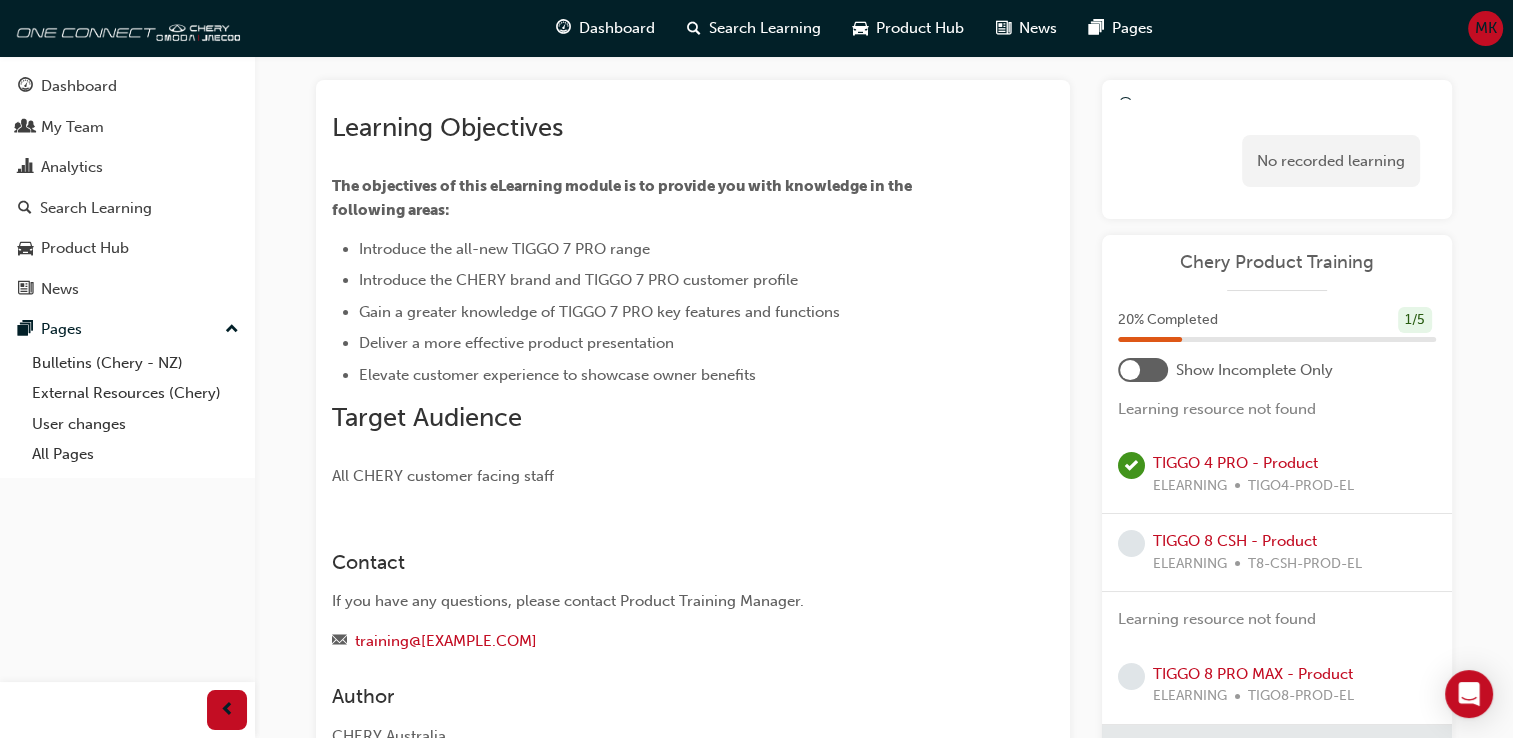 scroll, scrollTop: 0, scrollLeft: 0, axis: both 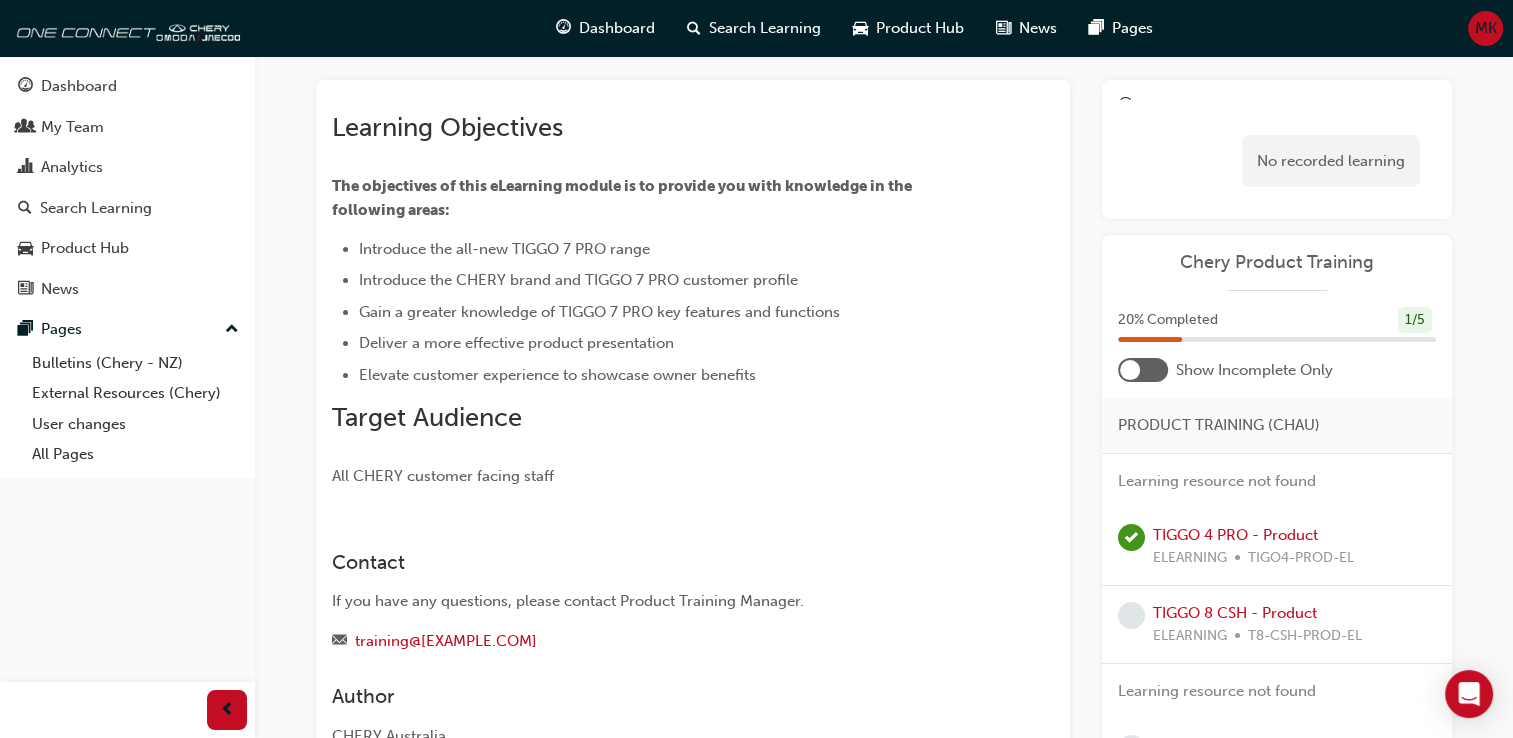 click at bounding box center [1130, 370] 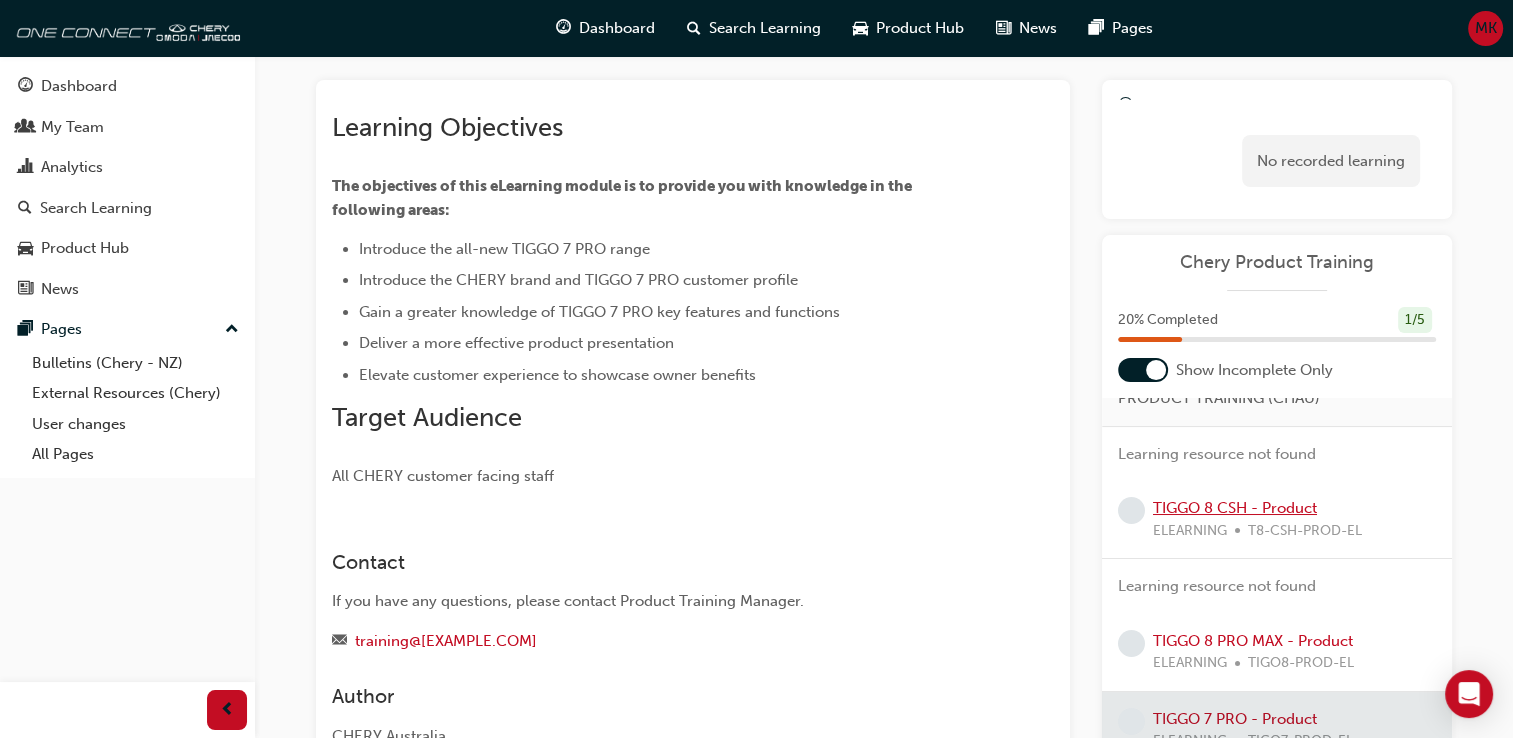 scroll, scrollTop: 75, scrollLeft: 0, axis: vertical 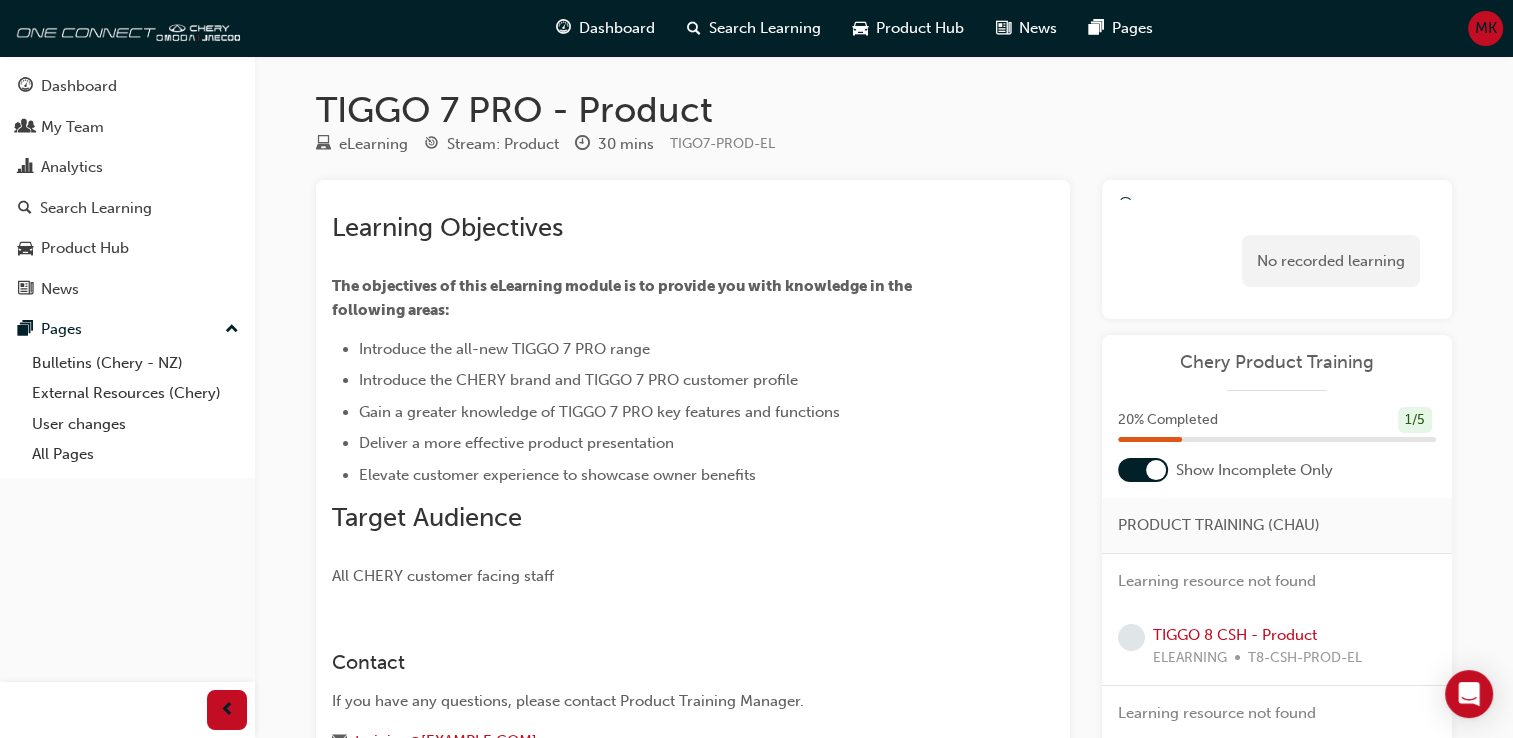 click at bounding box center (1143, 470) 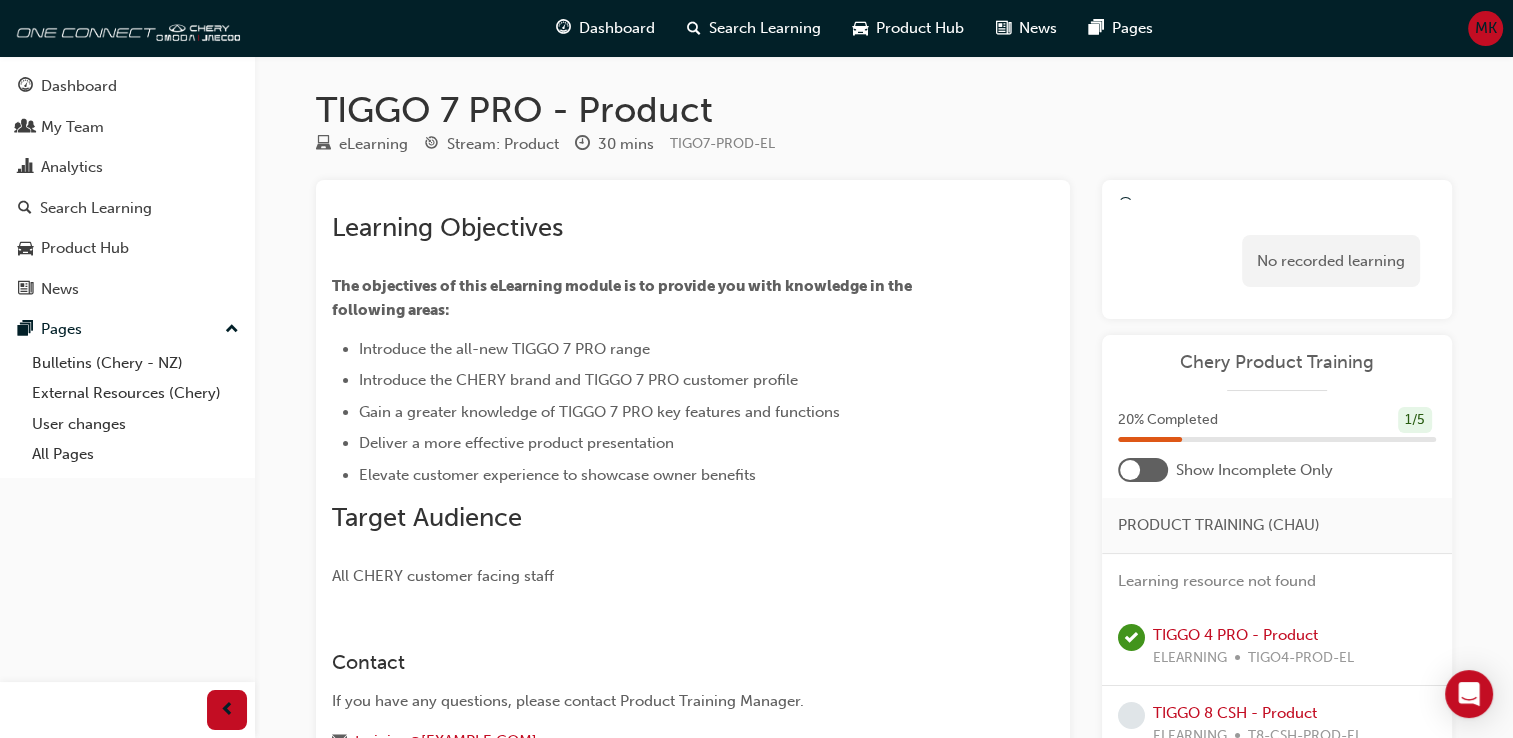 scroll, scrollTop: 152, scrollLeft: 0, axis: vertical 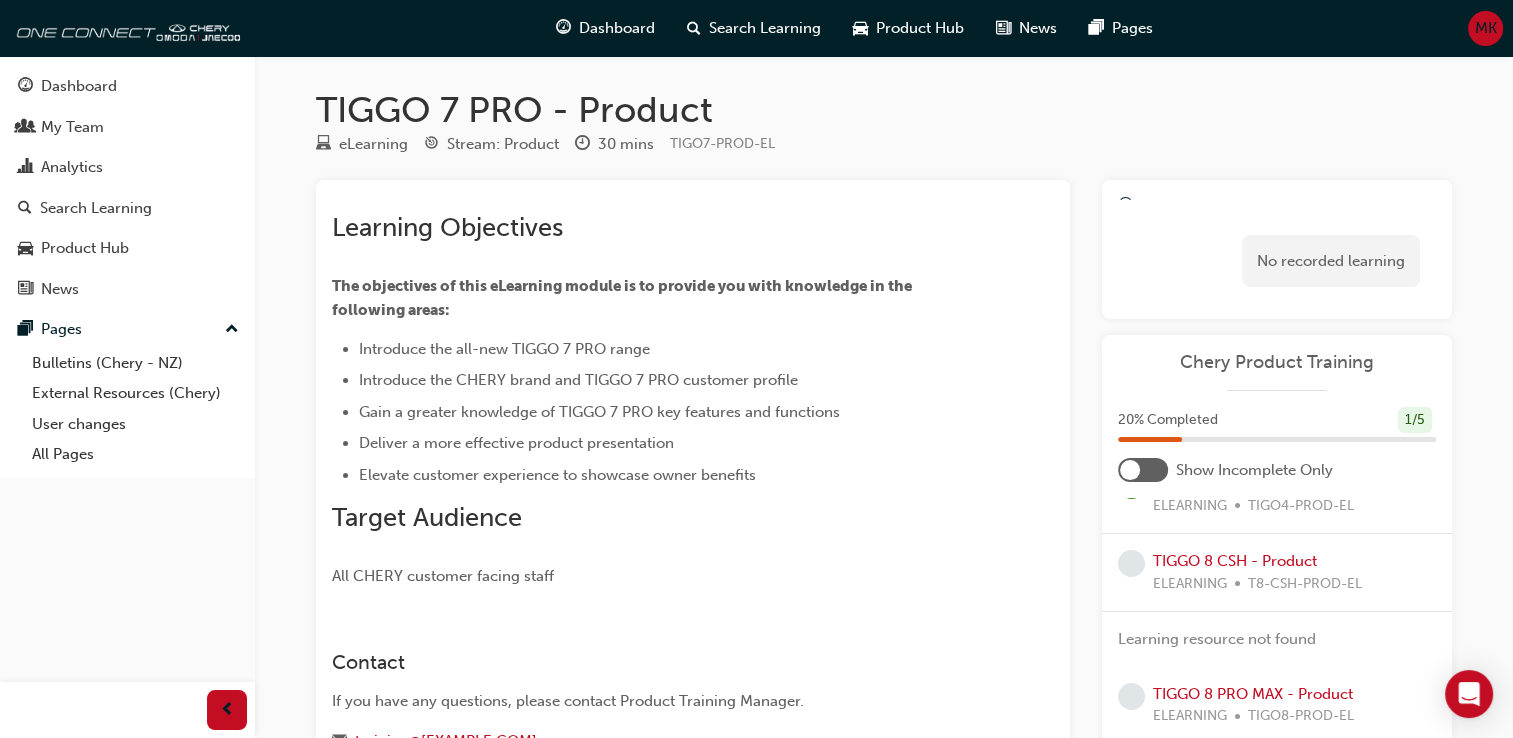 click on "No recorded learning" at bounding box center (1331, 261) 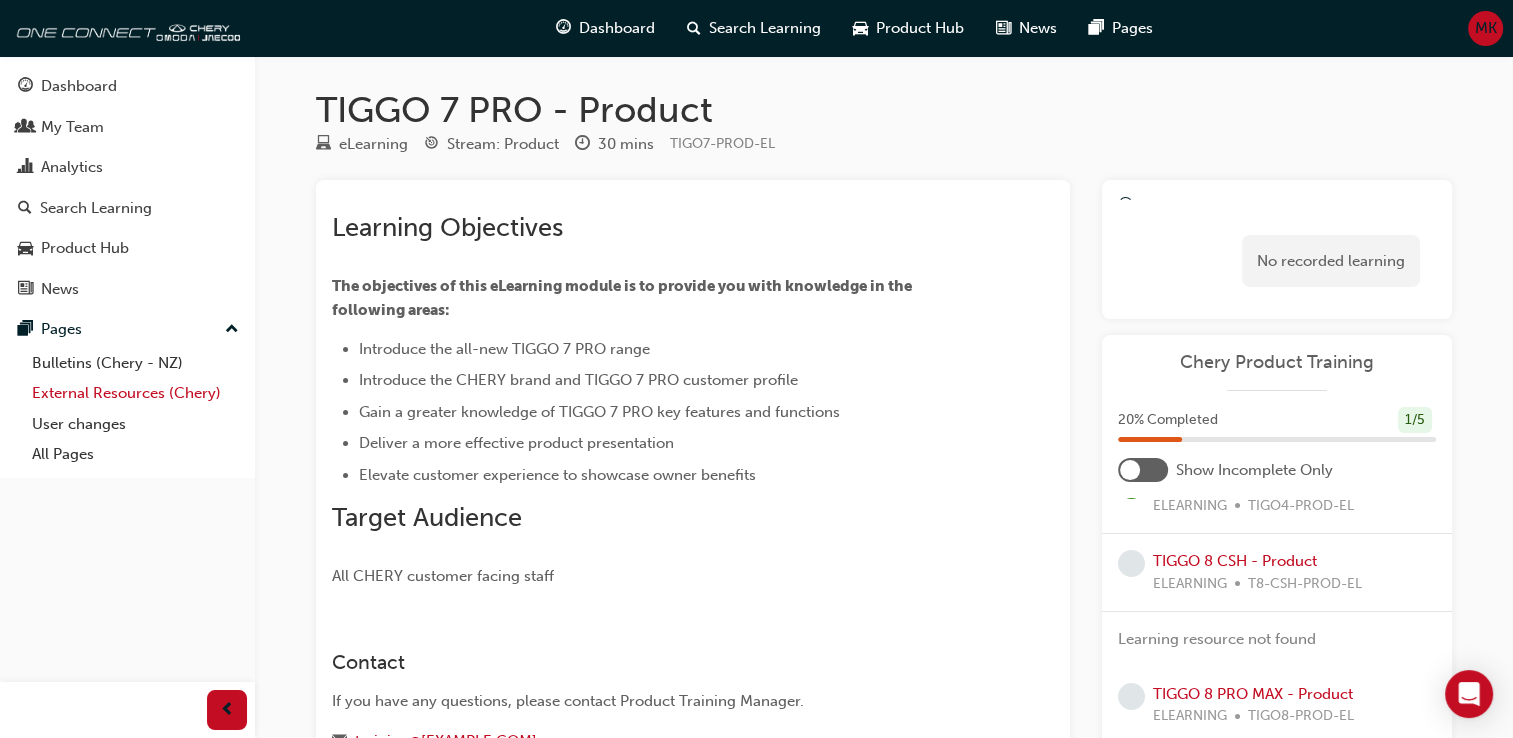 click on "External Resources (Chery)" at bounding box center (135, 393) 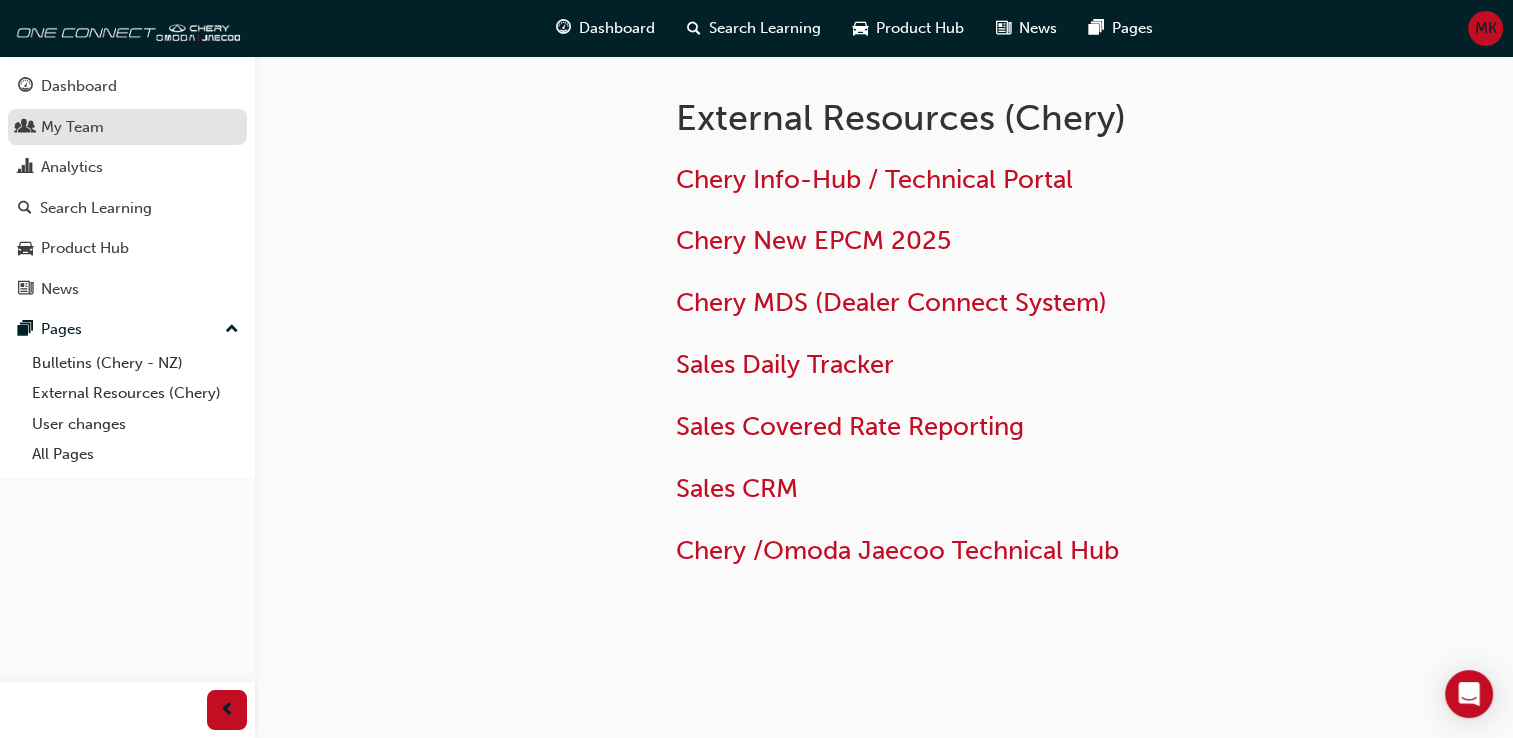 click on "My Team" at bounding box center (72, 127) 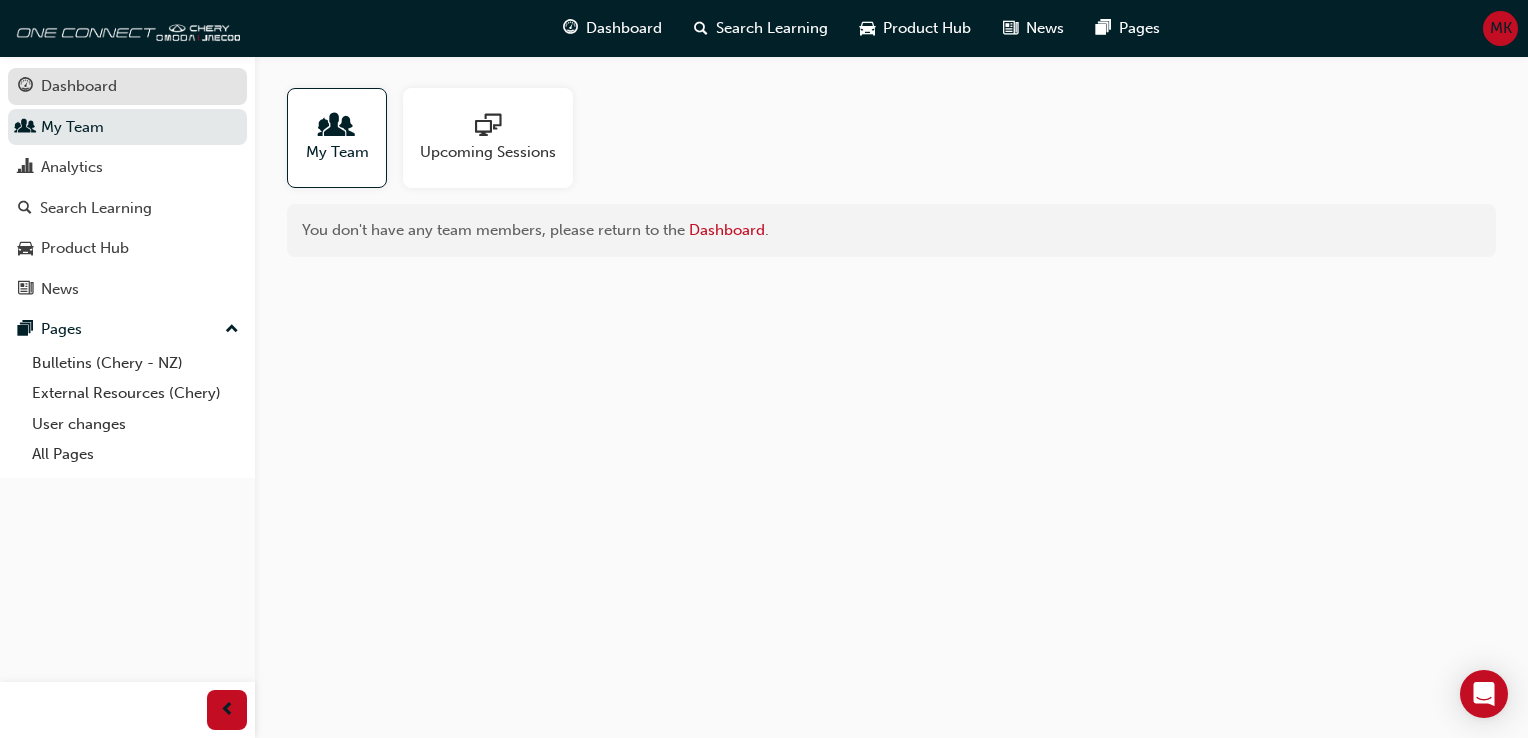 click on "Dashboard" at bounding box center (79, 86) 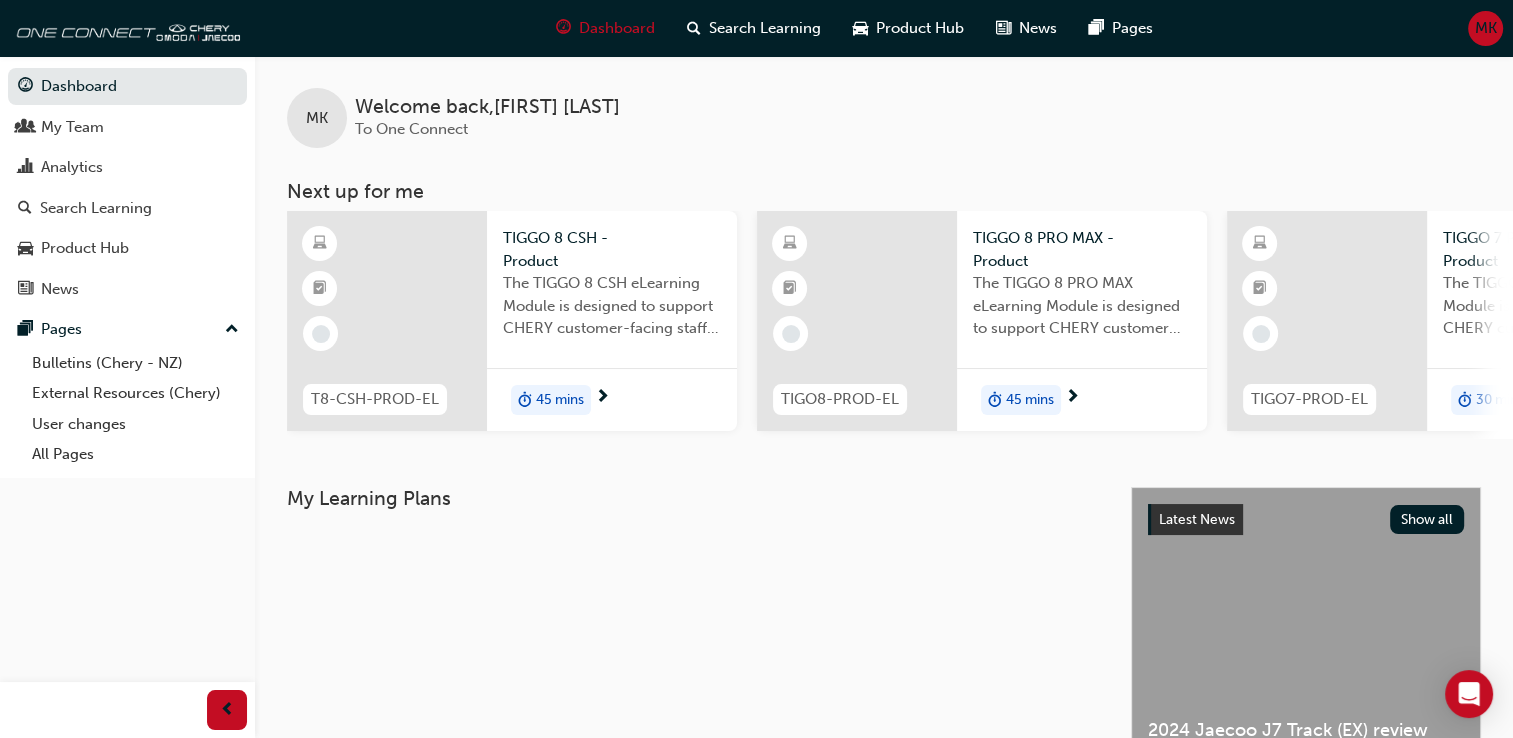 click on "T8-CSH-PROD-EL" at bounding box center (375, 399) 